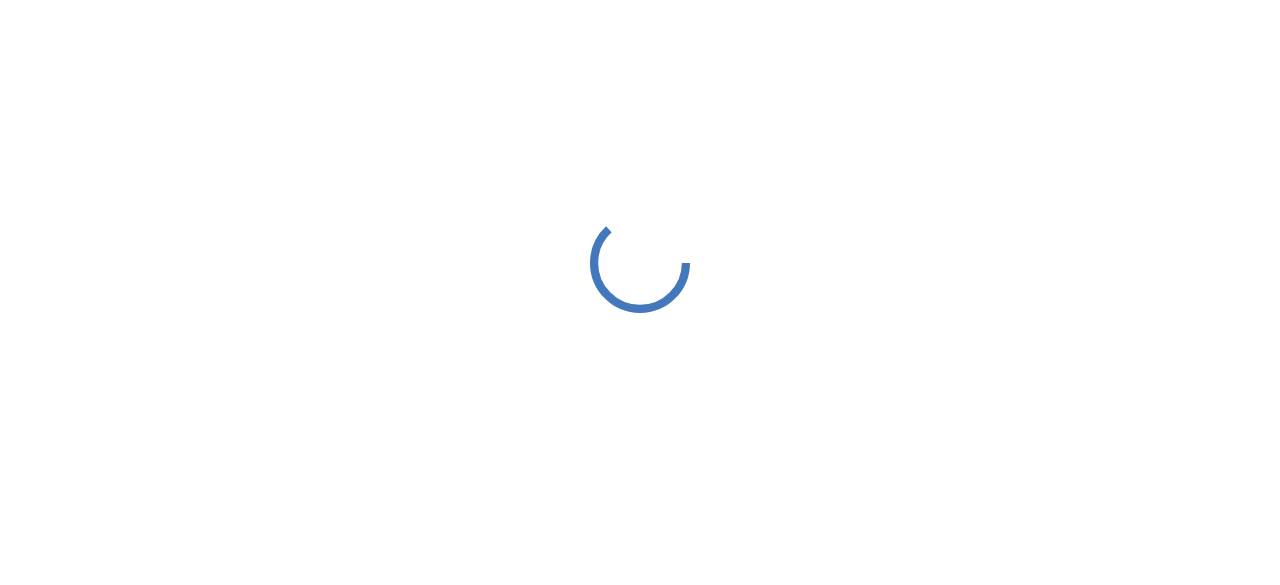 scroll, scrollTop: 0, scrollLeft: 0, axis: both 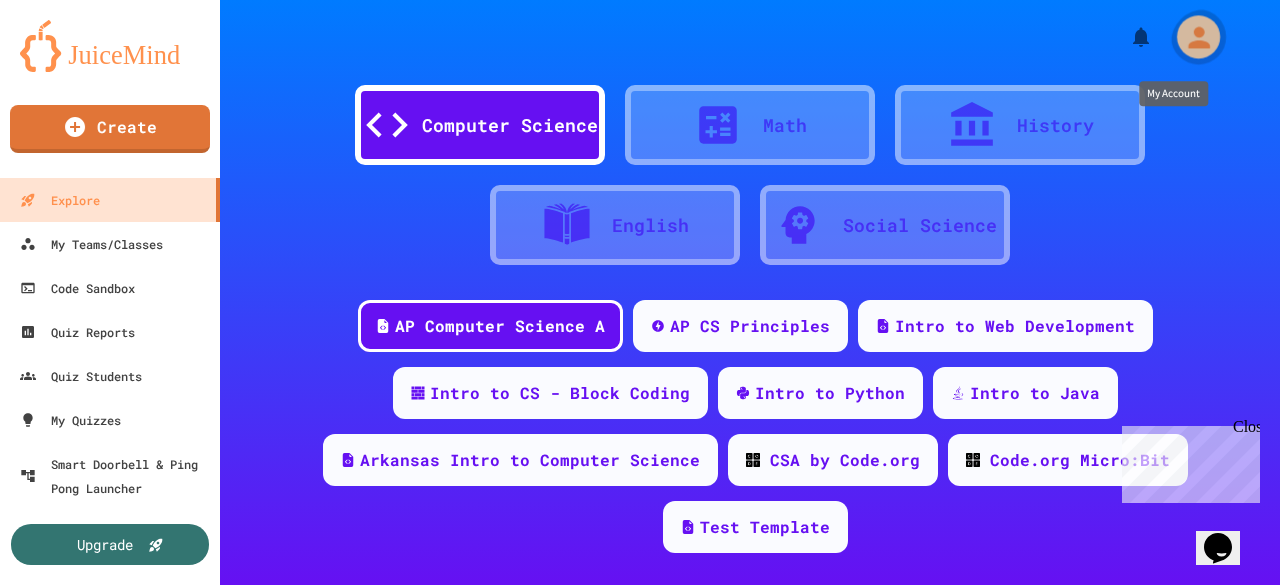 click 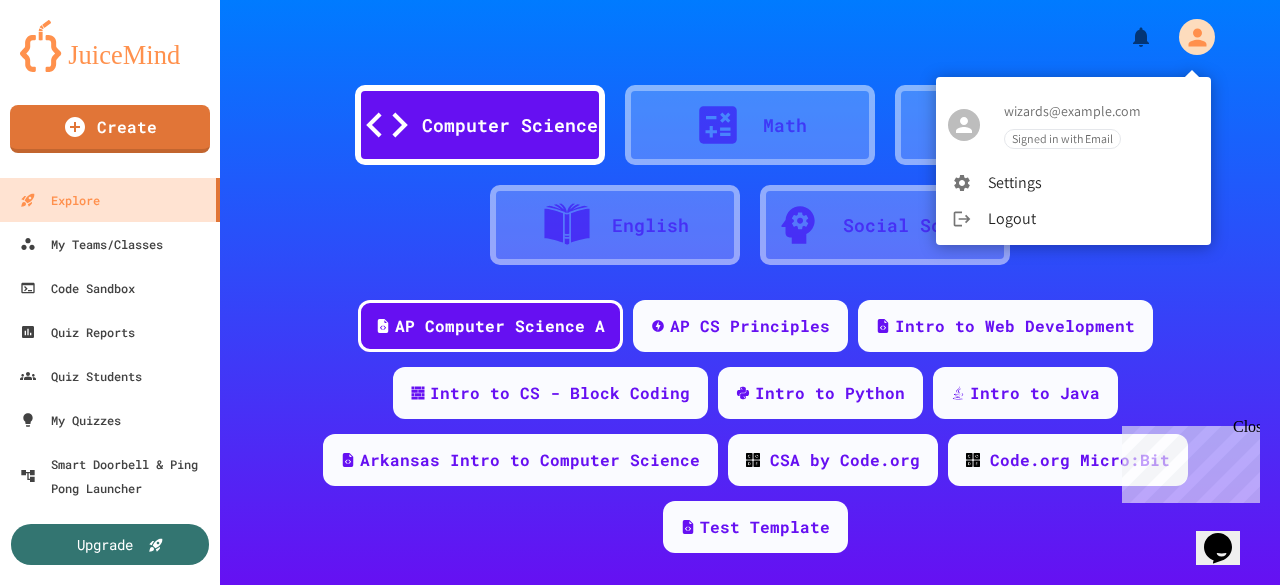 click at bounding box center [640, 292] 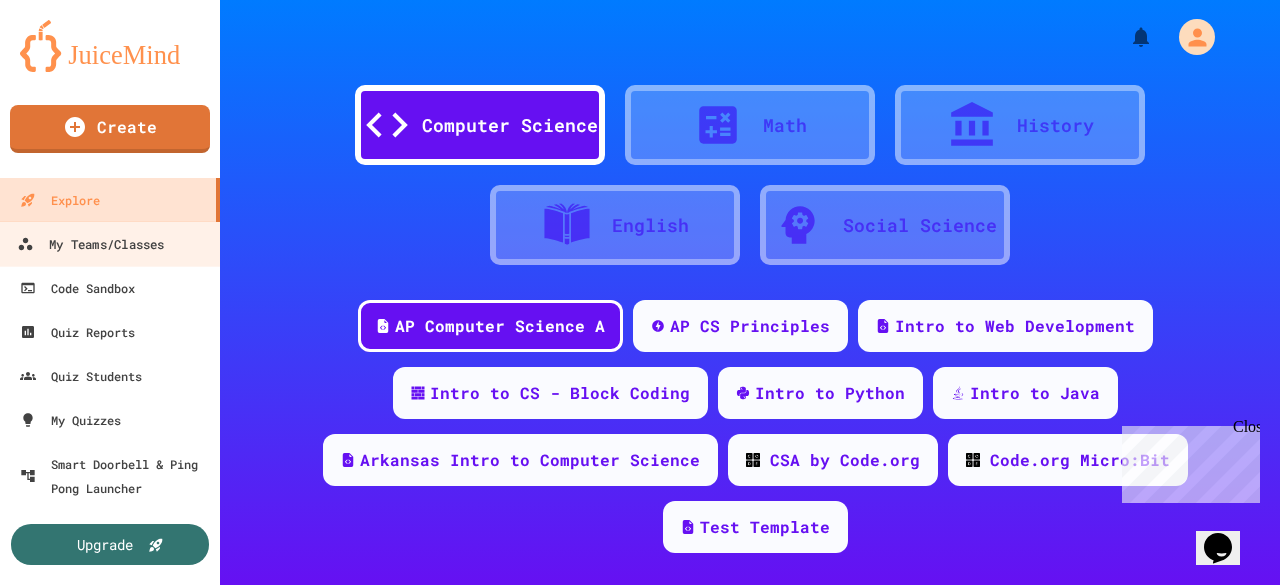 click on "My Teams/Classes" at bounding box center [110, 243] 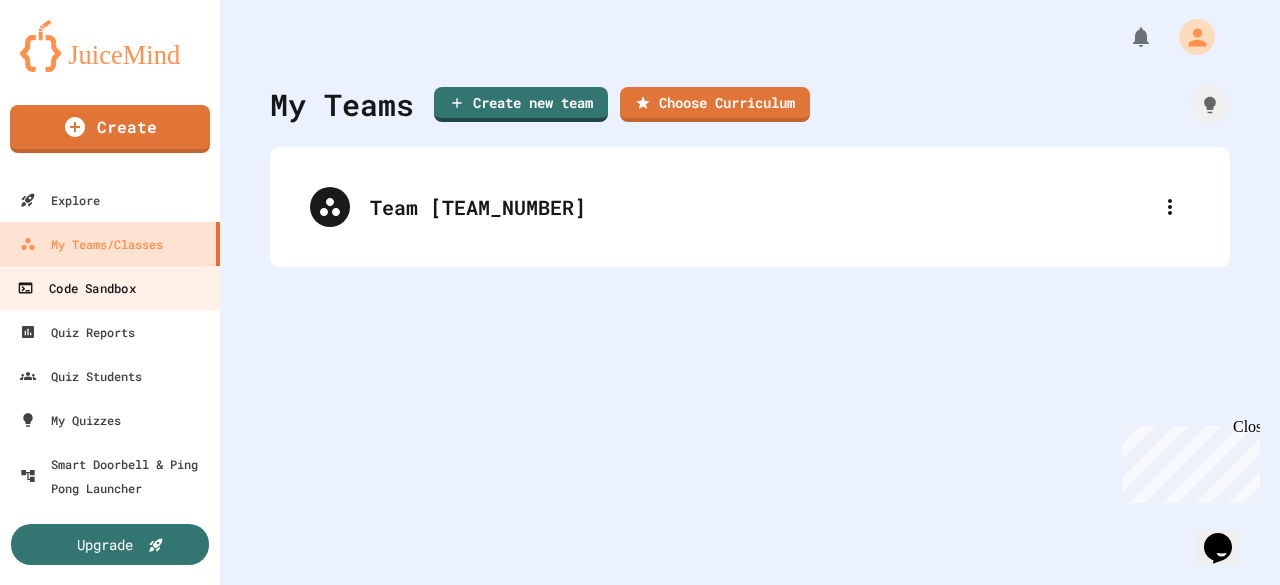 click on "Code Sandbox" at bounding box center (110, 287) 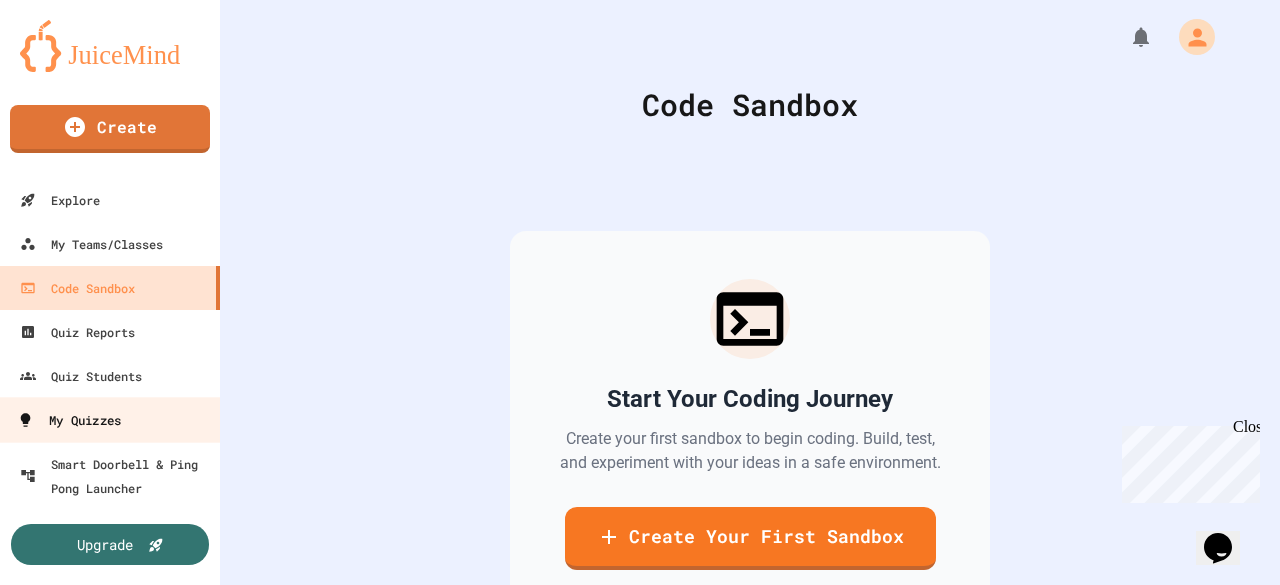 click on "My Quizzes" at bounding box center (69, 420) 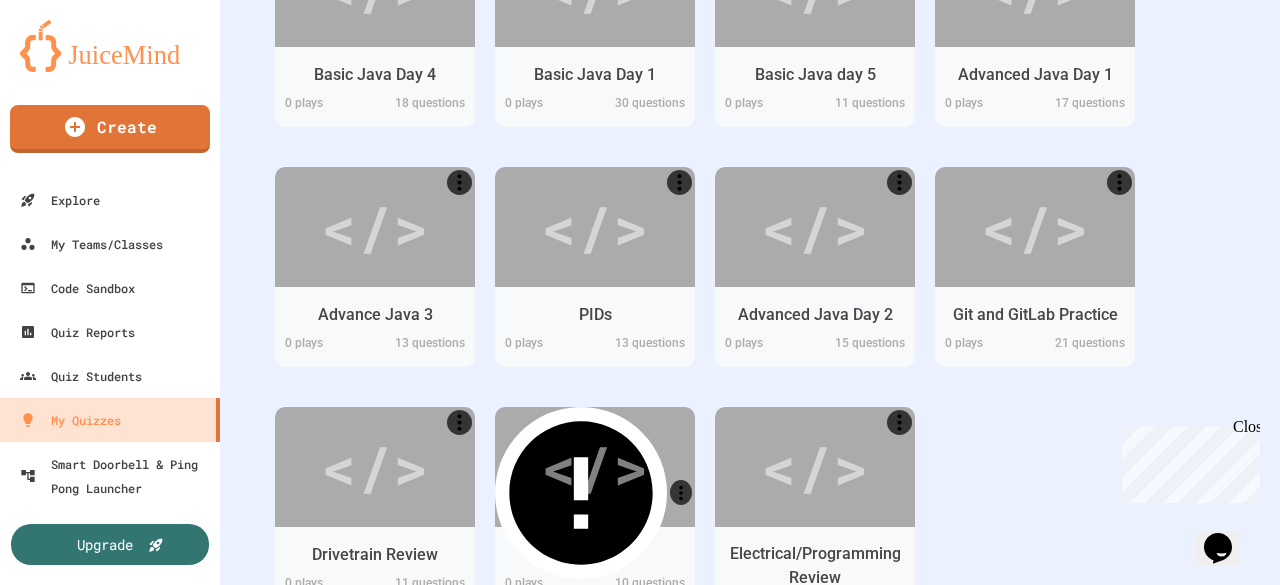 scroll, scrollTop: 837, scrollLeft: 0, axis: vertical 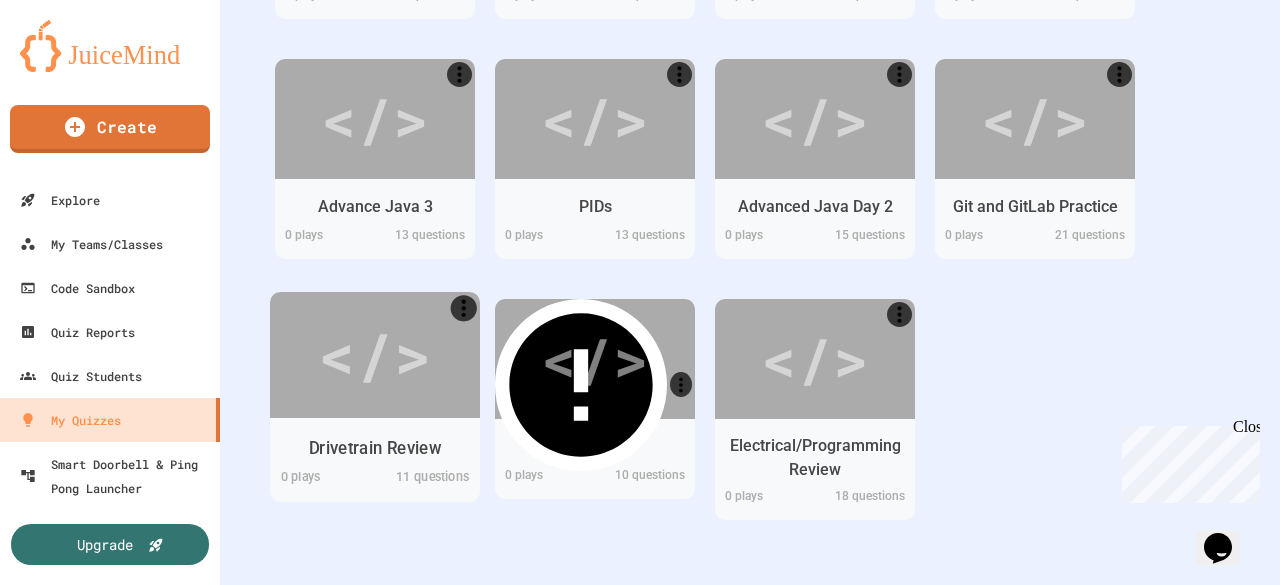click on "Drivetrain Review" at bounding box center [375, 447] 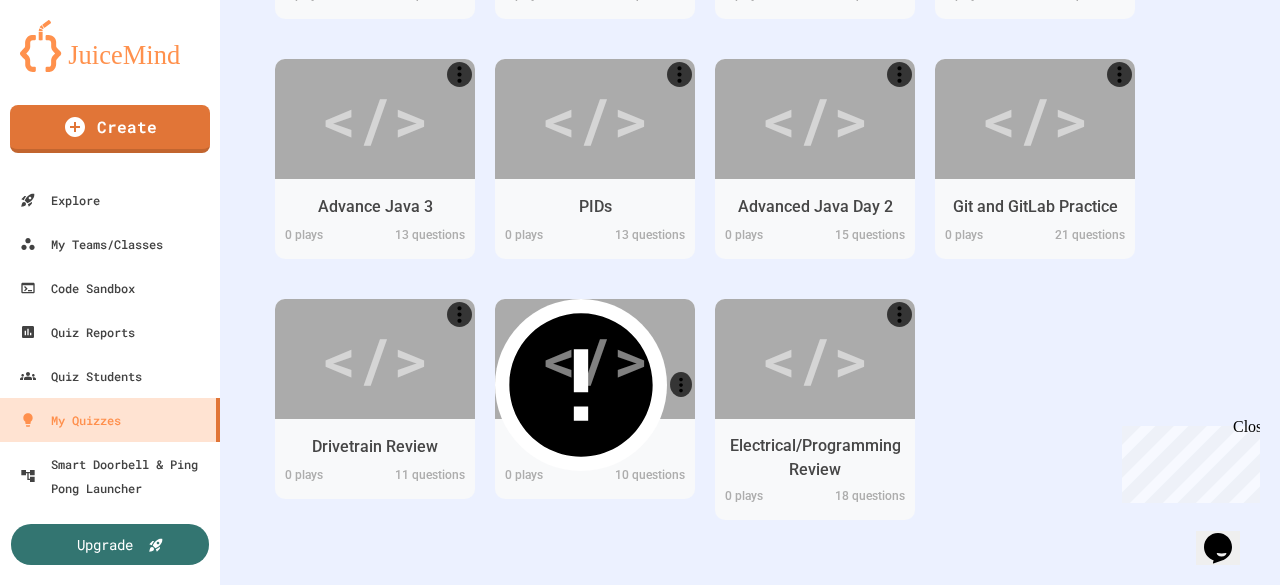 click on "Edit" at bounding box center [594, 715] 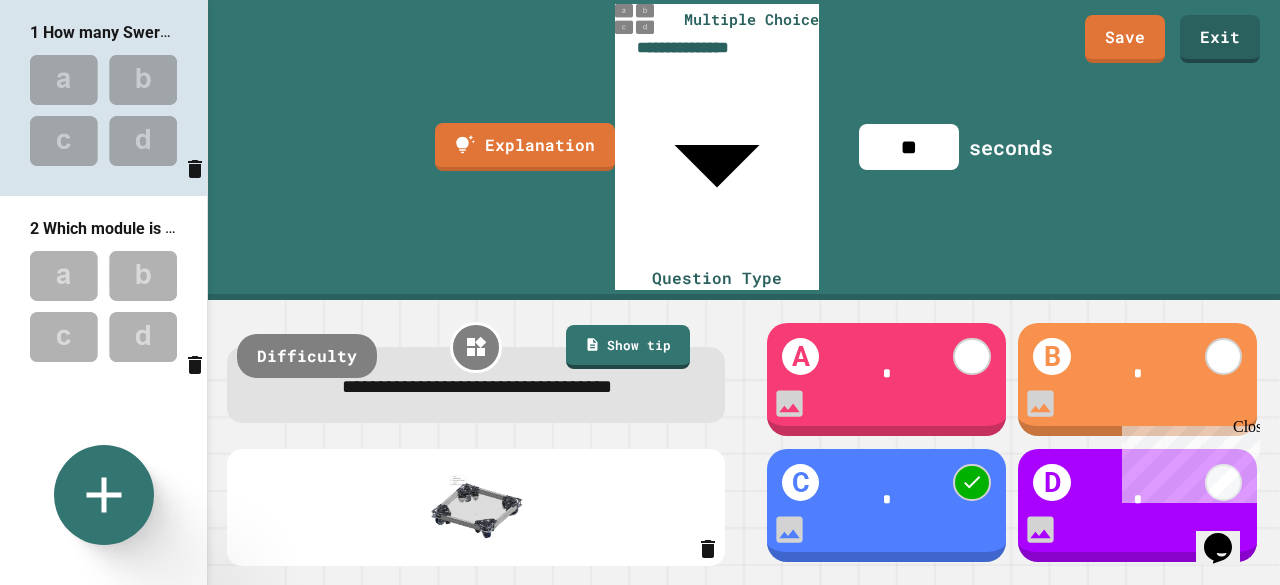 scroll, scrollTop: 548, scrollLeft: 0, axis: vertical 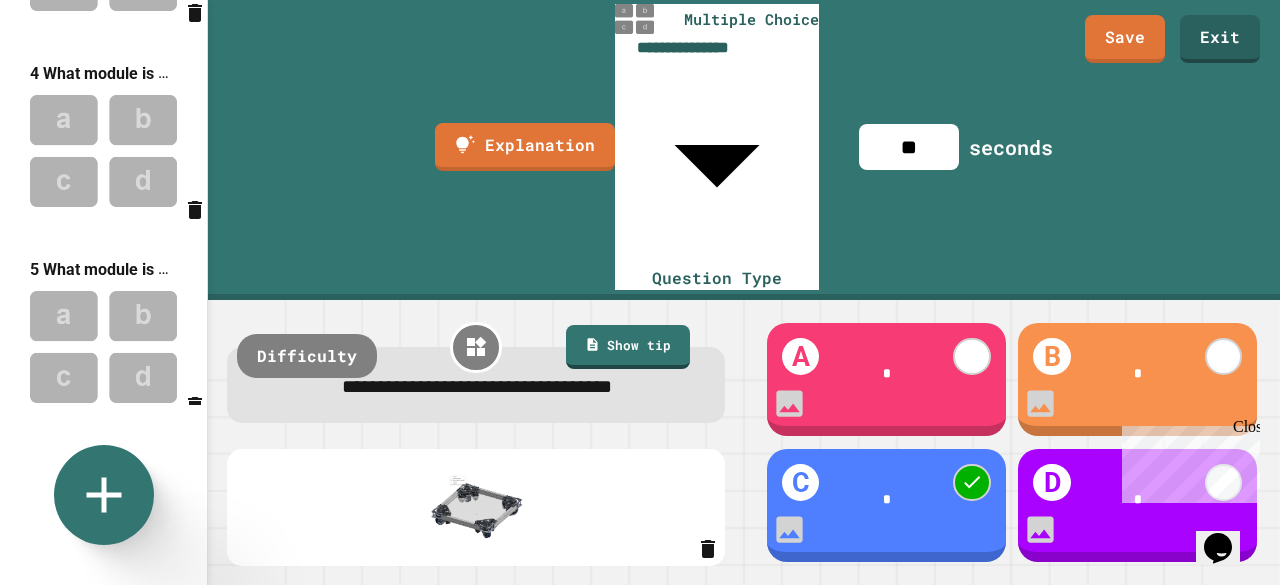 click at bounding box center [103, 346] 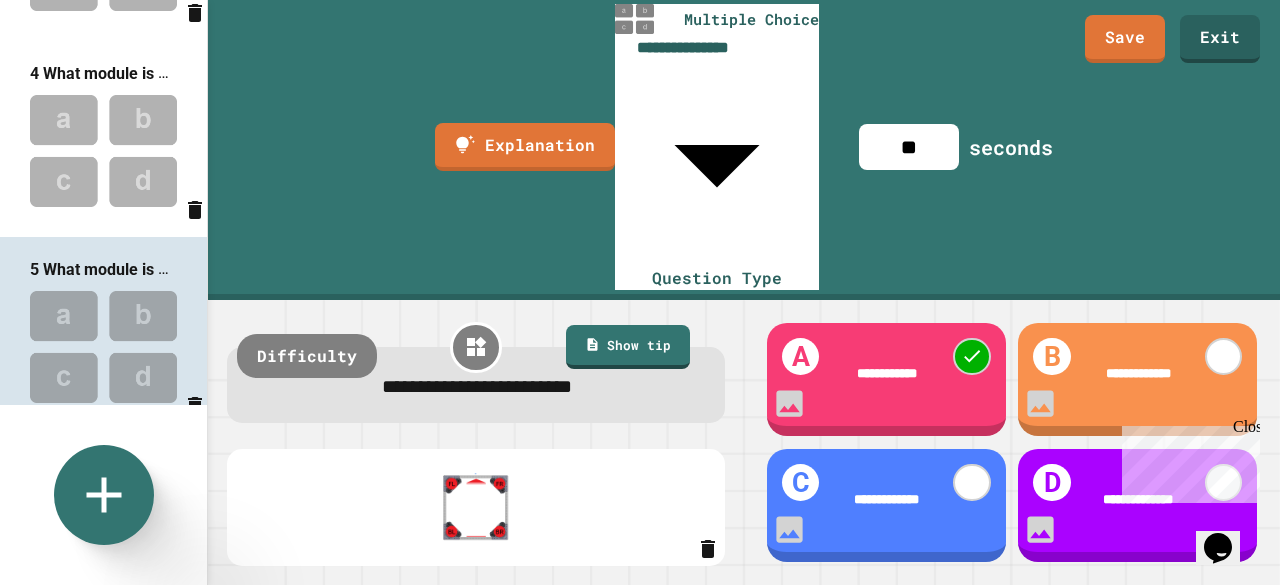 click at bounding box center [103, 150] 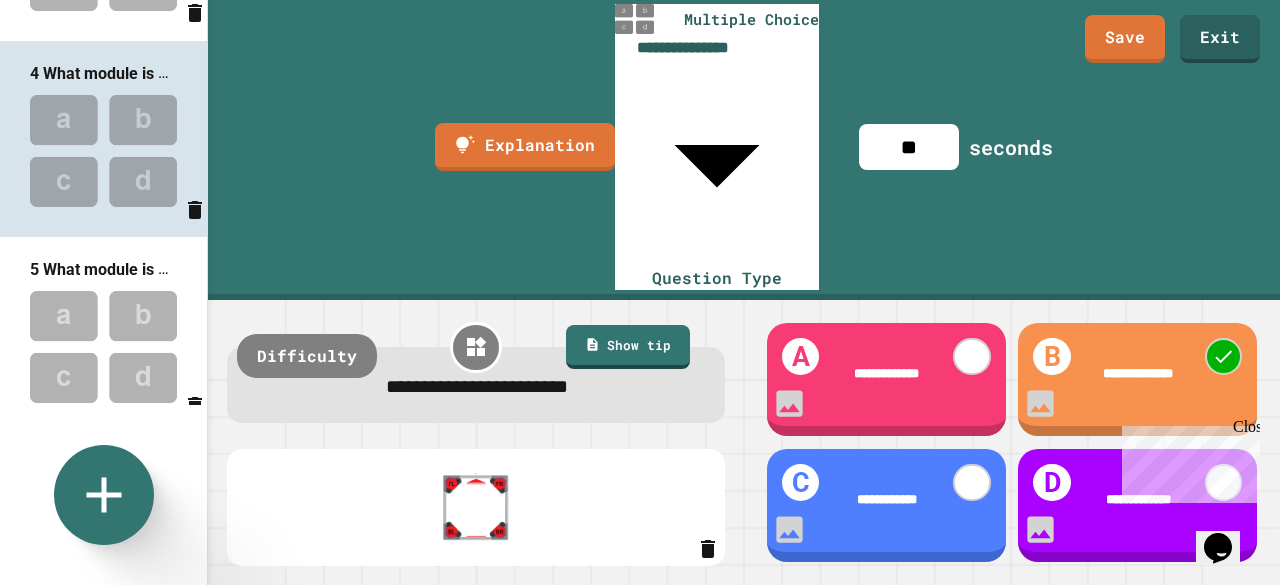 click at bounding box center [103, 346] 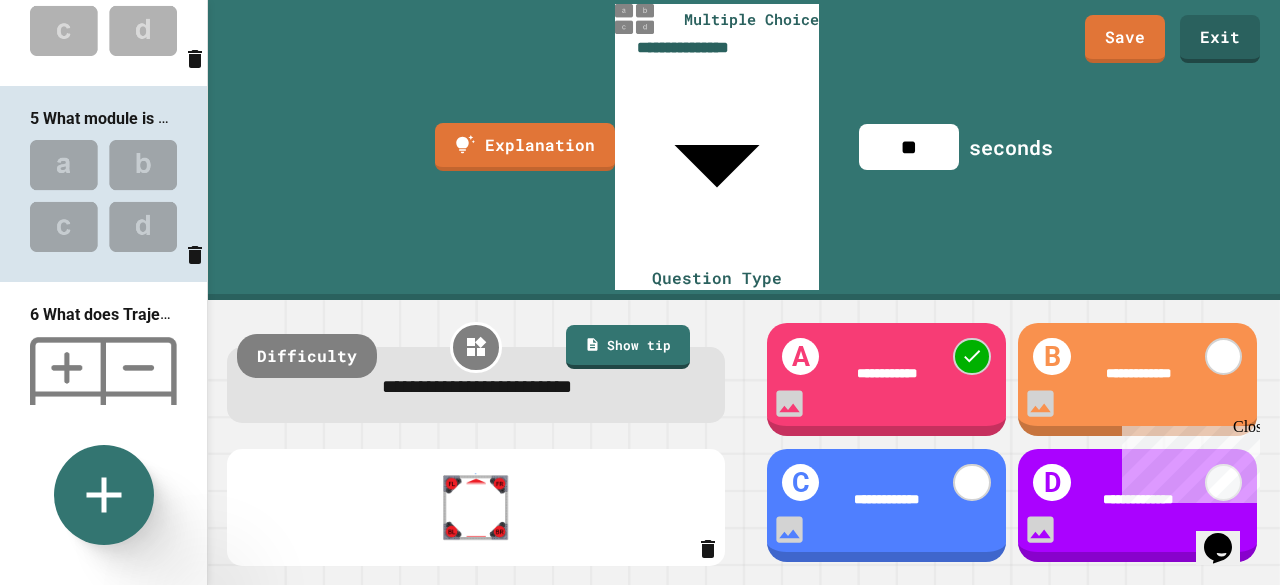 scroll, scrollTop: 702, scrollLeft: 0, axis: vertical 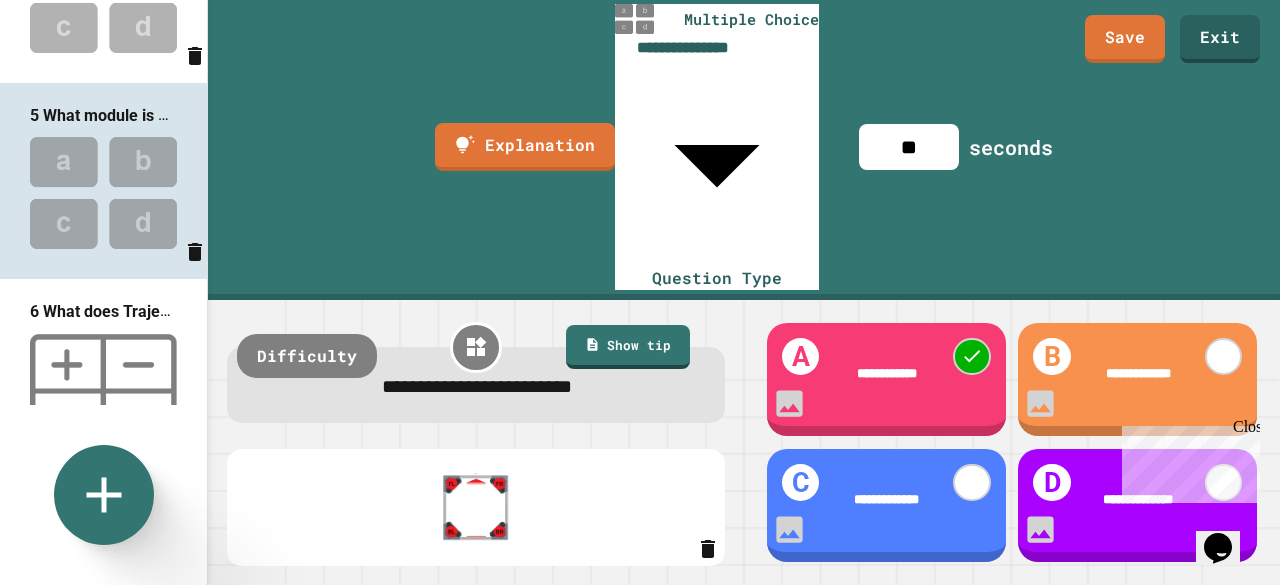 click at bounding box center [103, 391] 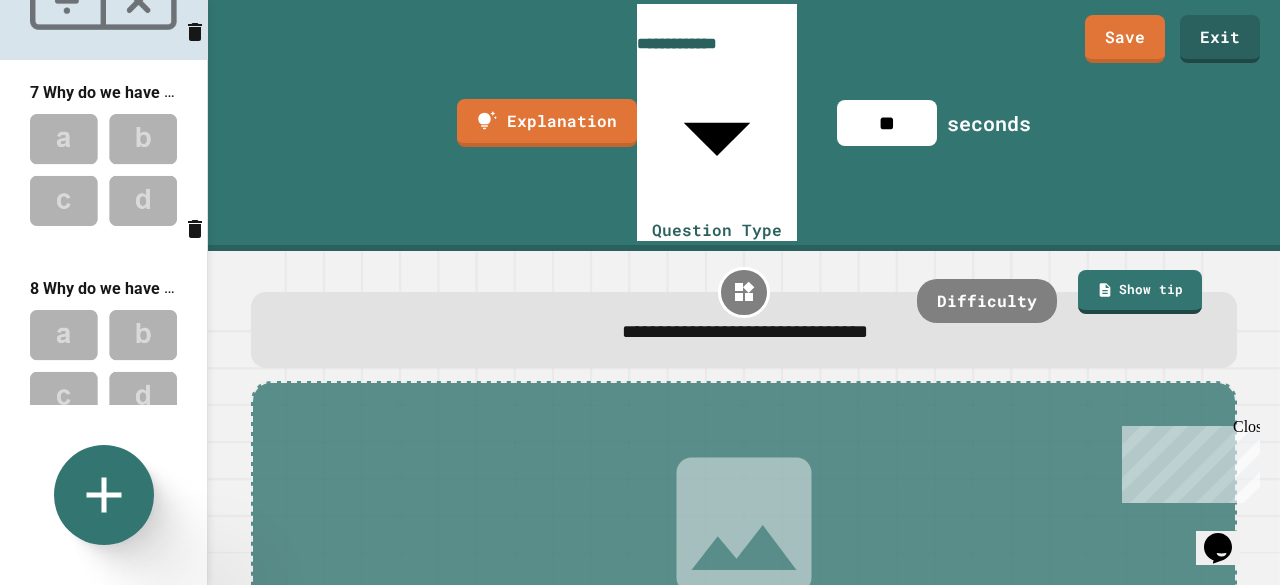 scroll, scrollTop: 1121, scrollLeft: 0, axis: vertical 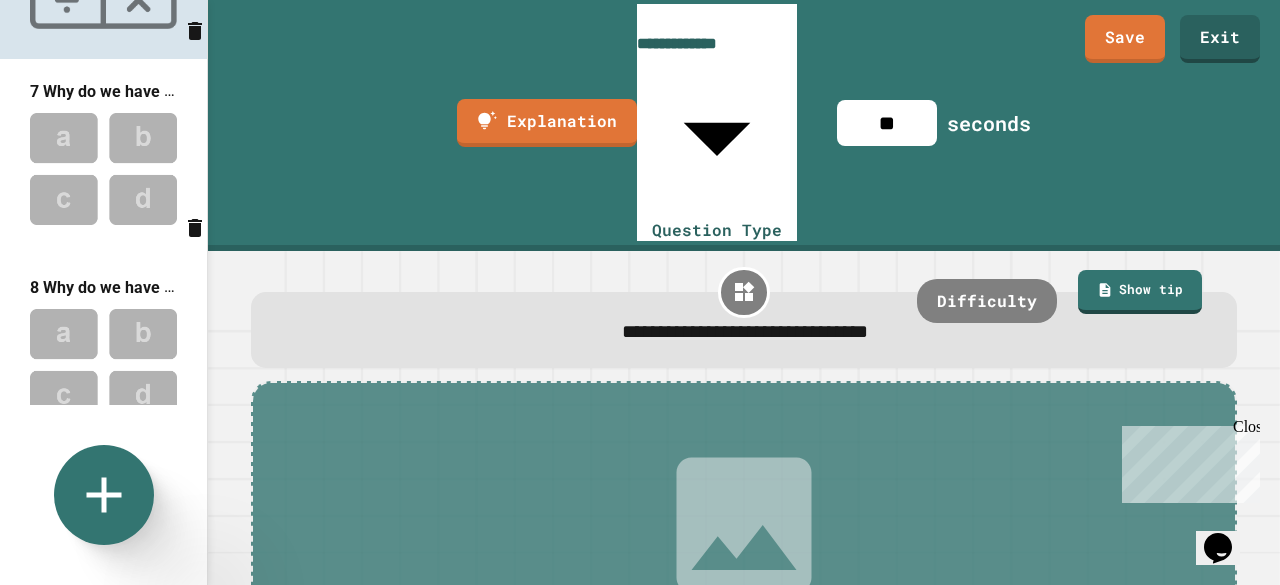 click at bounding box center [103, 364] 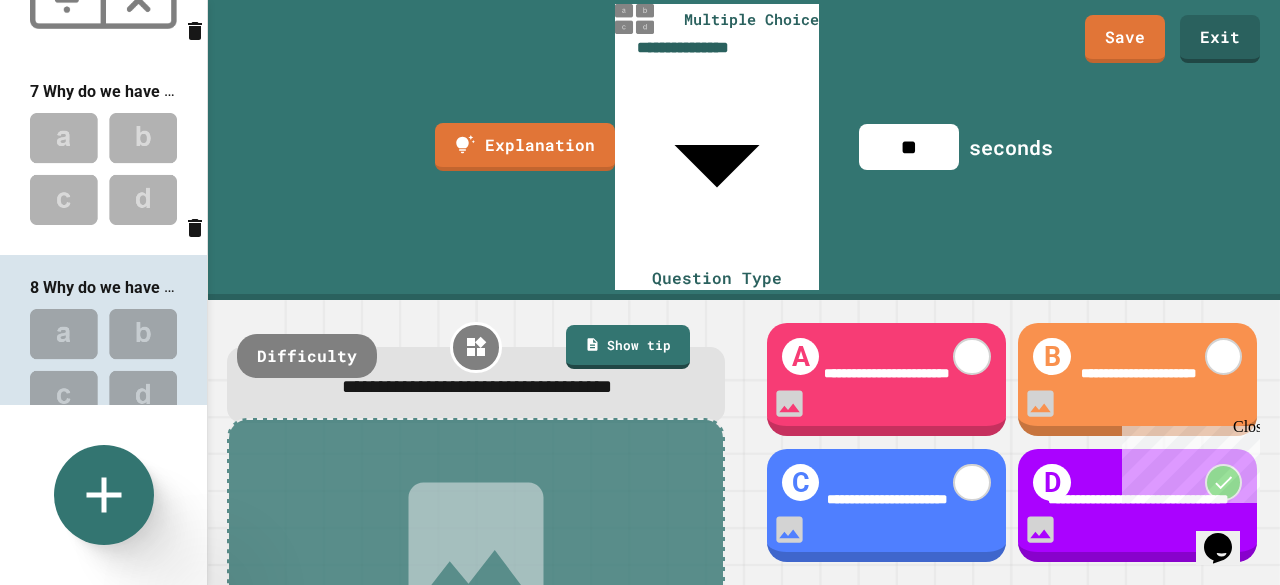click at bounding box center [103, 168] 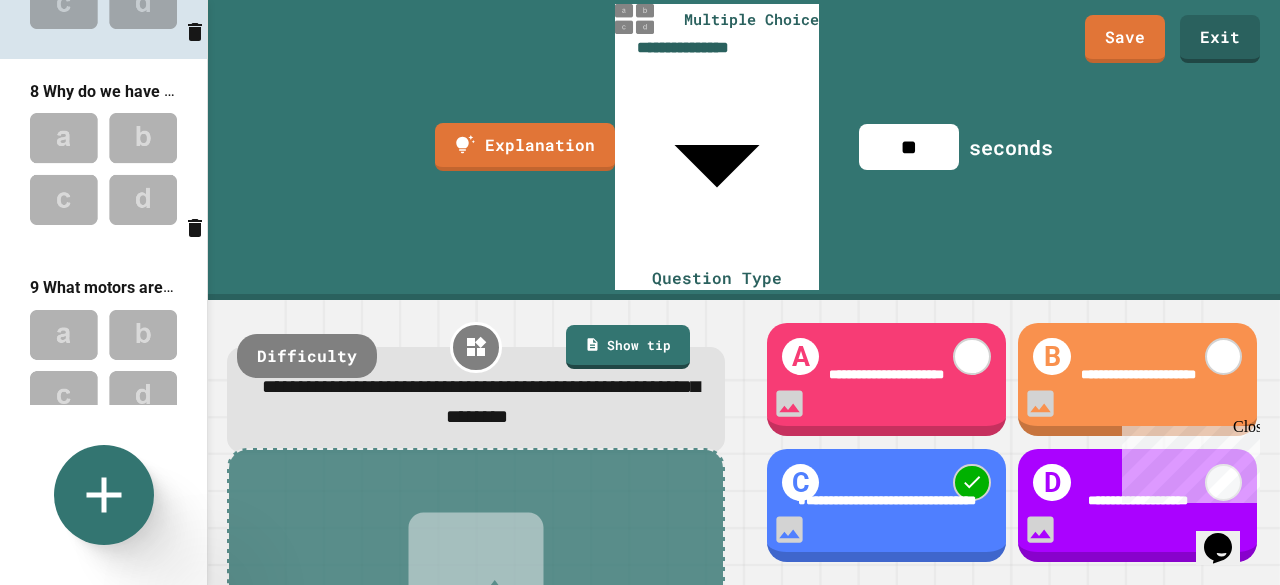 click at bounding box center (103, 365) 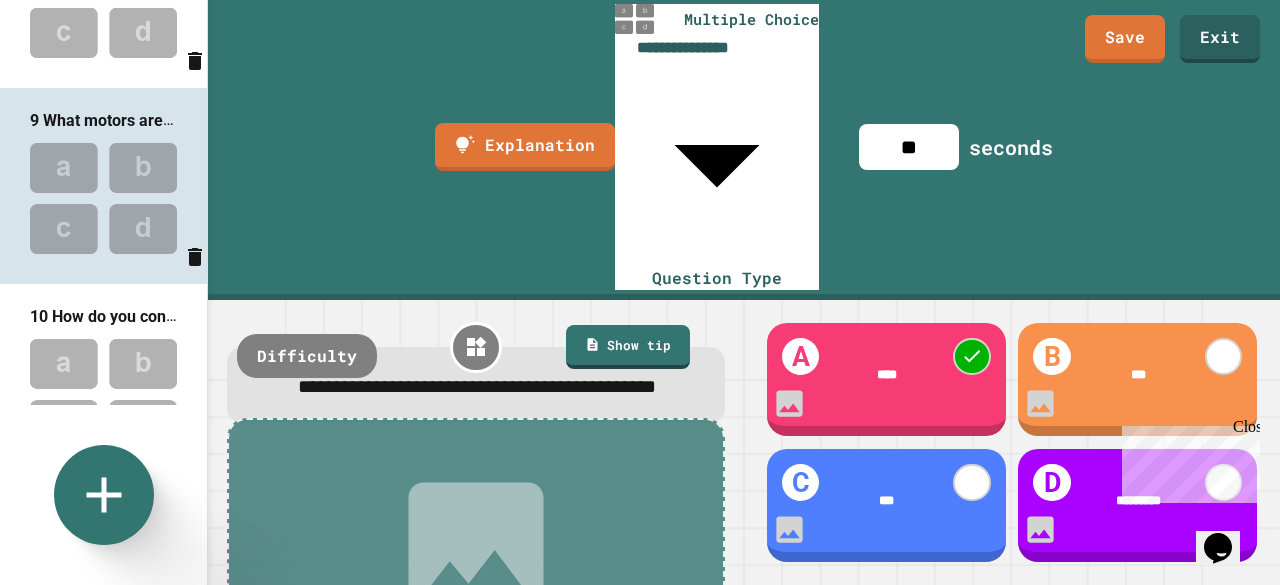scroll, scrollTop: 1485, scrollLeft: 0, axis: vertical 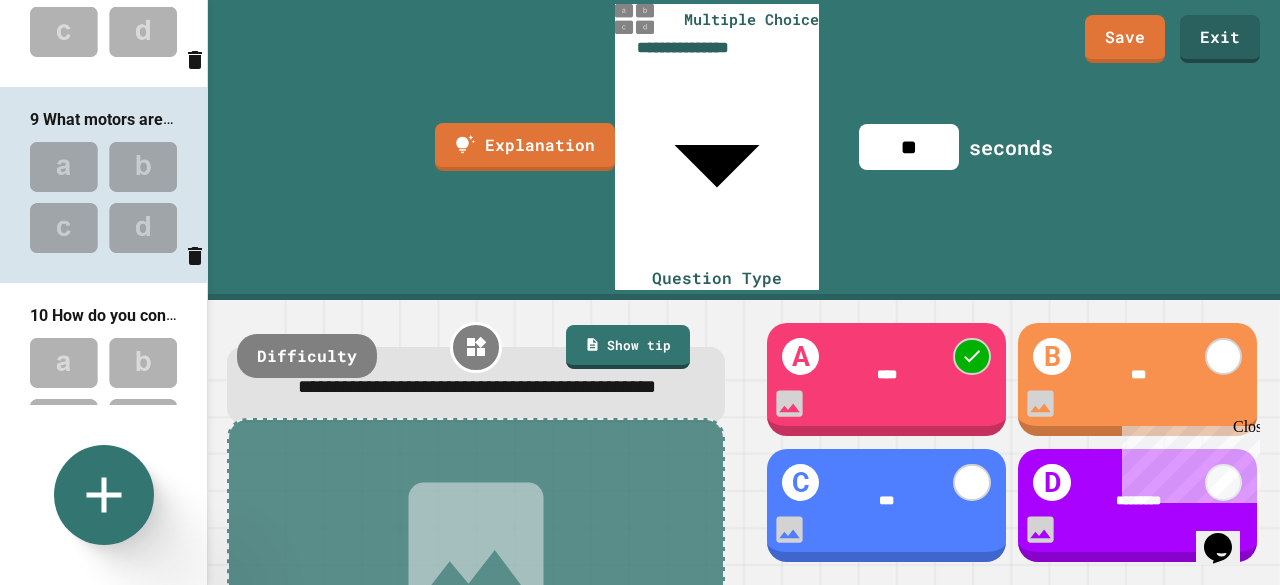 click at bounding box center [103, 393] 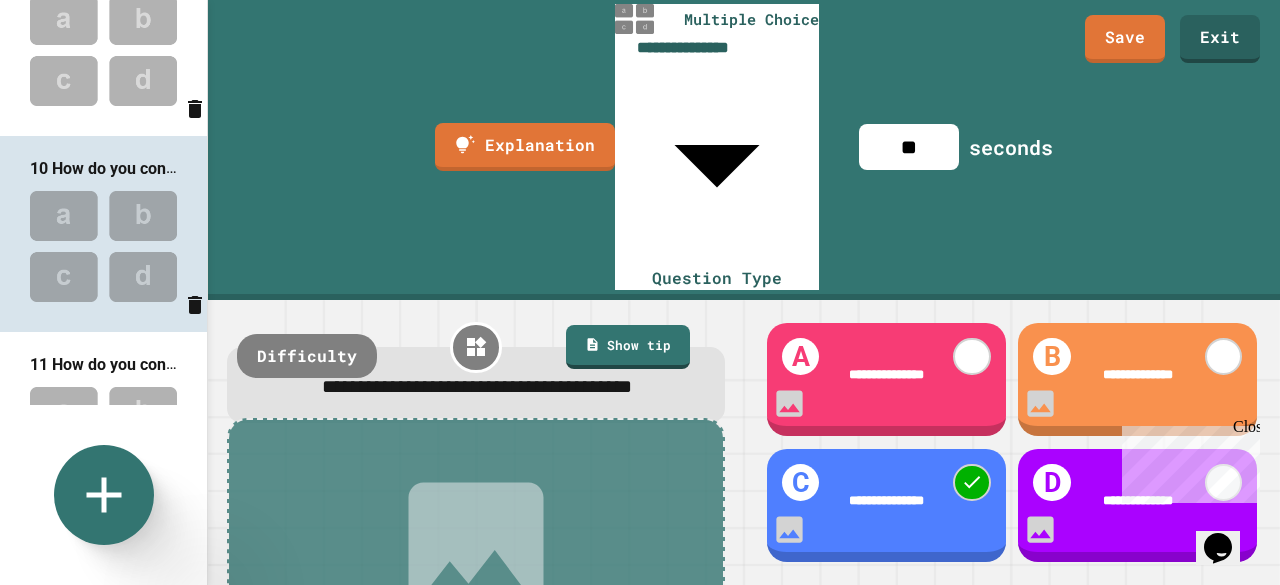 scroll, scrollTop: 1637, scrollLeft: 0, axis: vertical 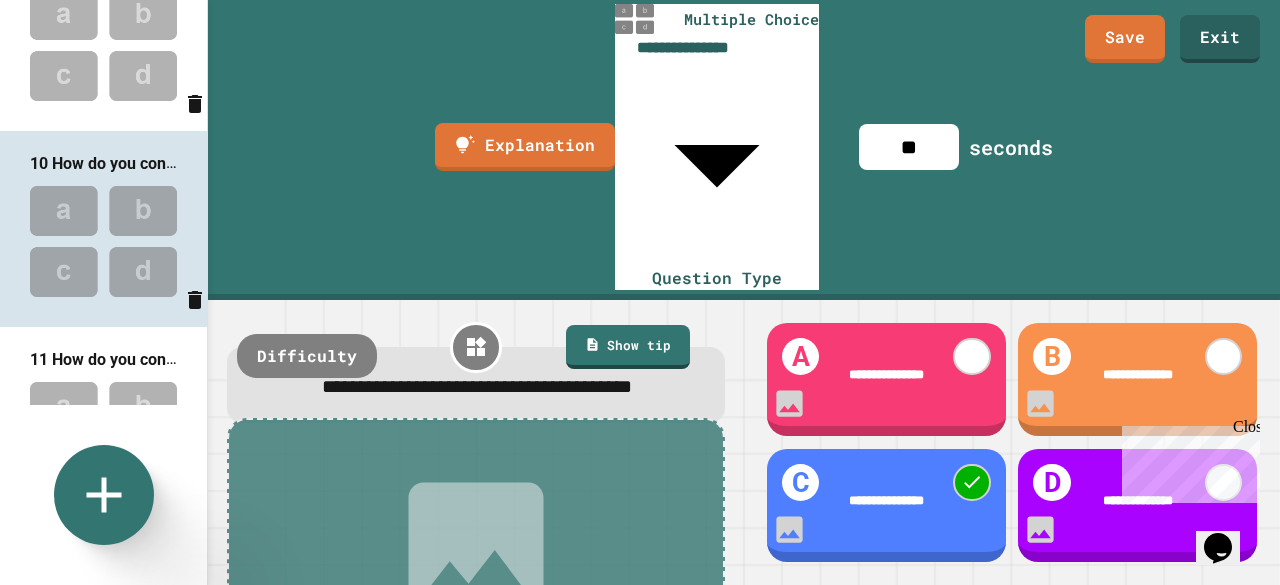 click on "11   How do you convert degrees to rotations?" at bounding box center [103, 359] 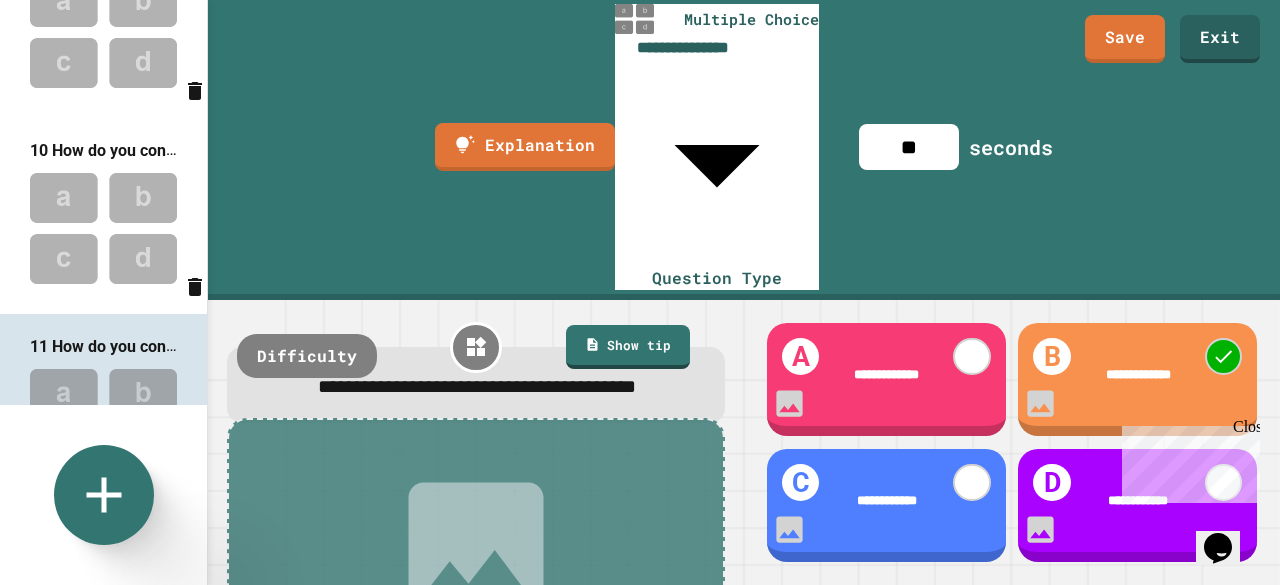 click at bounding box center [103, 424] 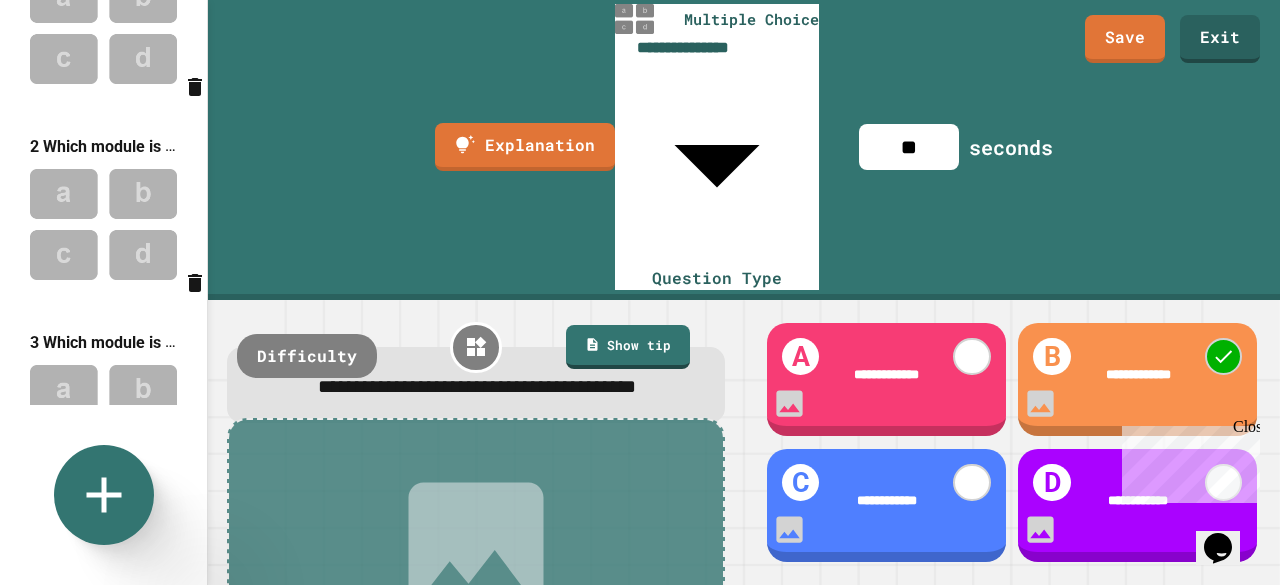 scroll, scrollTop: 0, scrollLeft: 0, axis: both 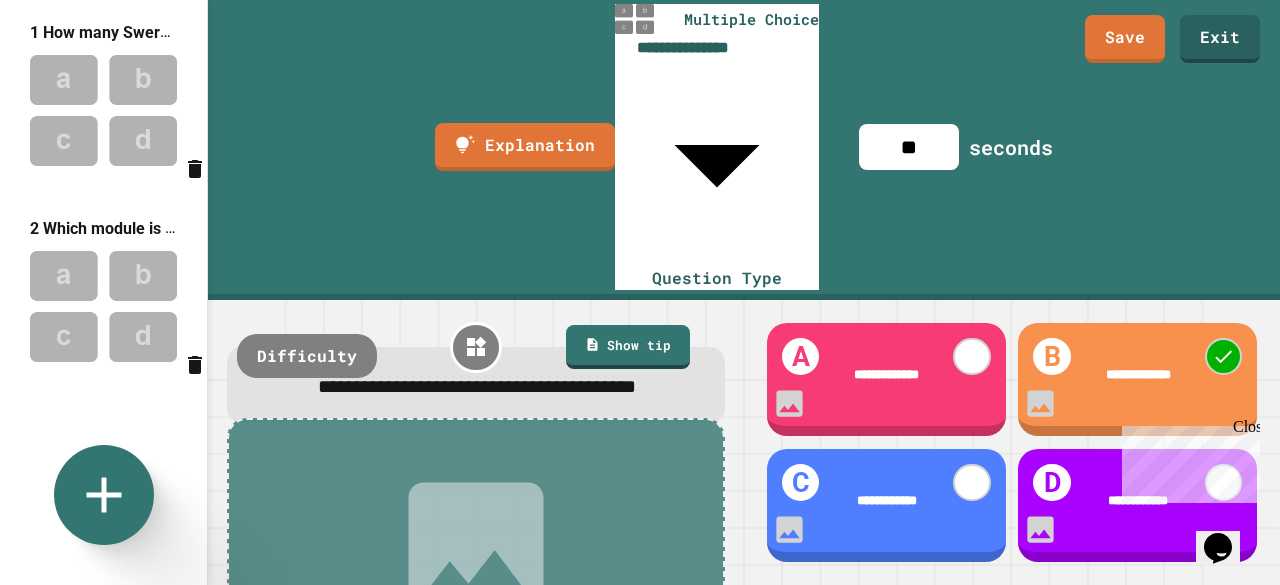 click at bounding box center [103, 110] 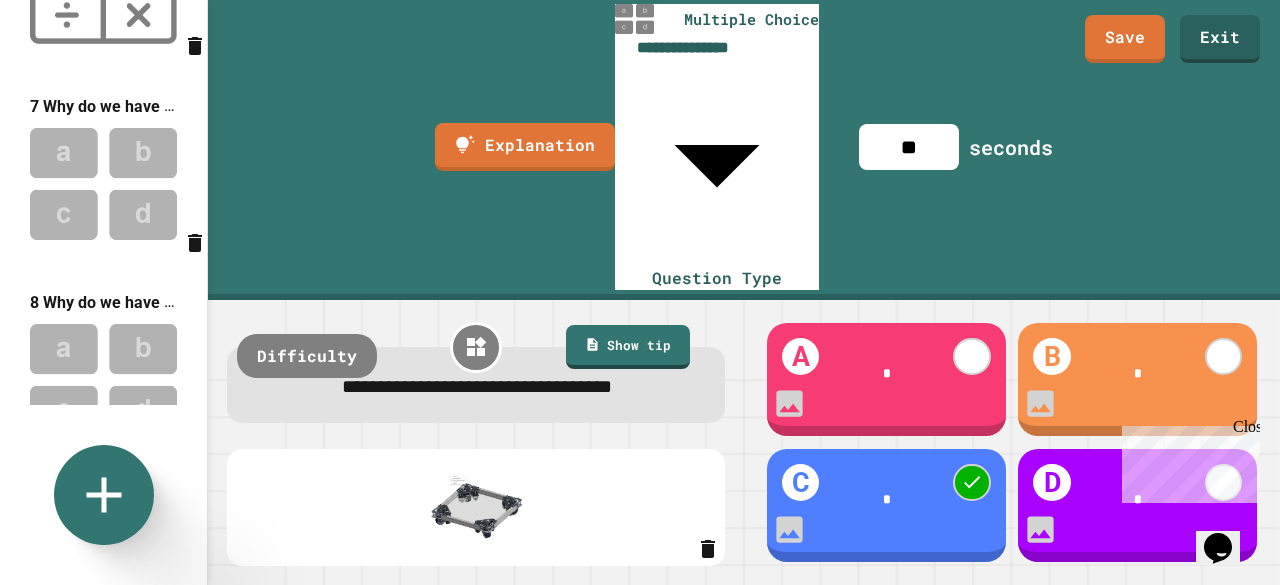 scroll, scrollTop: 1650, scrollLeft: 0, axis: vertical 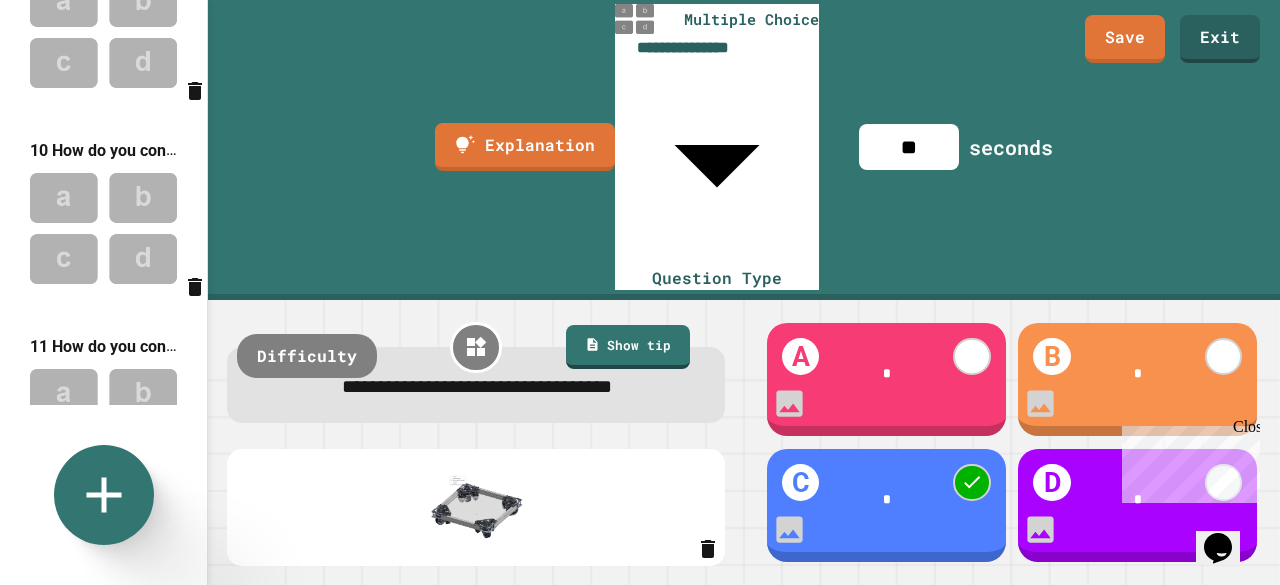click at bounding box center (103, 424) 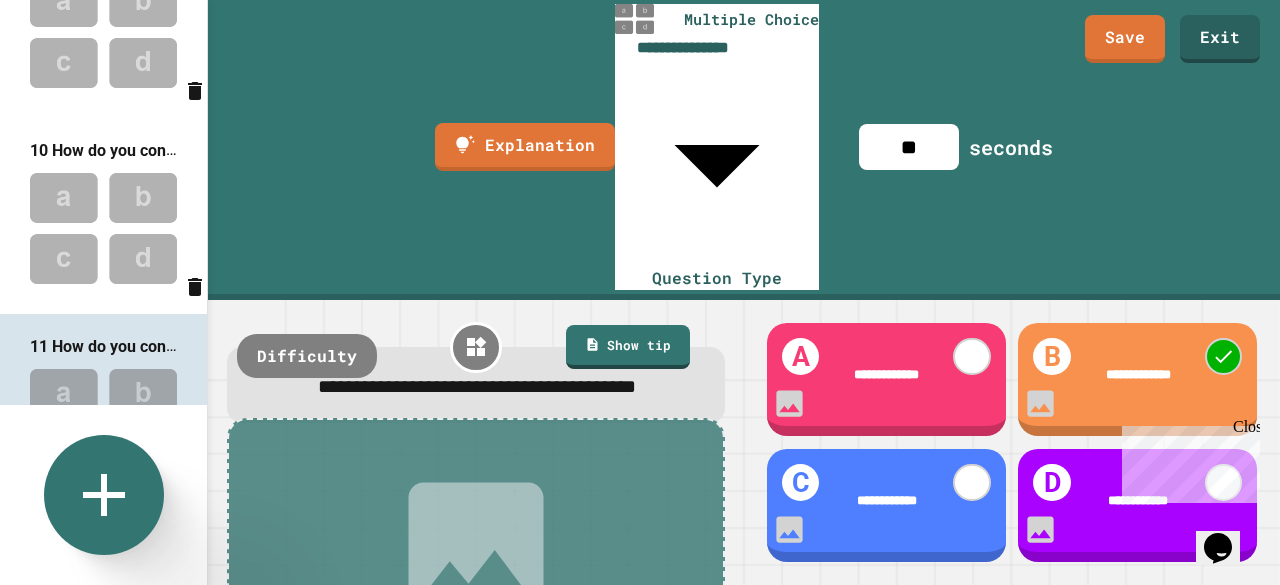 click 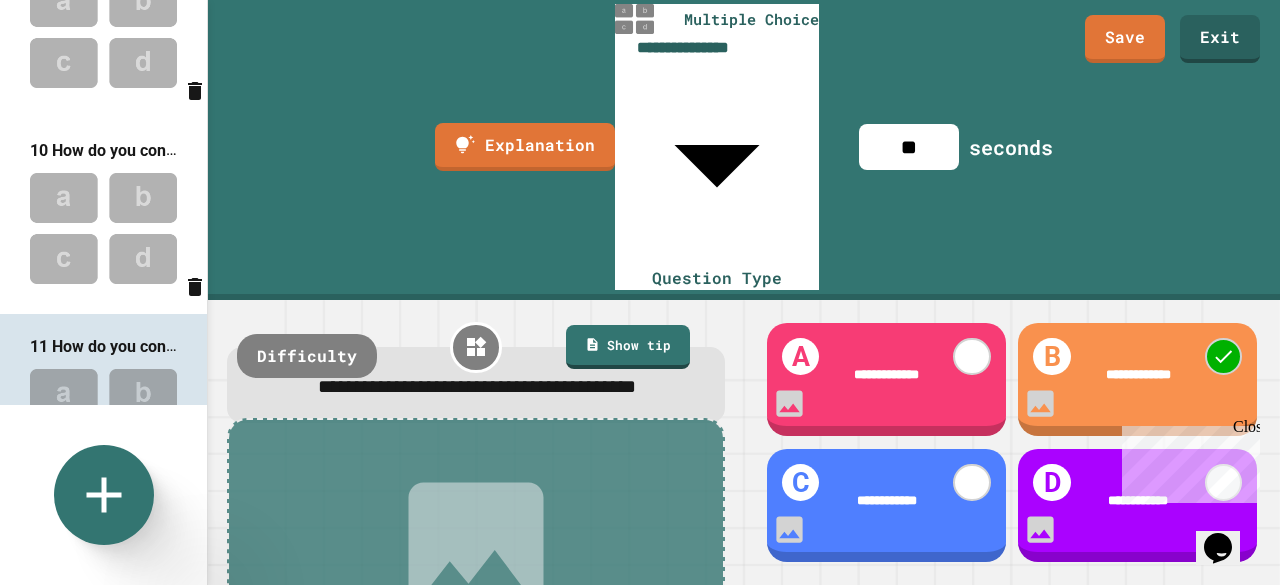 click on "Multiple Choice" at bounding box center (274, 819) 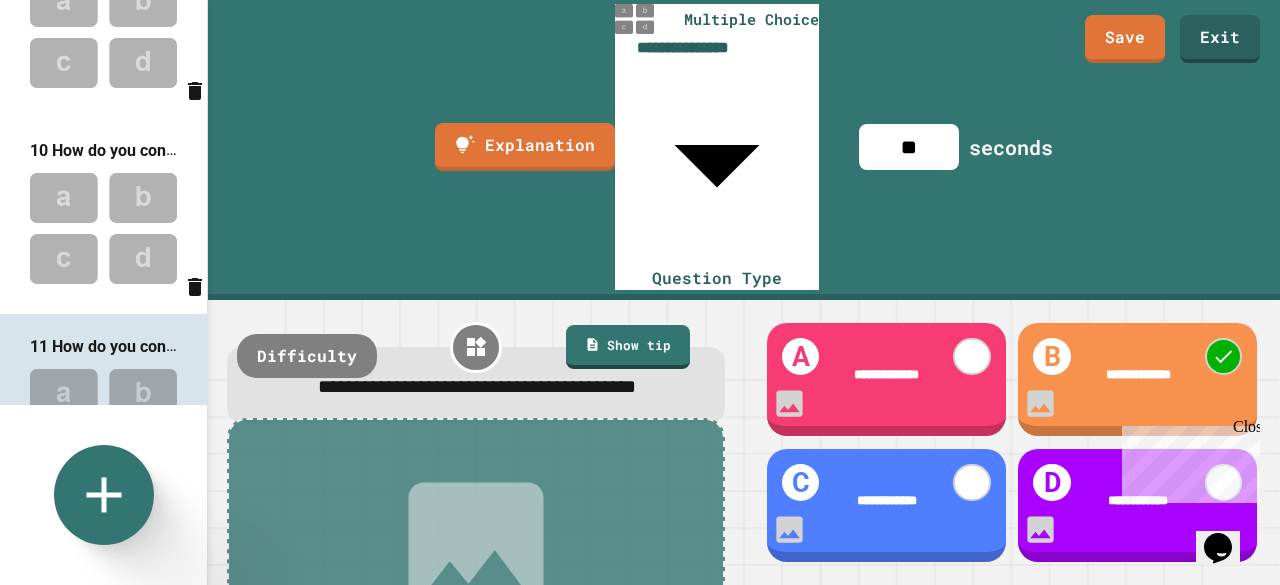 scroll, scrollTop: 1837, scrollLeft: 0, axis: vertical 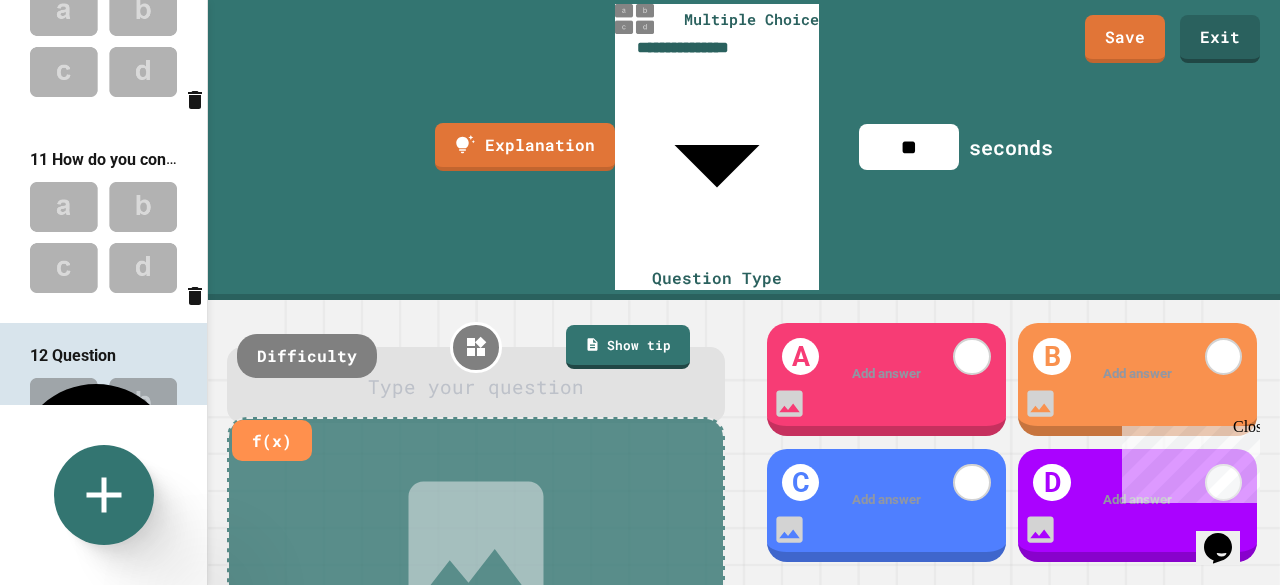 click at bounding box center [476, 388] 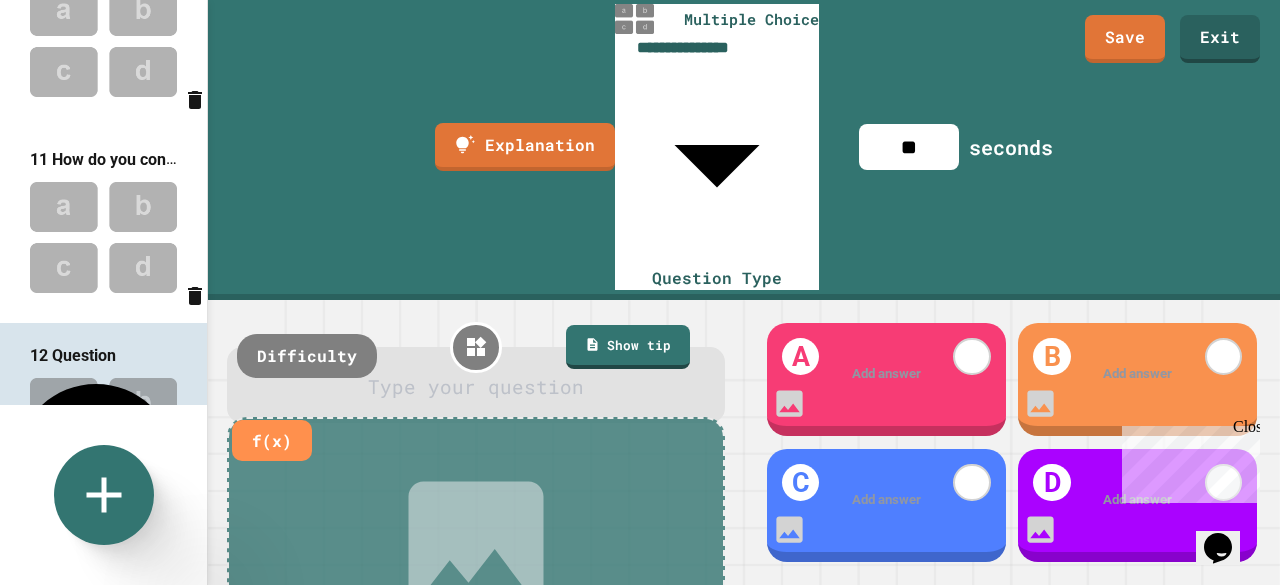 click at bounding box center [476, 388] 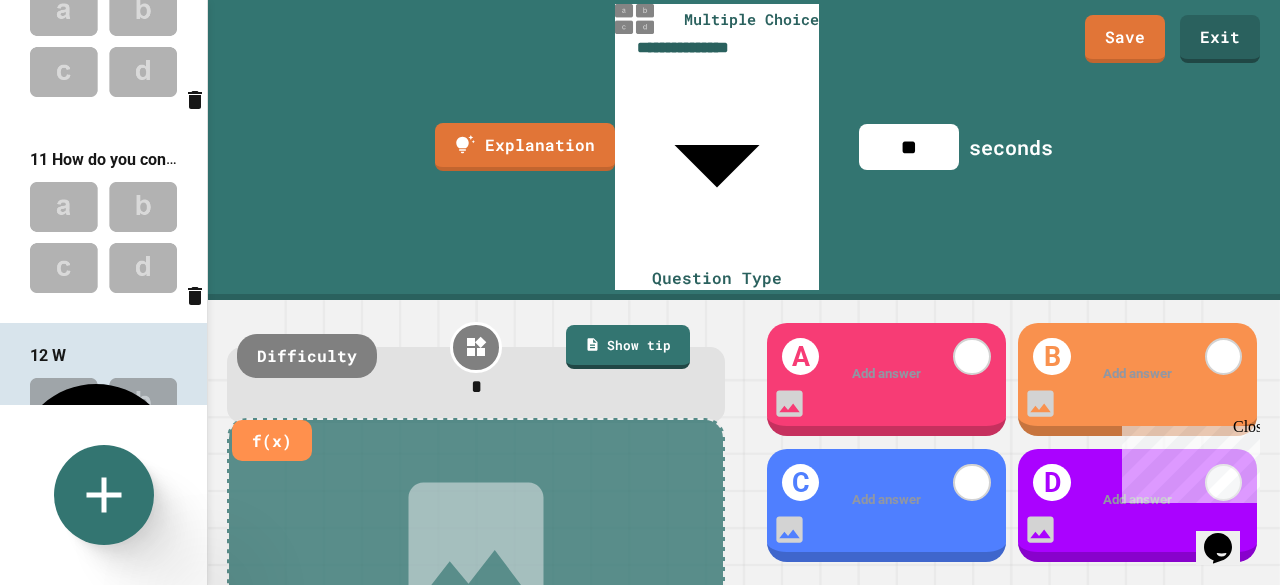 type 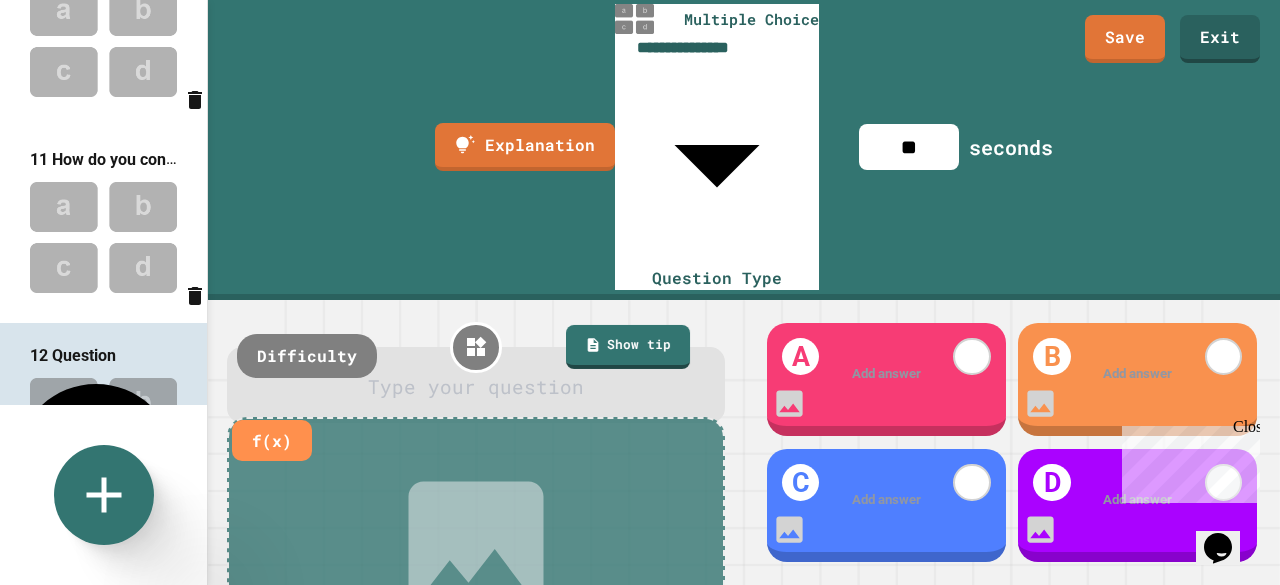 click on "**********" at bounding box center (640, 292) 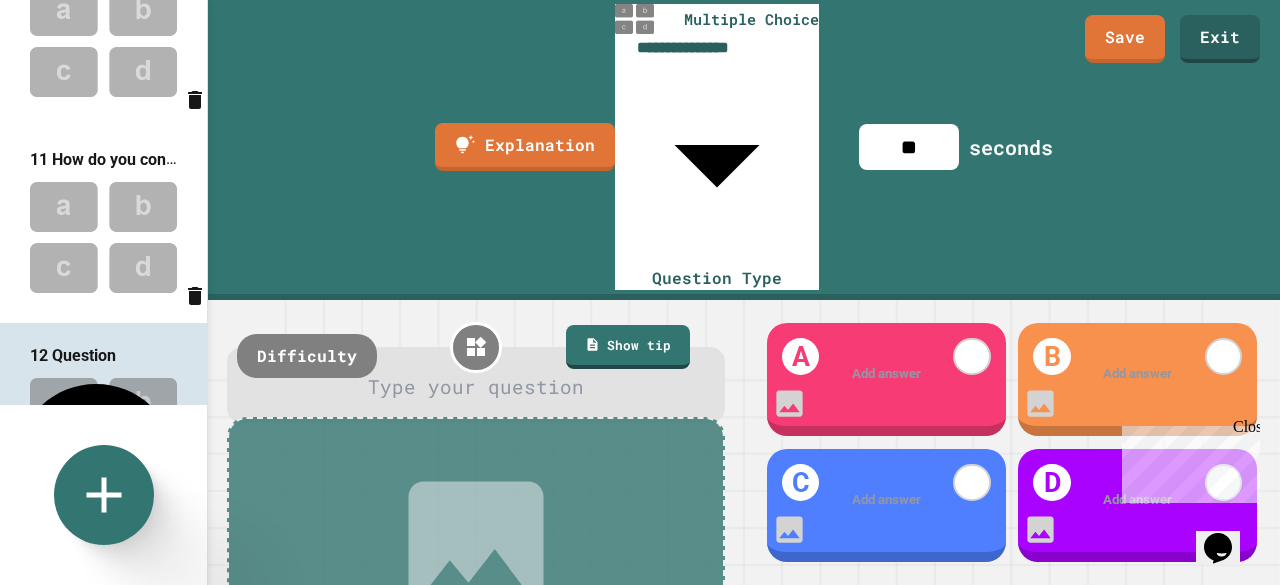 click at bounding box center (640, 292) 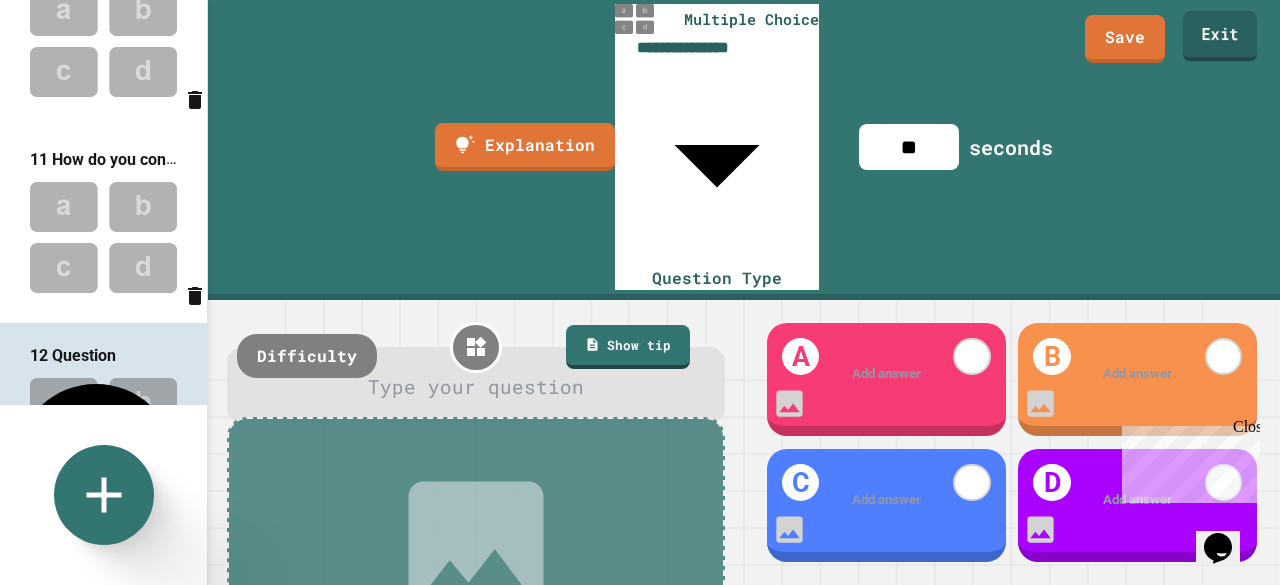 click on "Exit" at bounding box center (1220, 36) 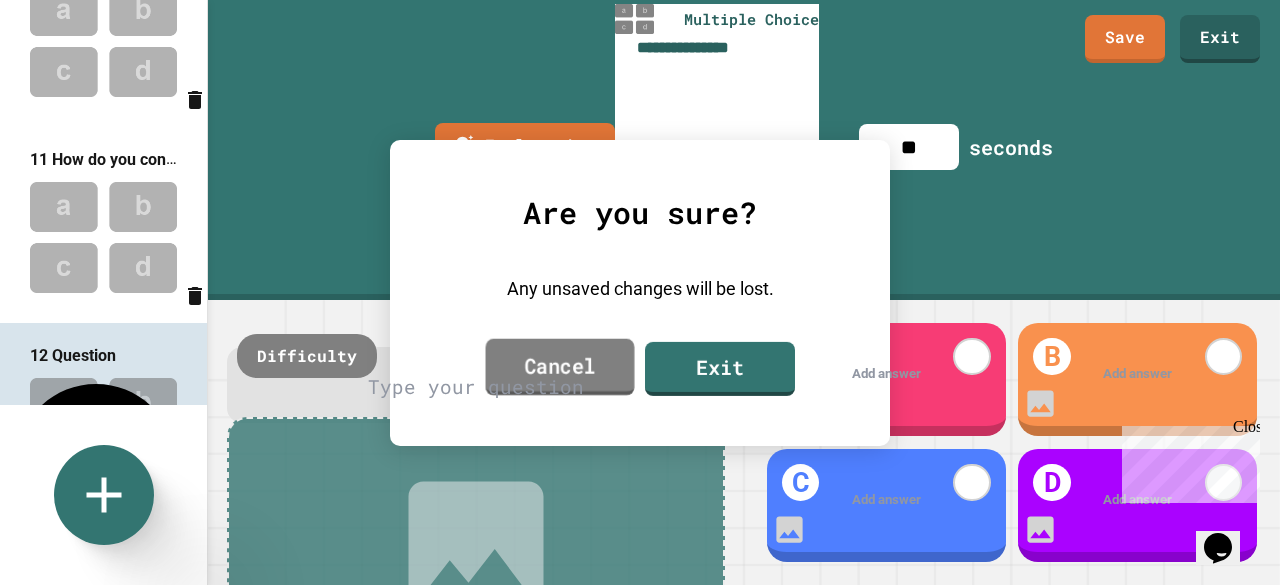 click on "Cancel" at bounding box center (560, 366) 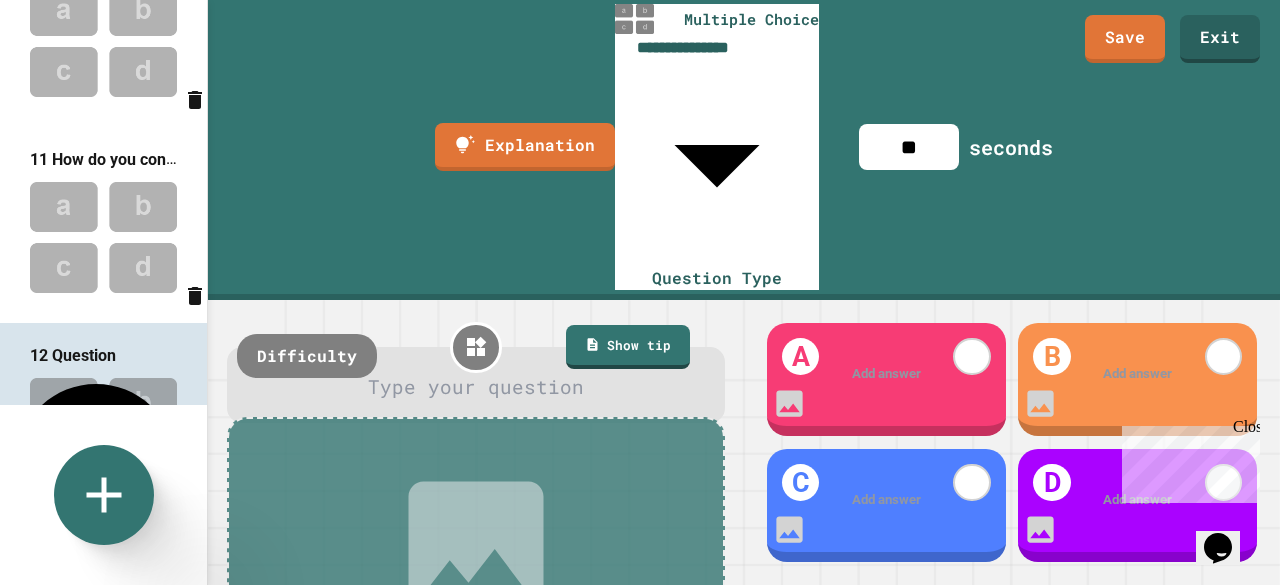 click 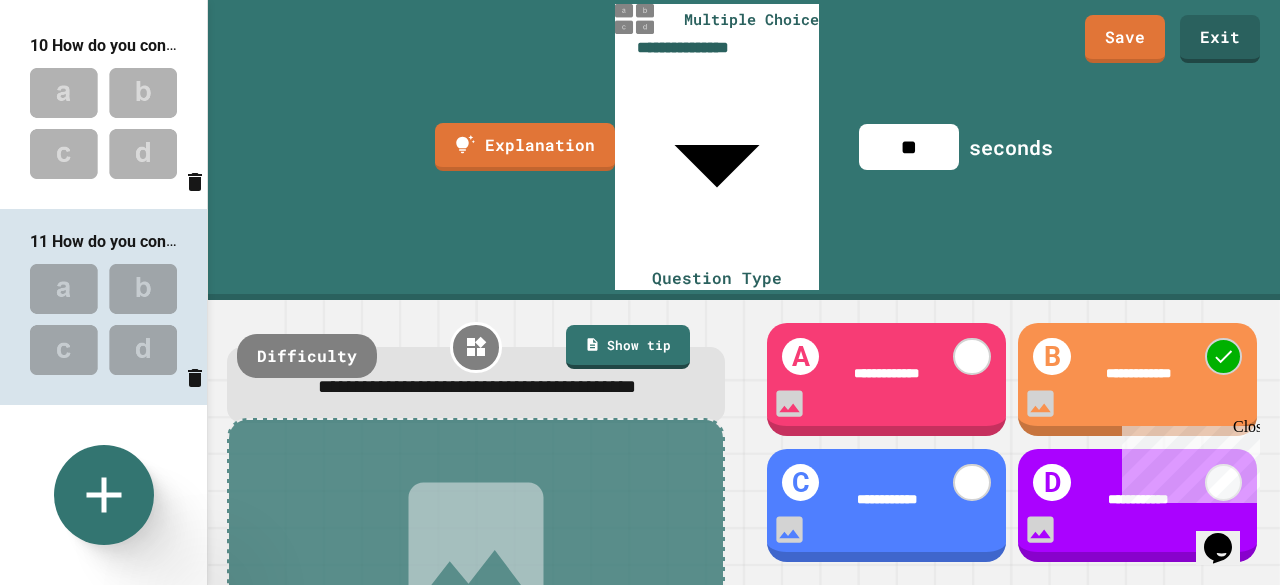 scroll, scrollTop: 1650, scrollLeft: 0, axis: vertical 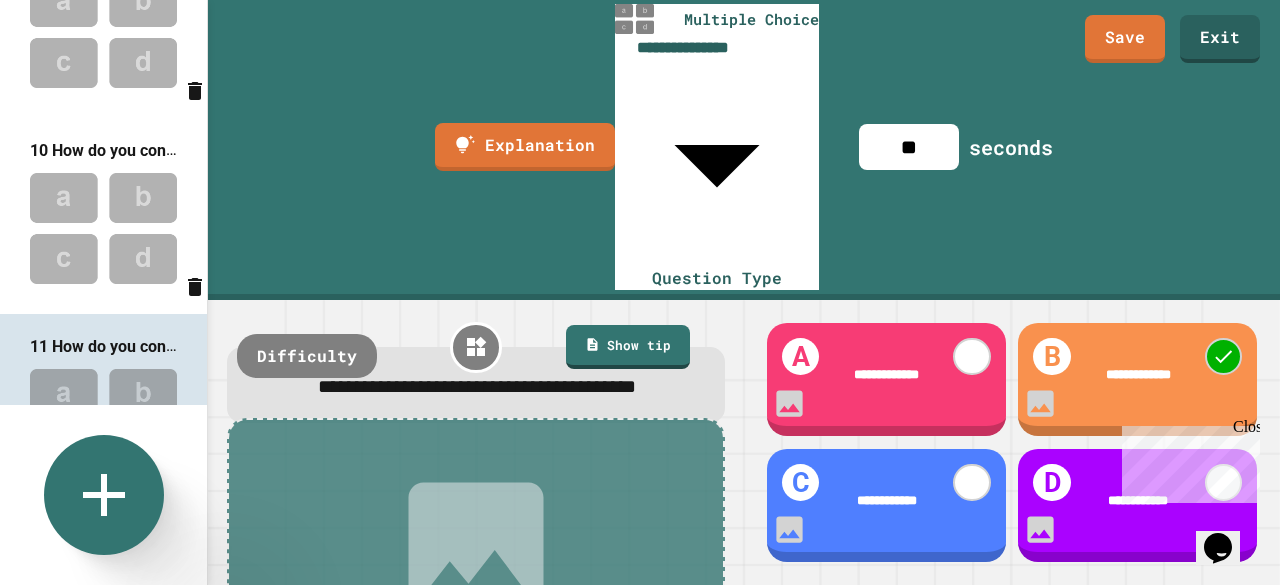 click 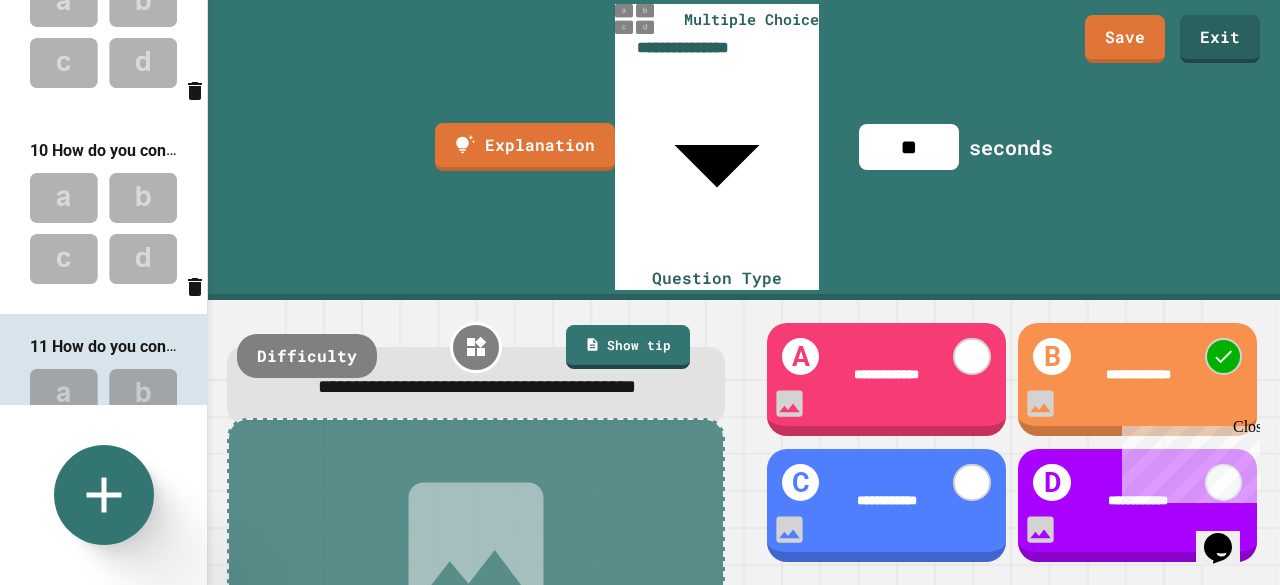 click on "Free Response" at bounding box center [721, 820] 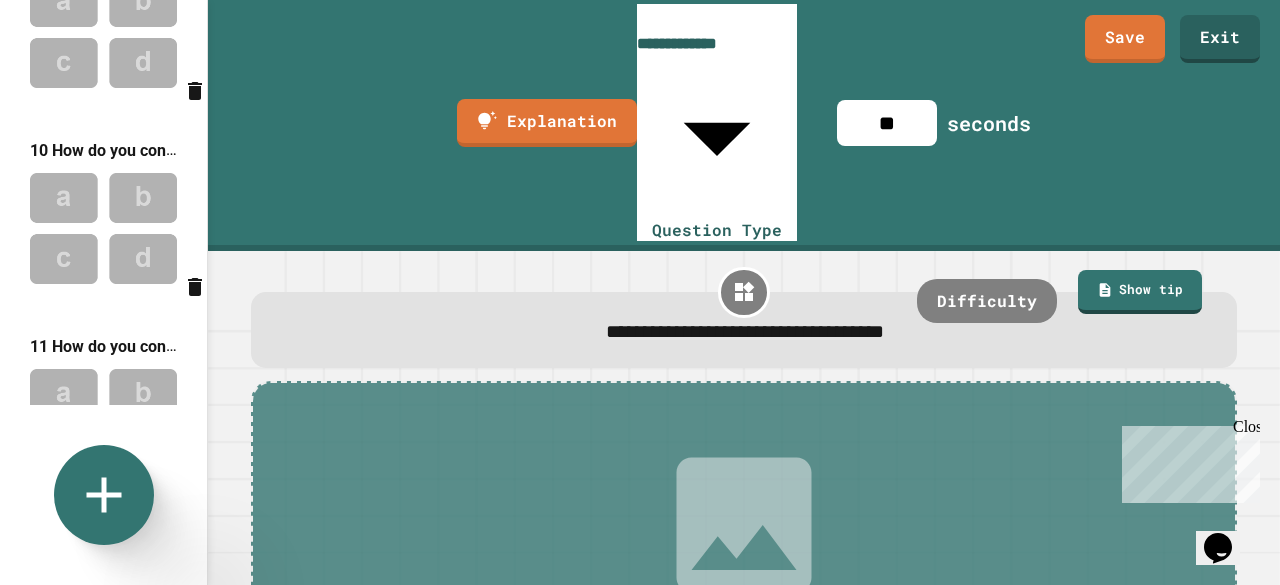 scroll, scrollTop: 1840, scrollLeft: 0, axis: vertical 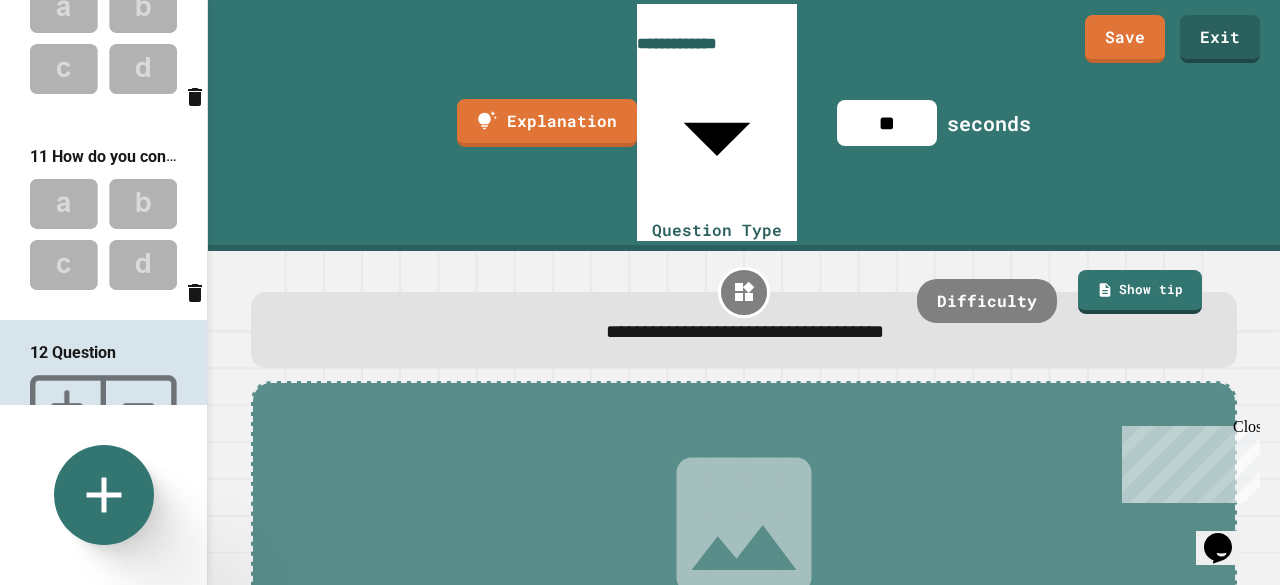 click on "**********" at bounding box center [745, 331] 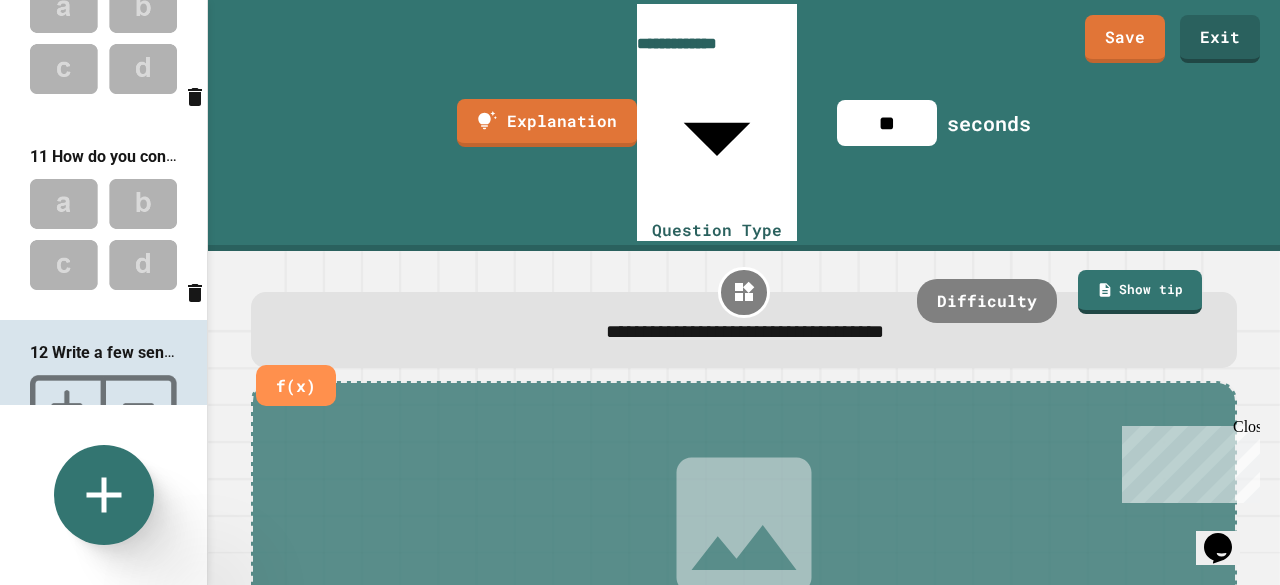 type 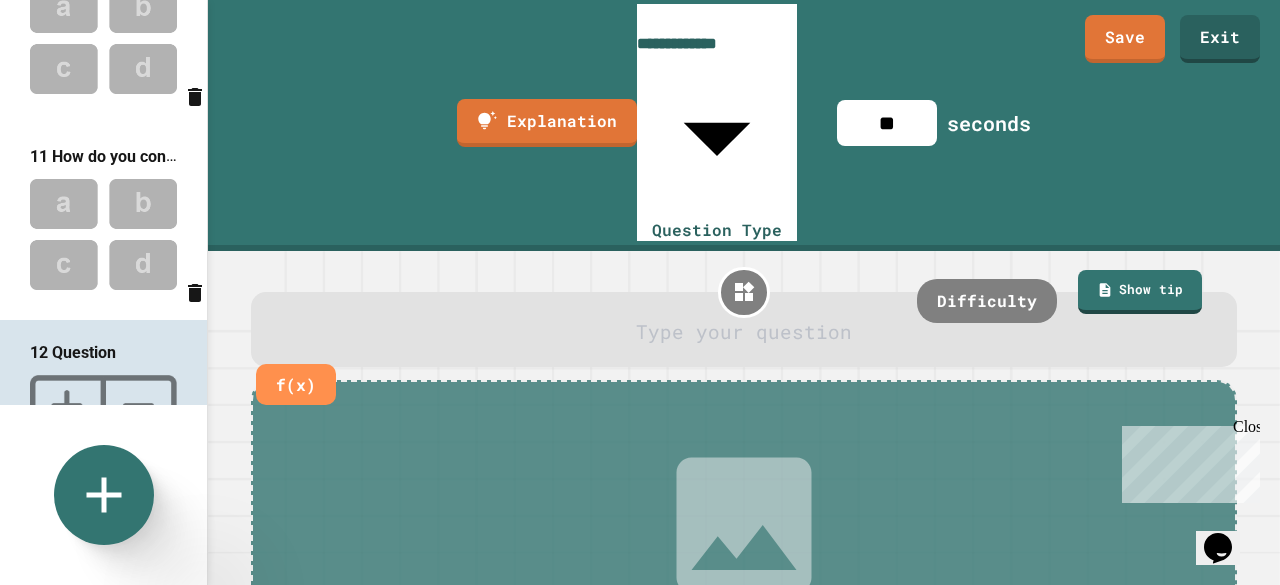 click at bounding box center (744, 333) 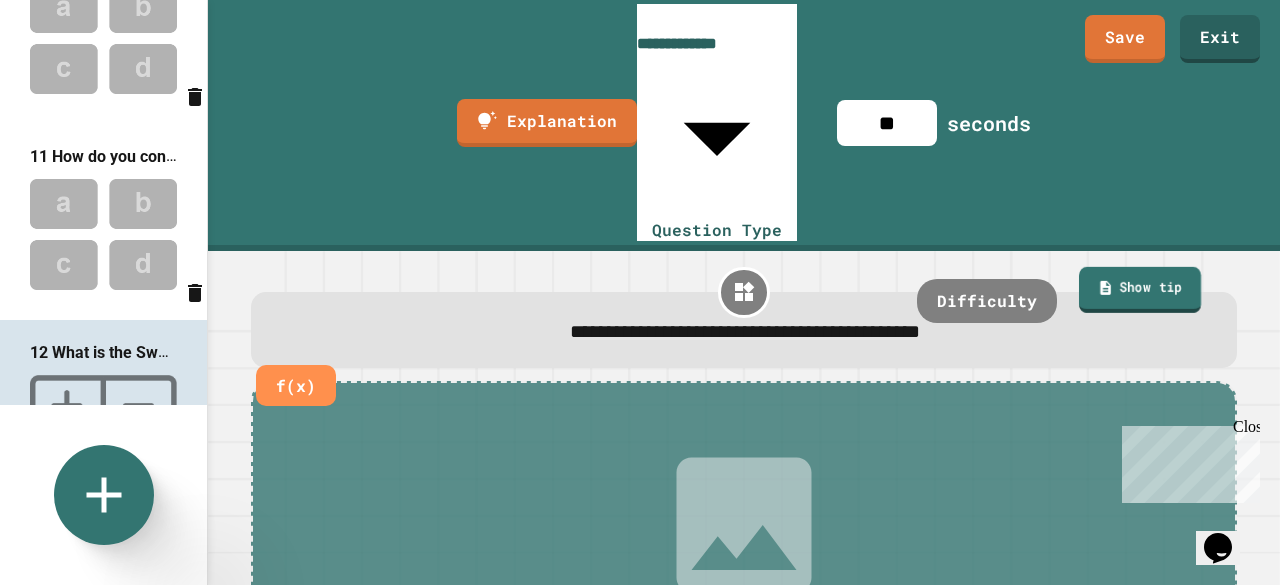 click on "Show tip" at bounding box center (1140, 290) 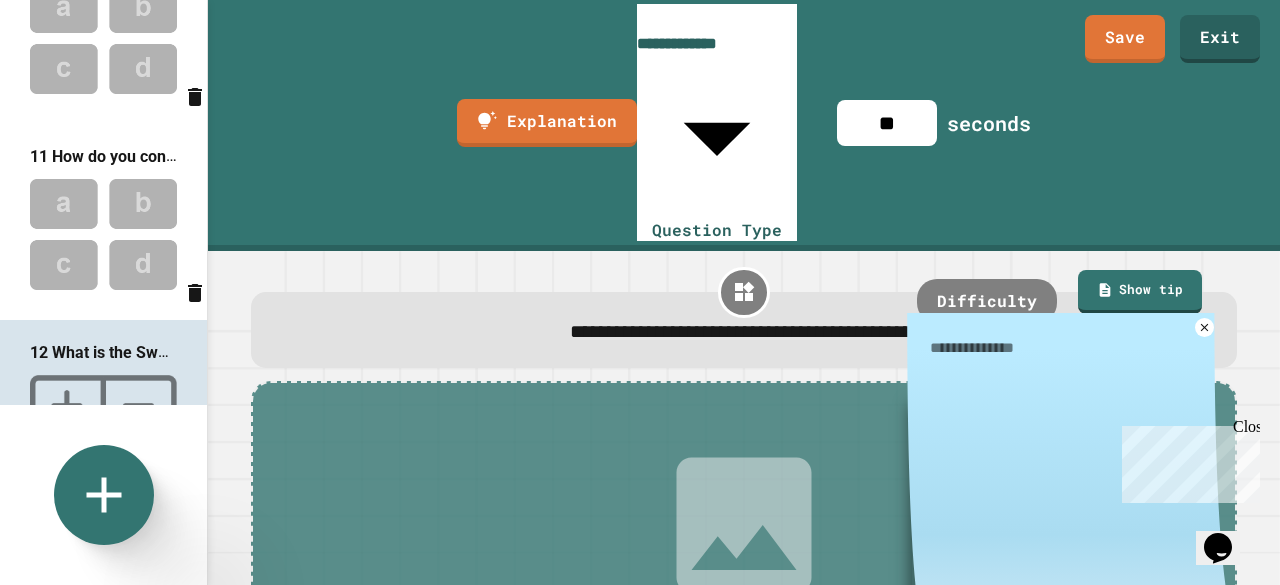 click at bounding box center (1067, 347) 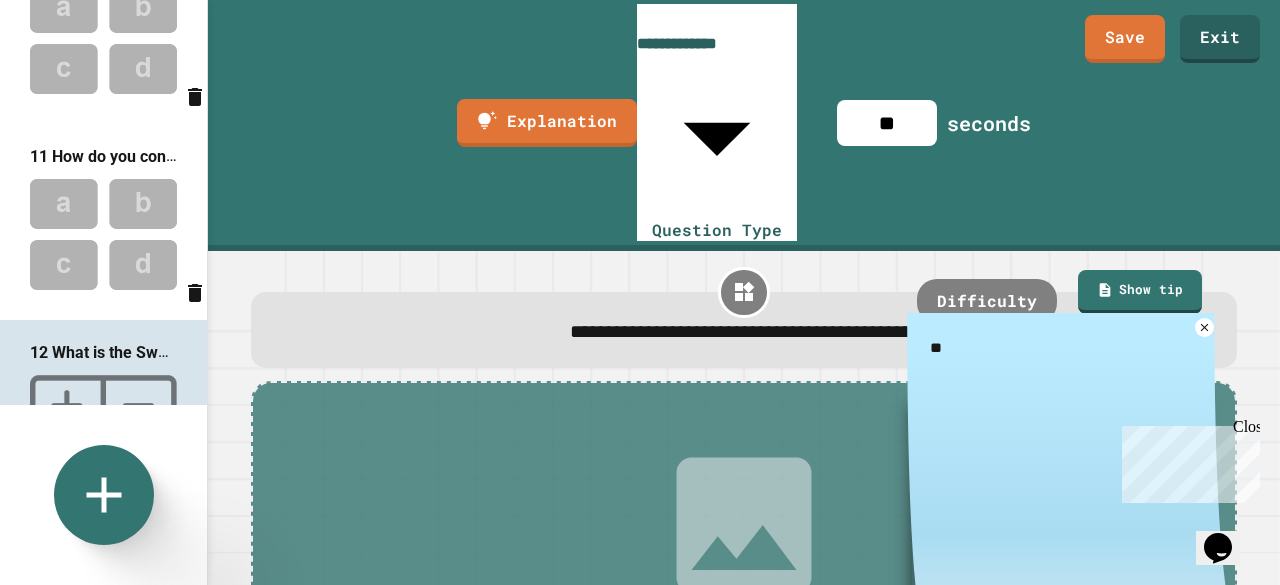 type on "*" 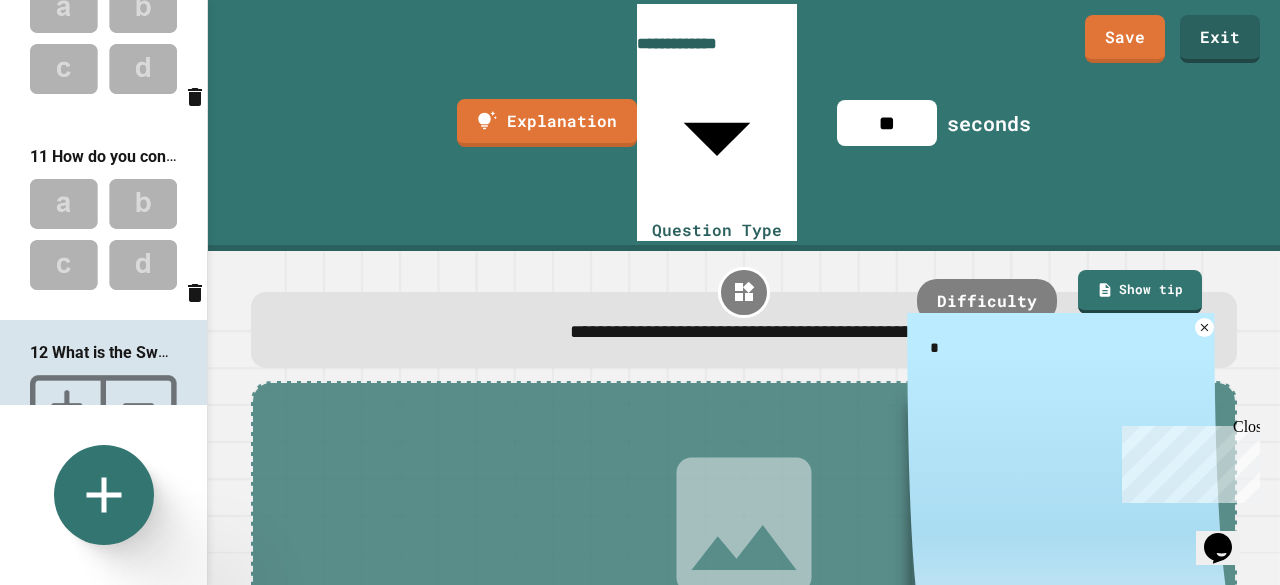 type 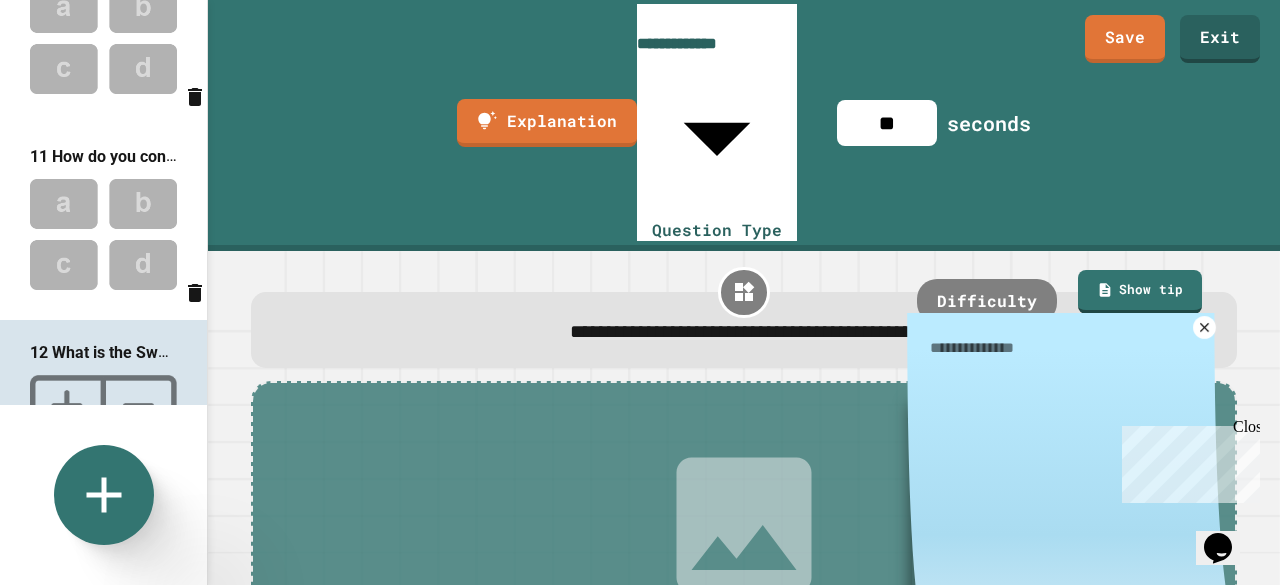 click 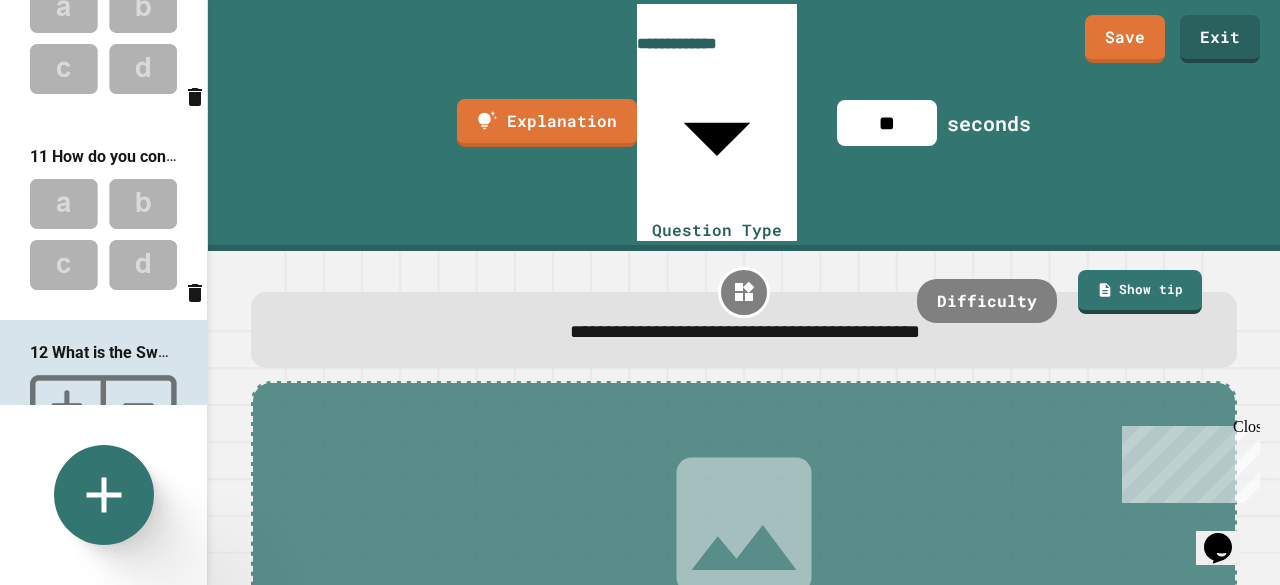 click at bounding box center (103, 234) 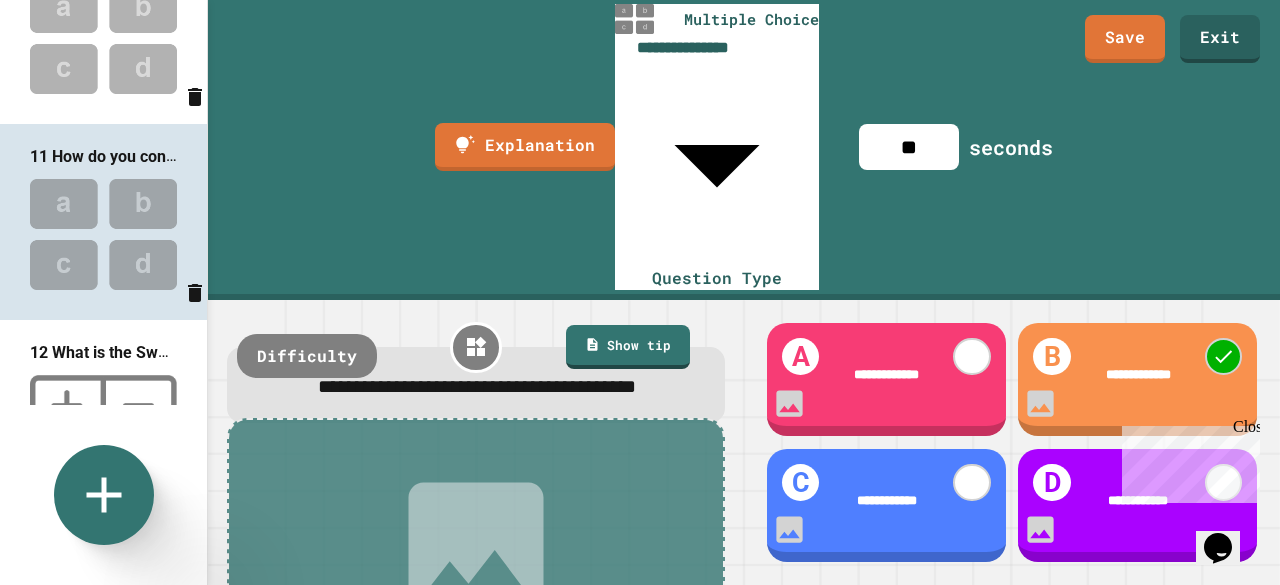 click on "12   What is the Swerve classes primary function?" at bounding box center [204, 352] 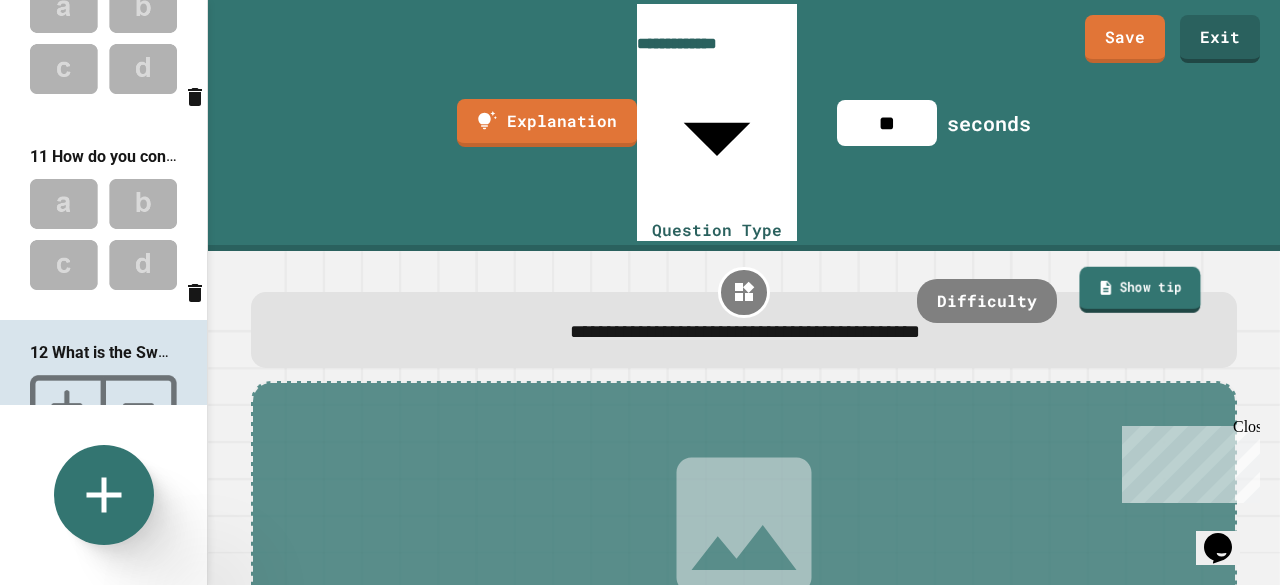 click 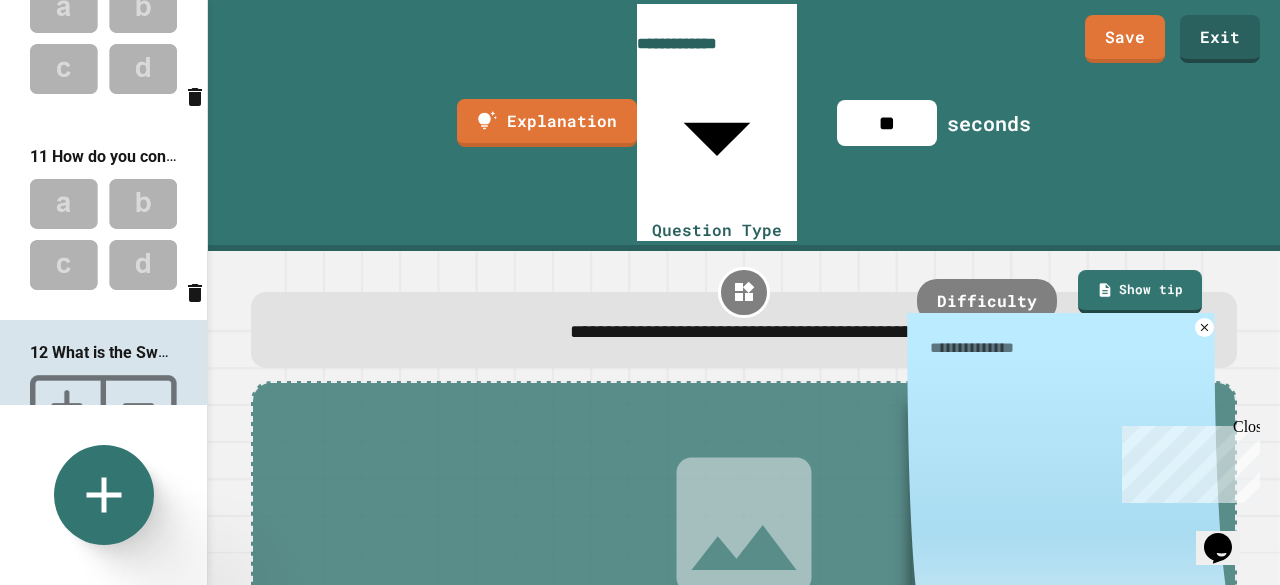 click at bounding box center [1067, 461] 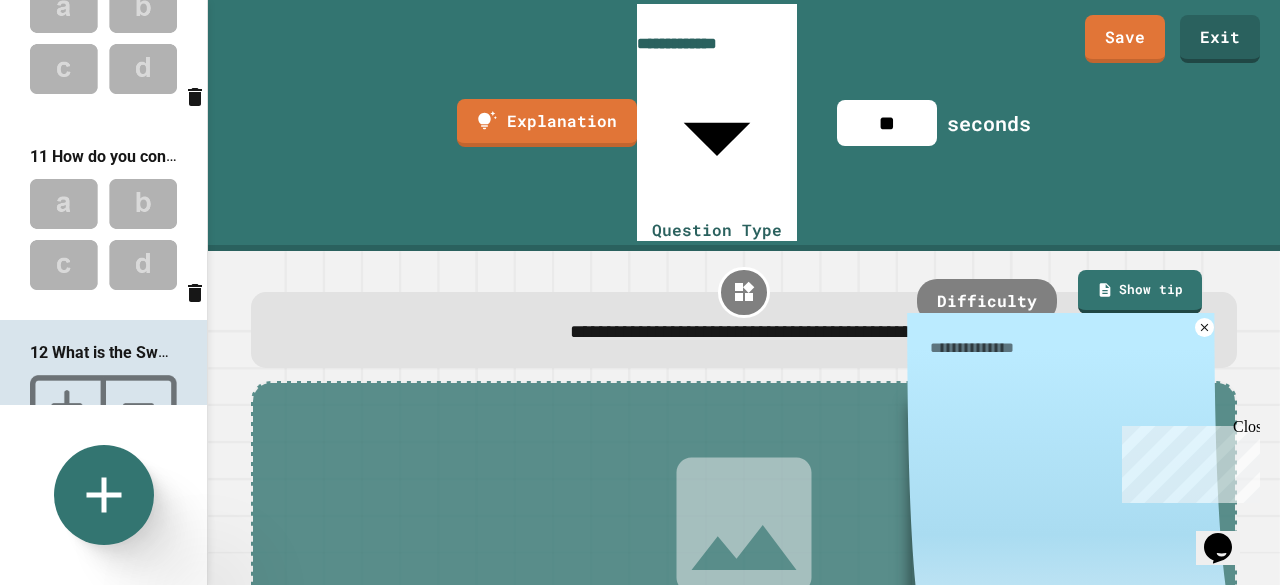 click at bounding box center [1067, 347] 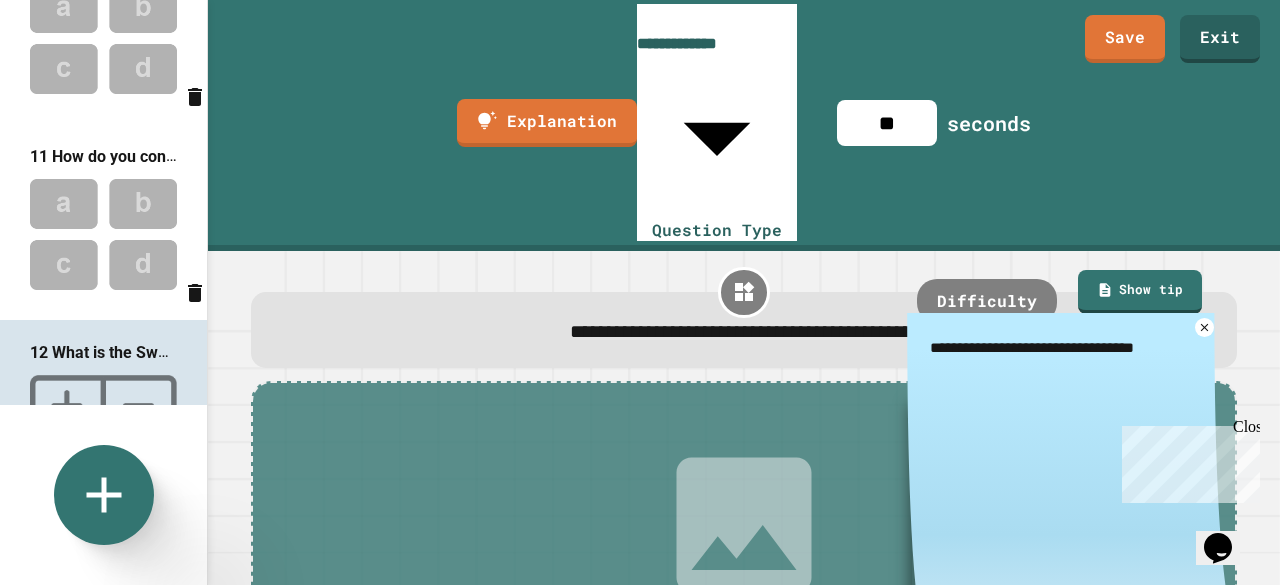 type on "**********" 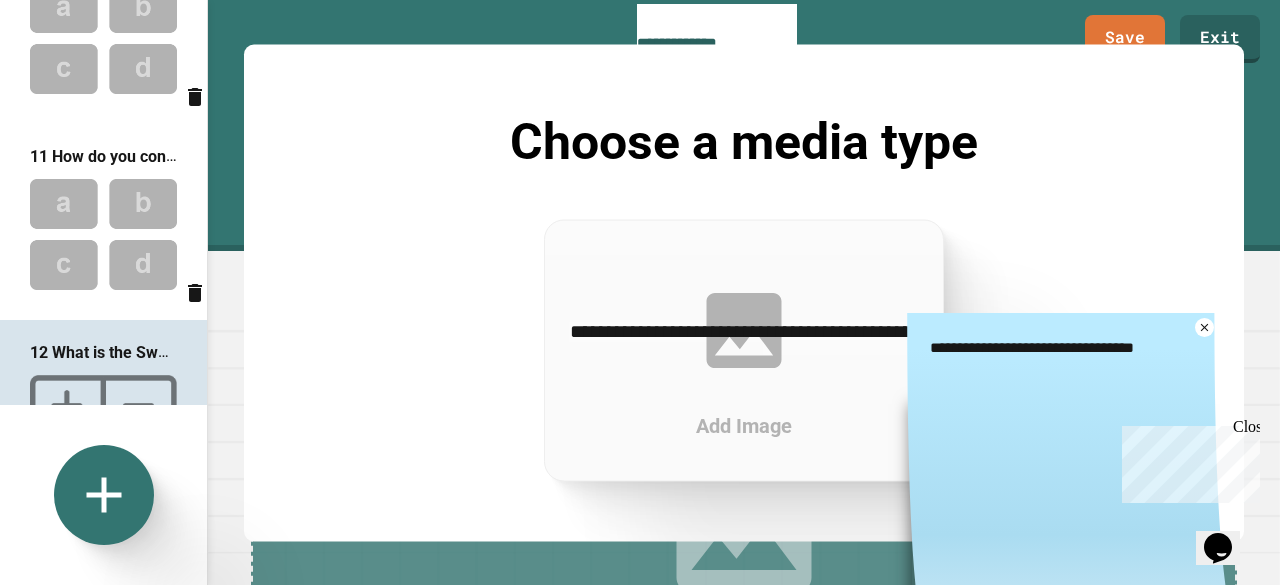 click at bounding box center [640, 585] 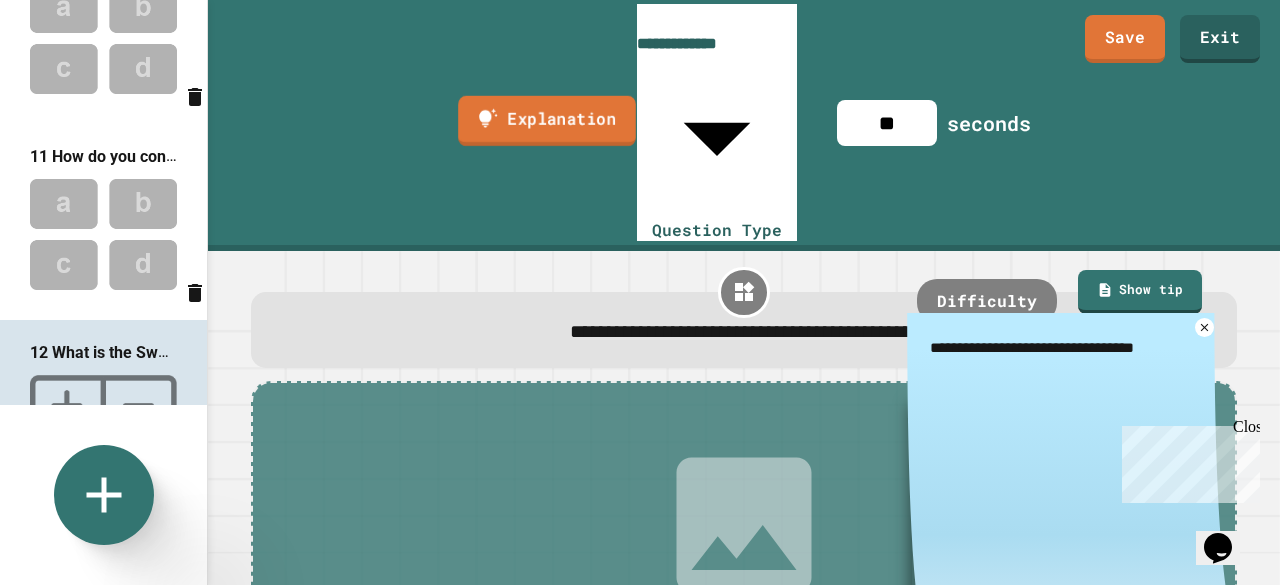 click on "Explanation" at bounding box center [547, 120] 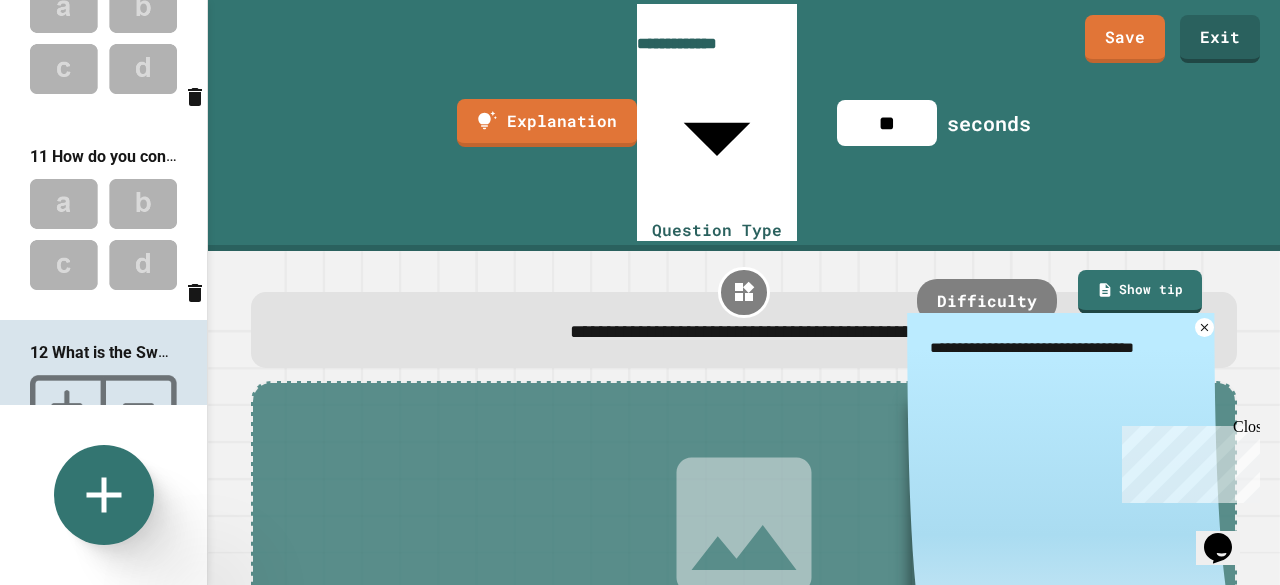 click at bounding box center (640, 717) 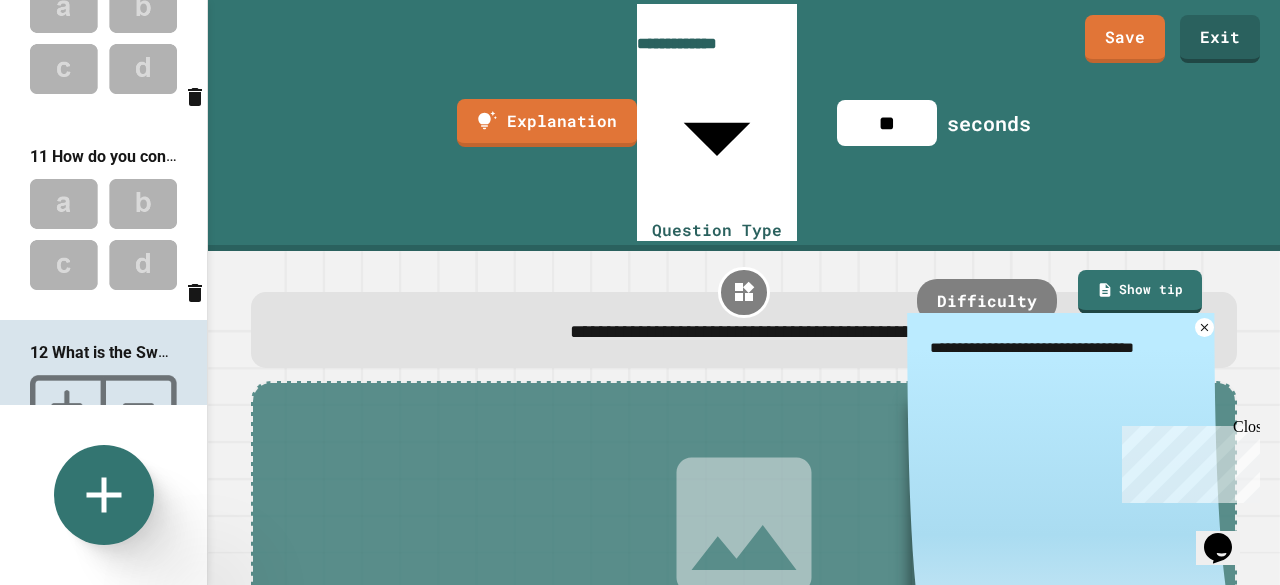 type on "**********" 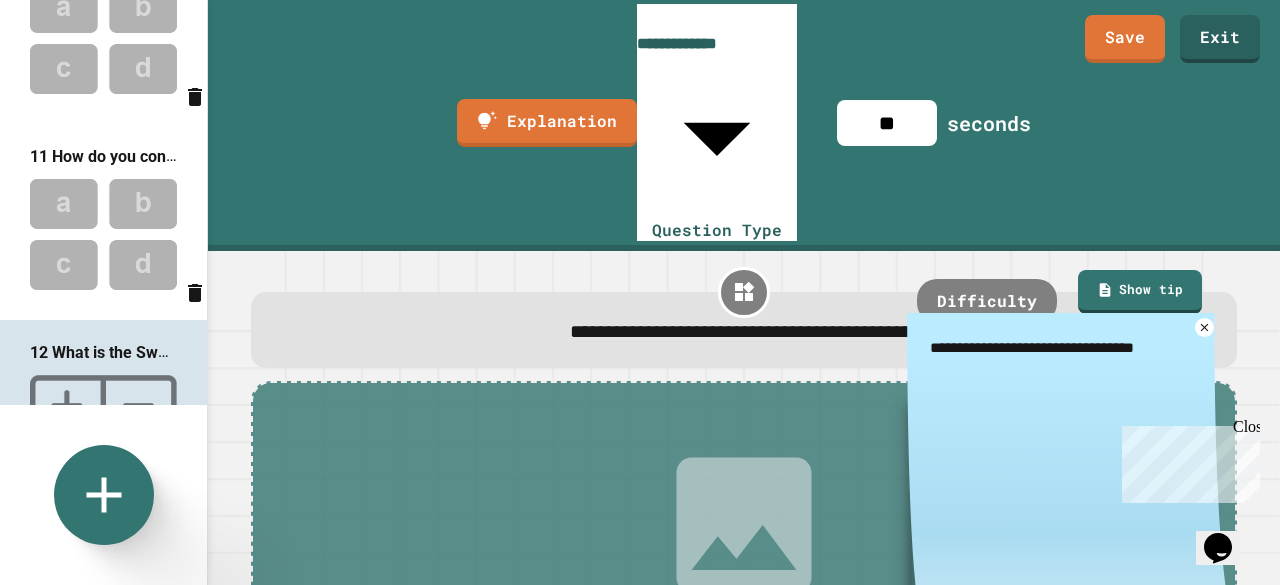 click at bounding box center (320, 693) 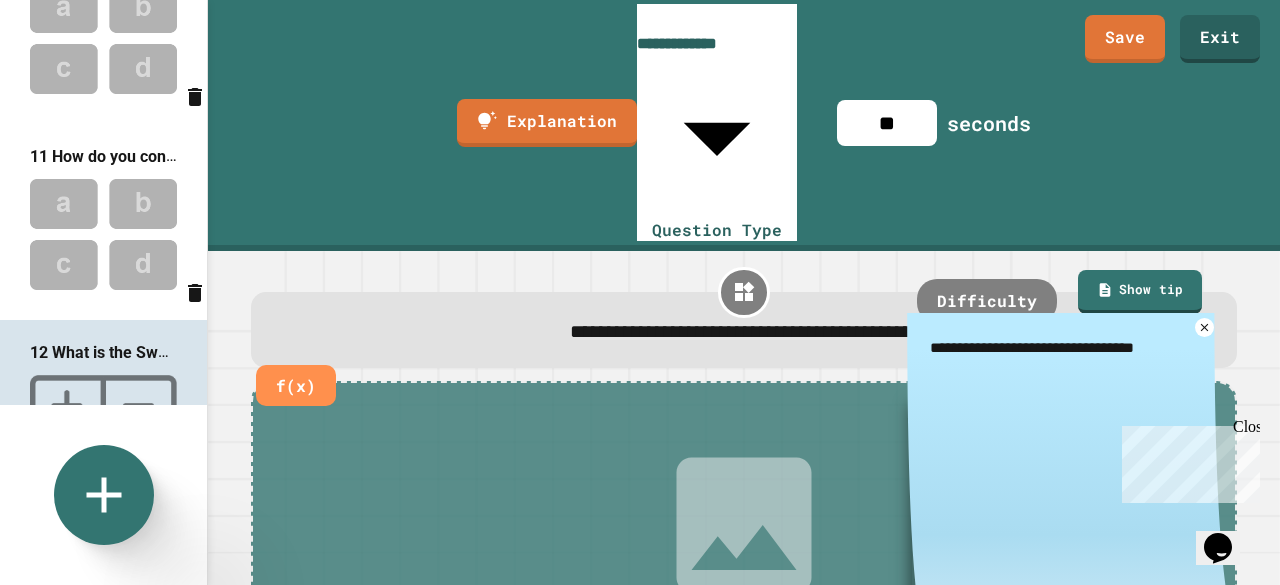 click on "**********" at bounding box center (745, 331) 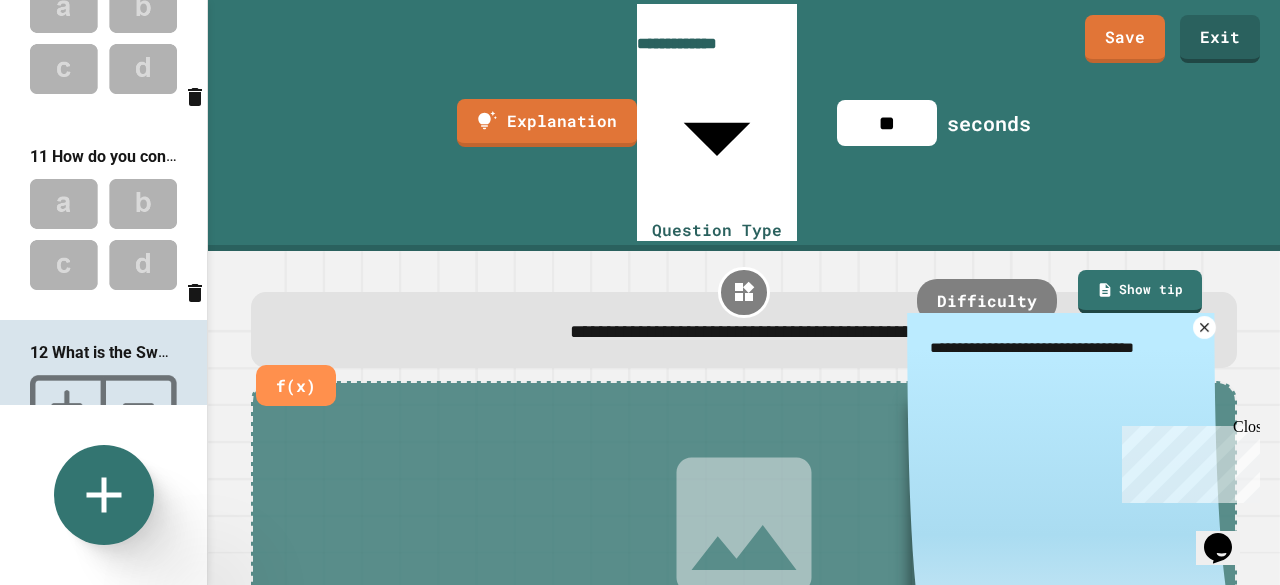 click 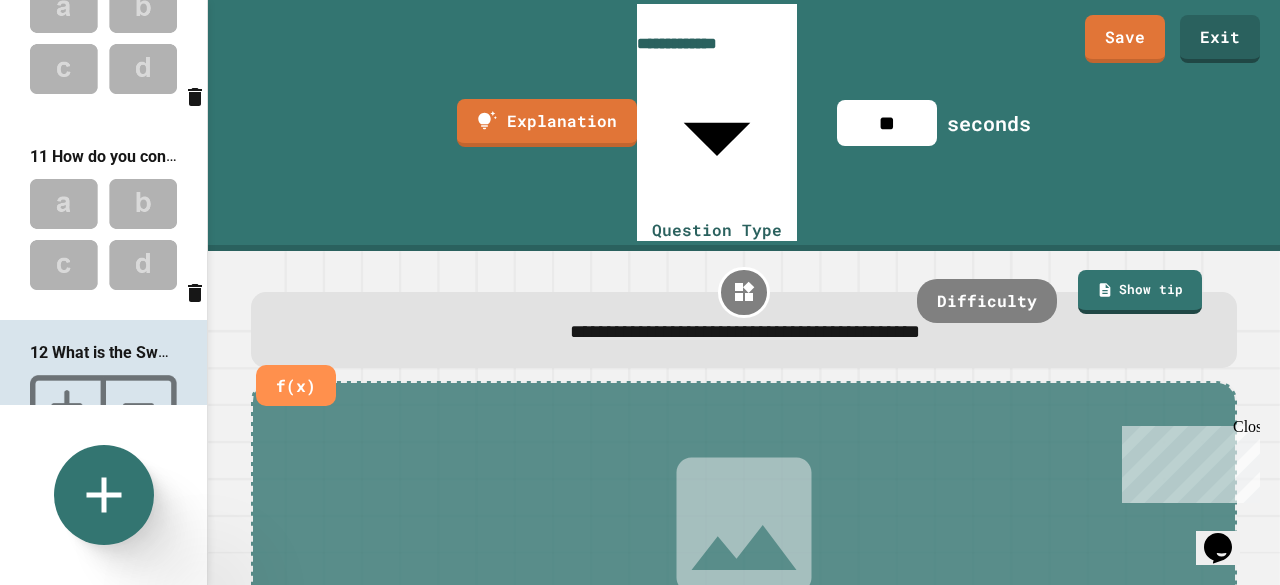 click on "**********" at bounding box center (745, 331) 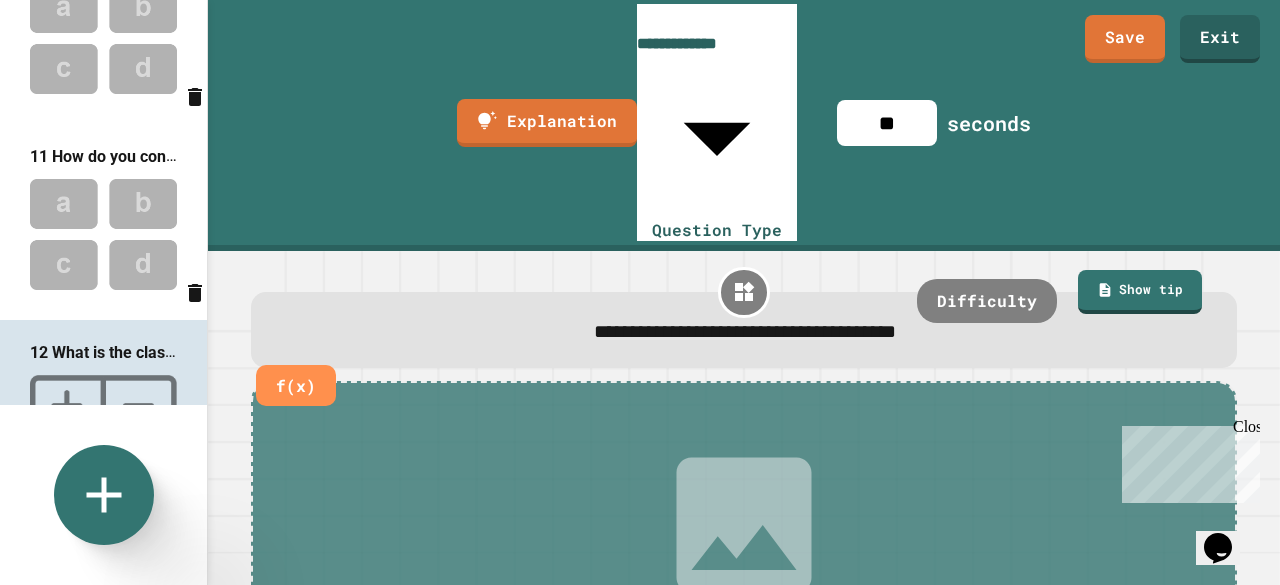type 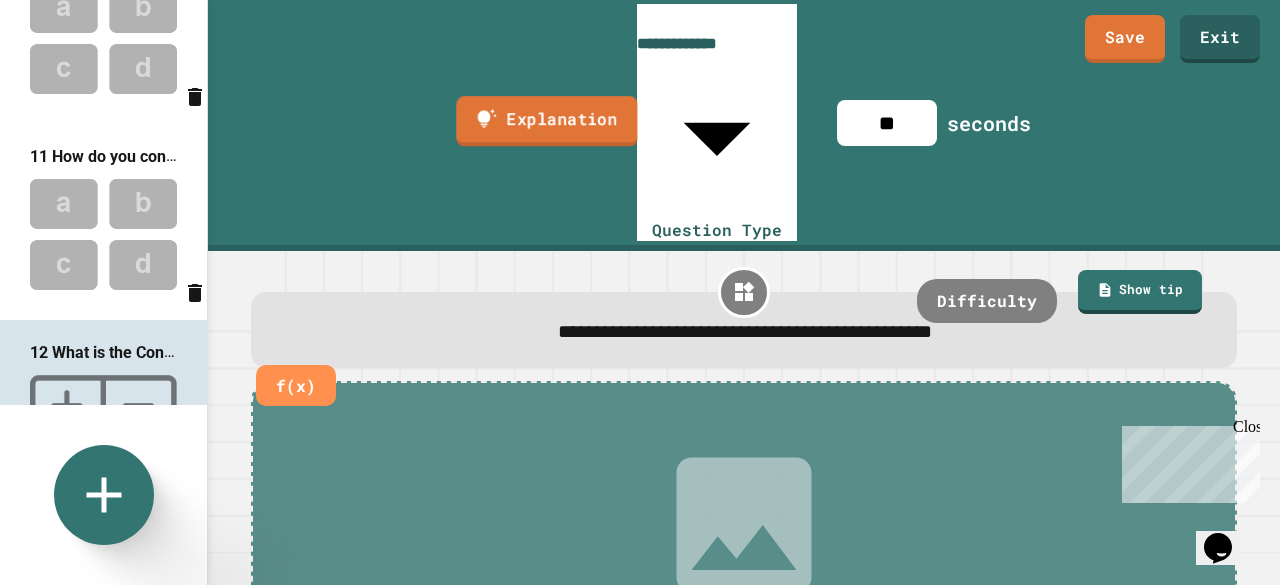 click on "Explanation" at bounding box center [546, 121] 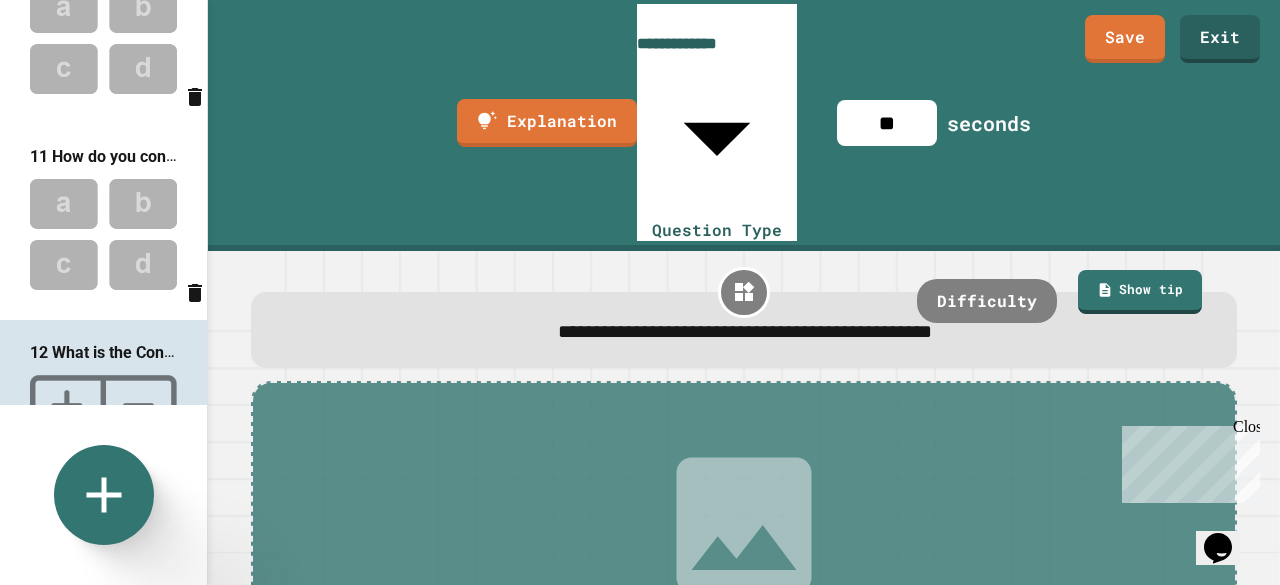 click on "**********" at bounding box center (640, 717) 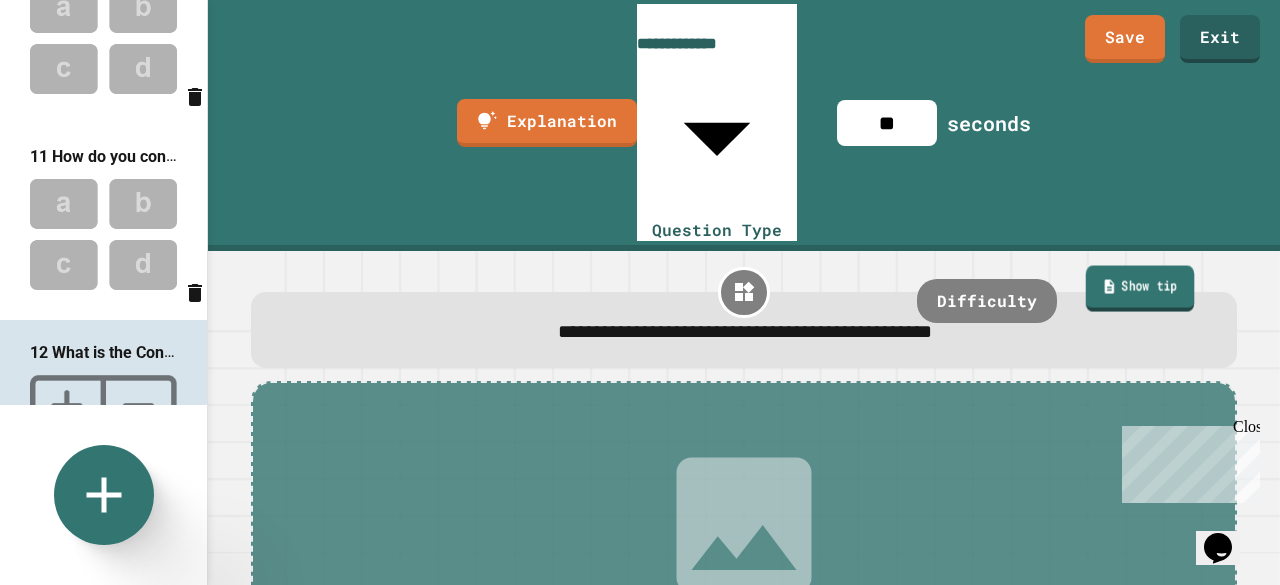 click 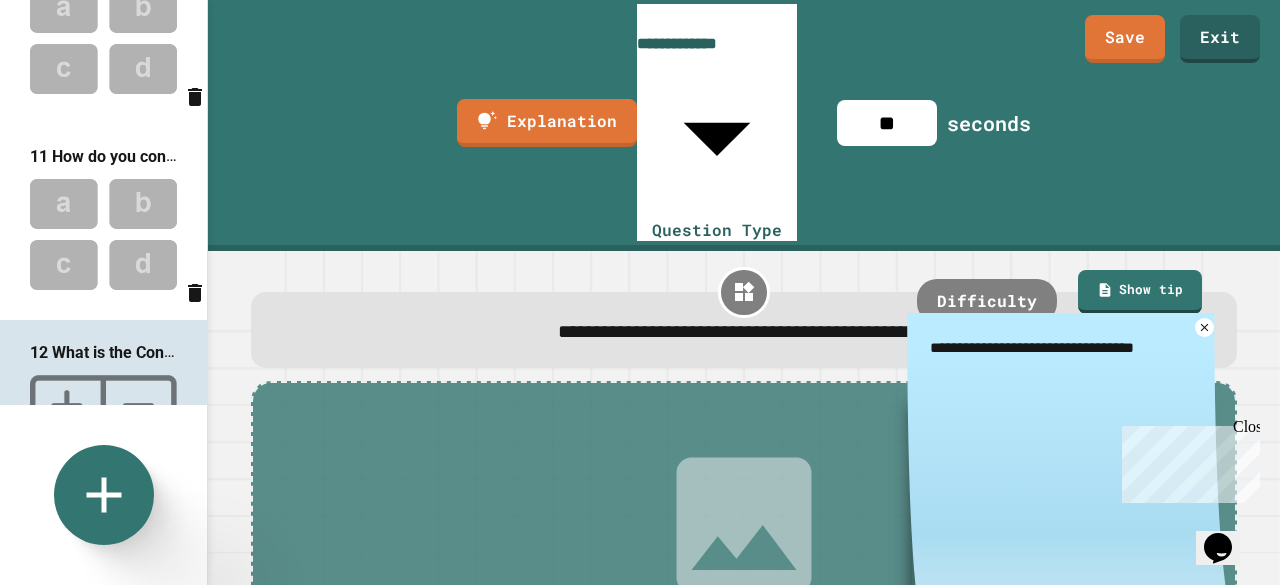click on "**********" at bounding box center (1067, 347) 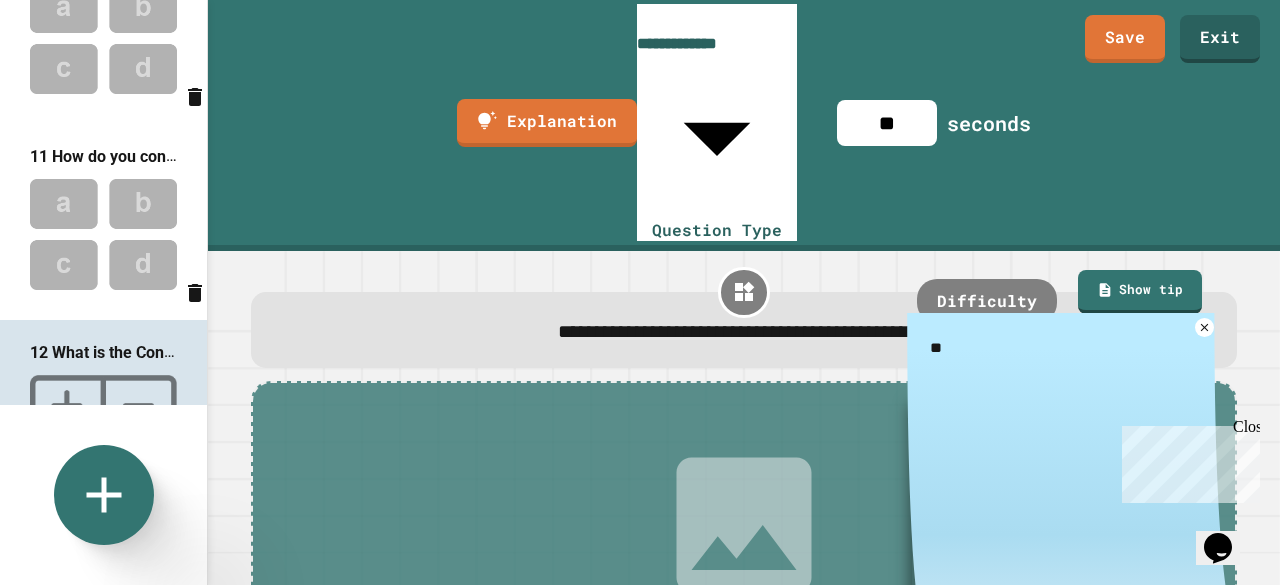 type on "*" 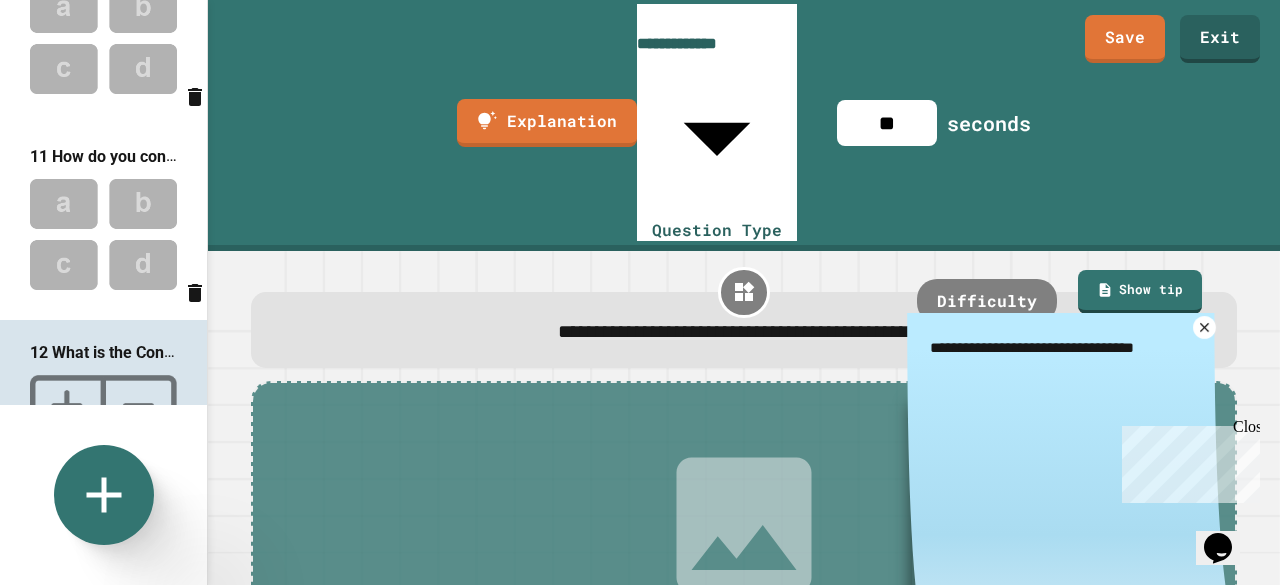 type on "**********" 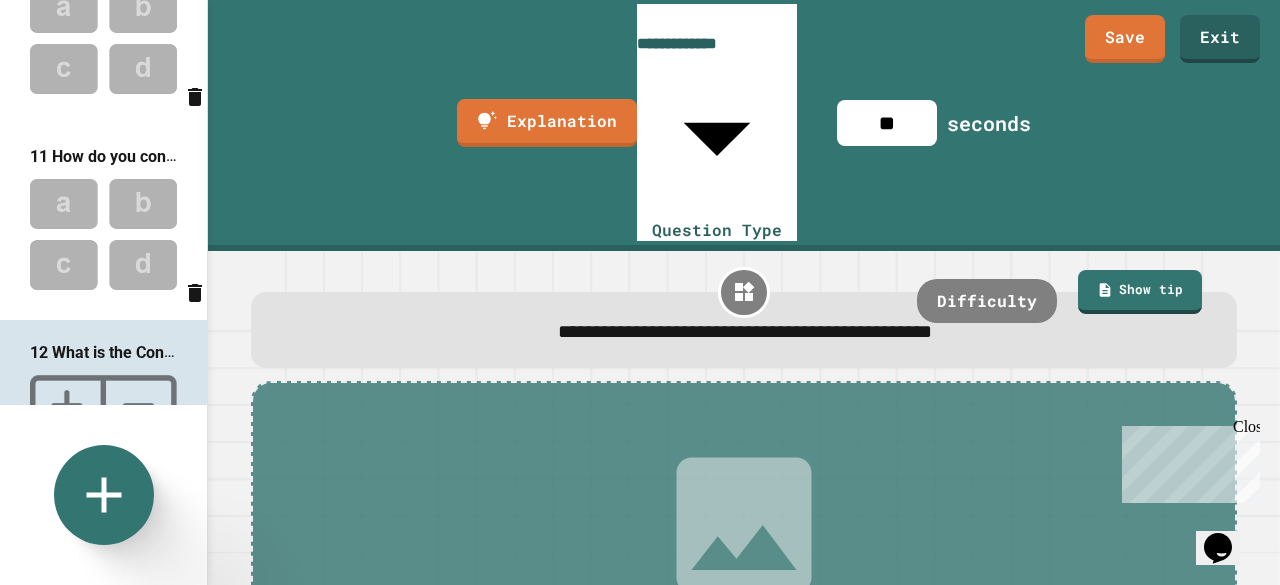 click at bounding box center [103, 234] 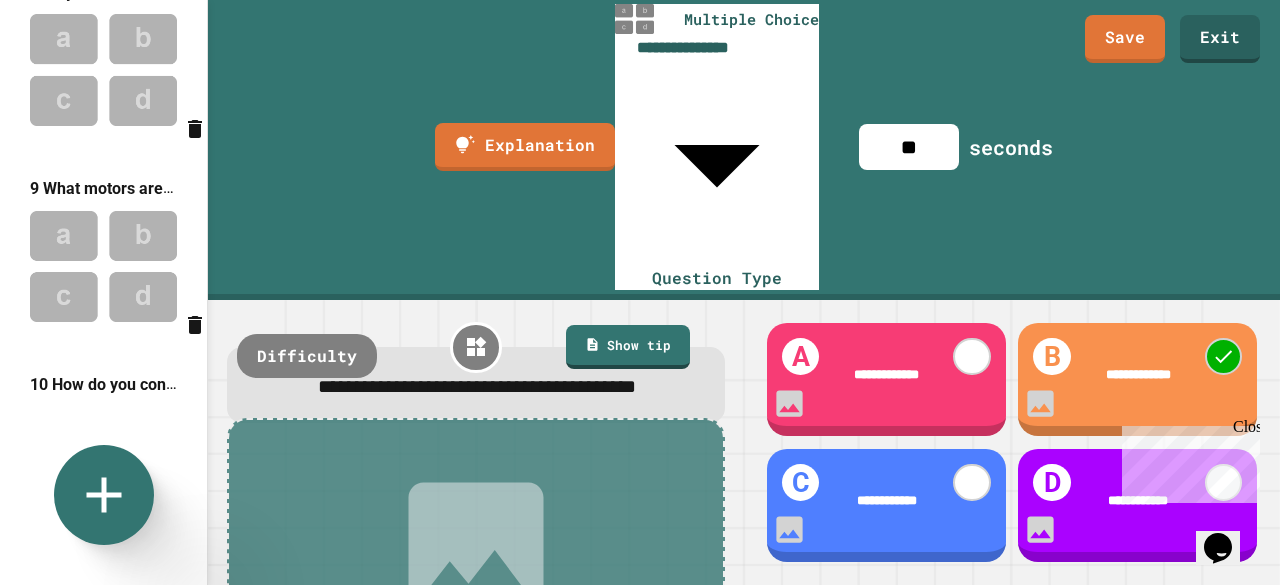 scroll, scrollTop: 1840, scrollLeft: 0, axis: vertical 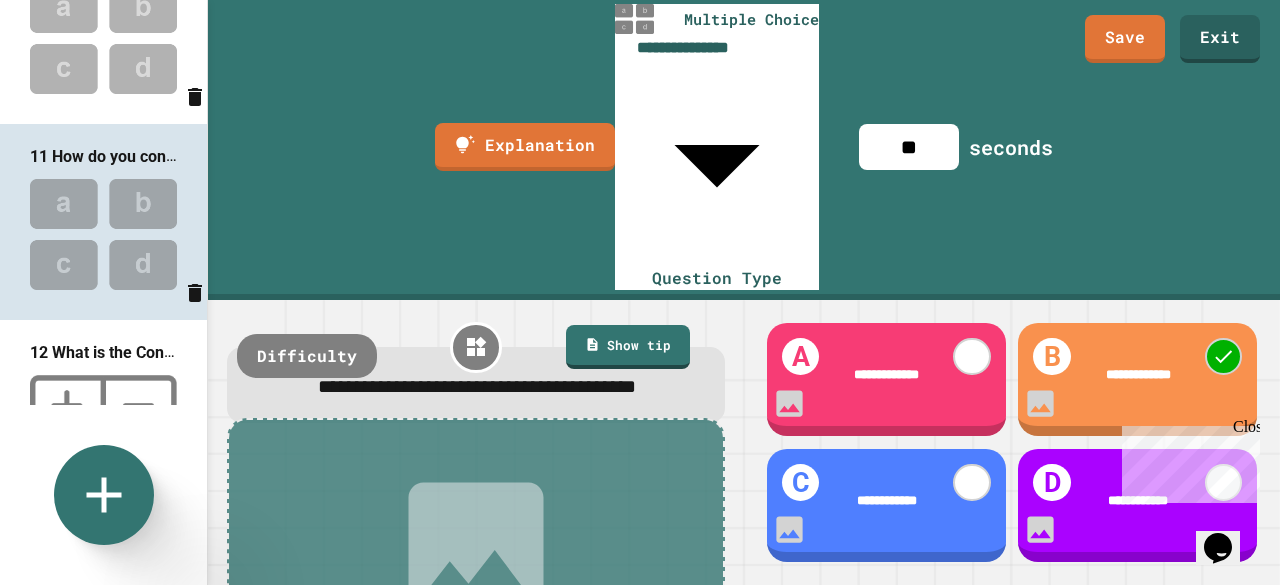 click at bounding box center [103, 432] 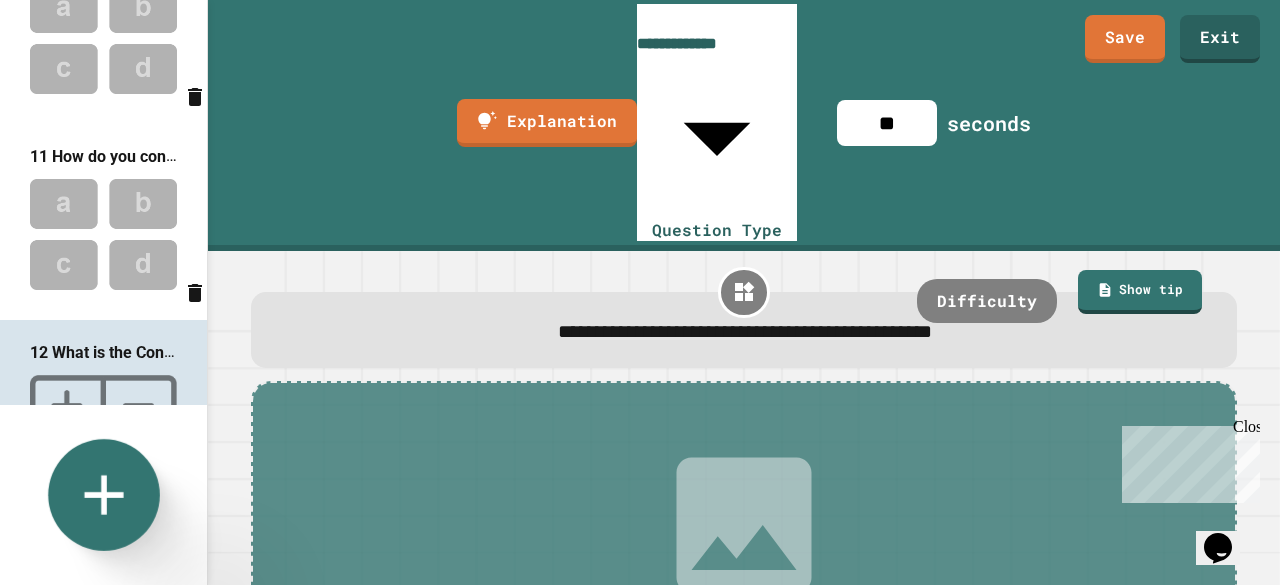 click 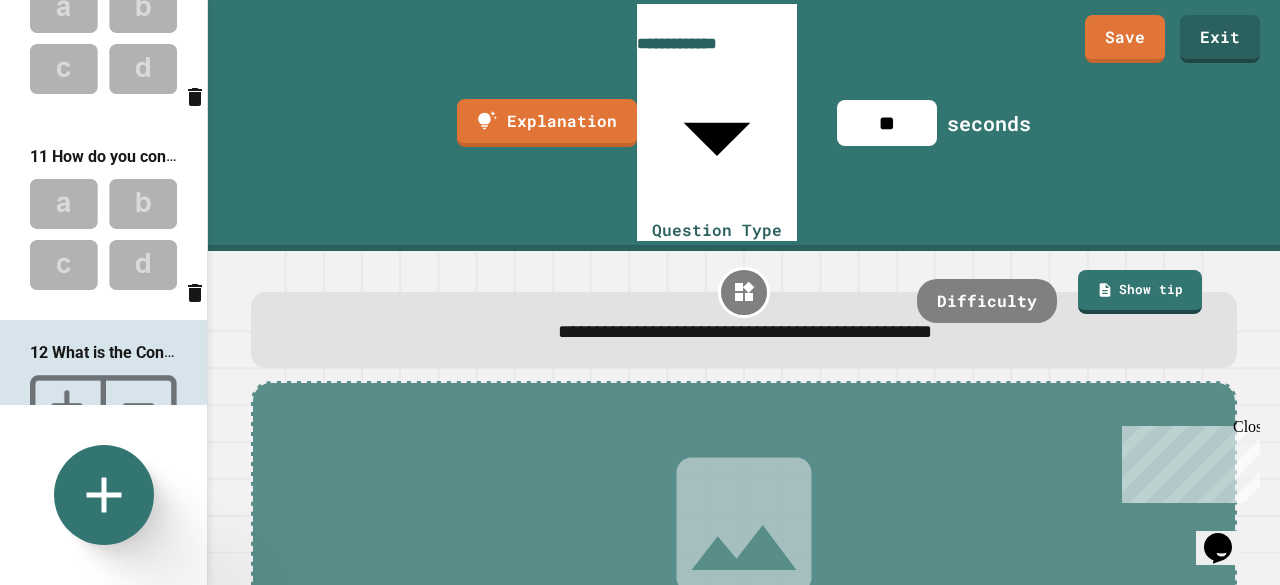 click at bounding box center (140, 920) 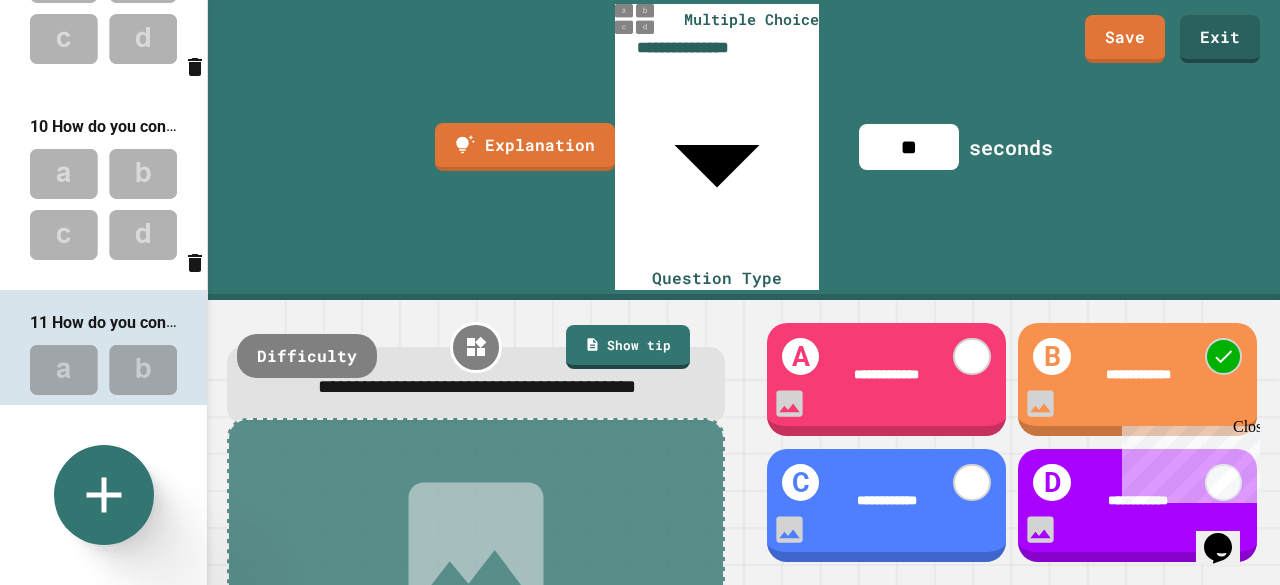 click at bounding box center (103, 204) 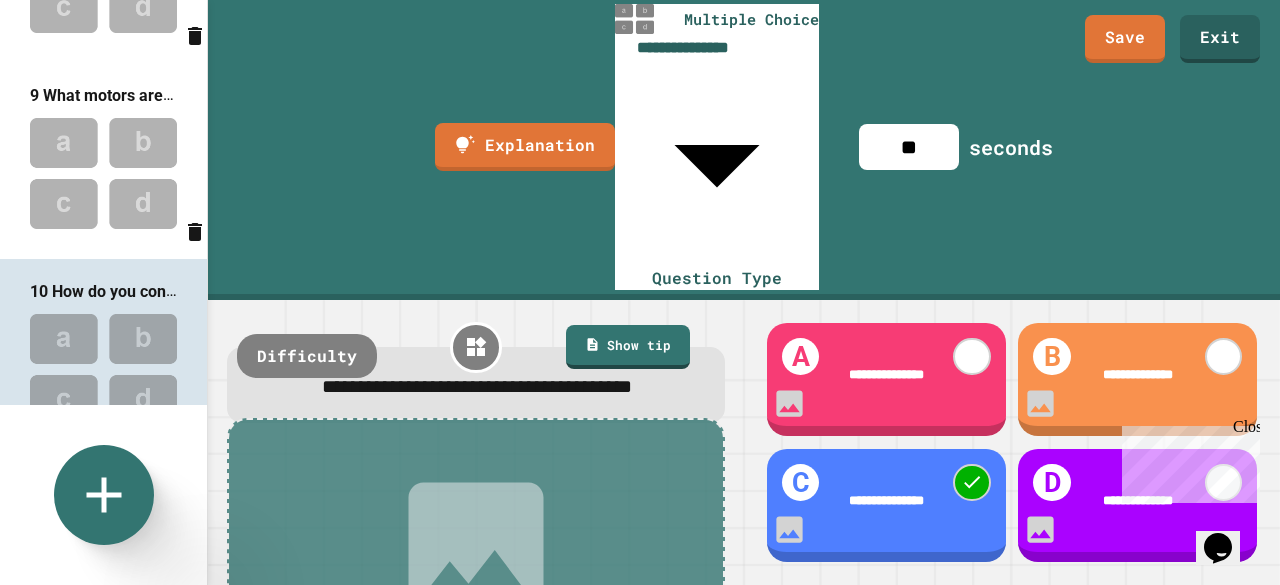 scroll, scrollTop: 1508, scrollLeft: 0, axis: vertical 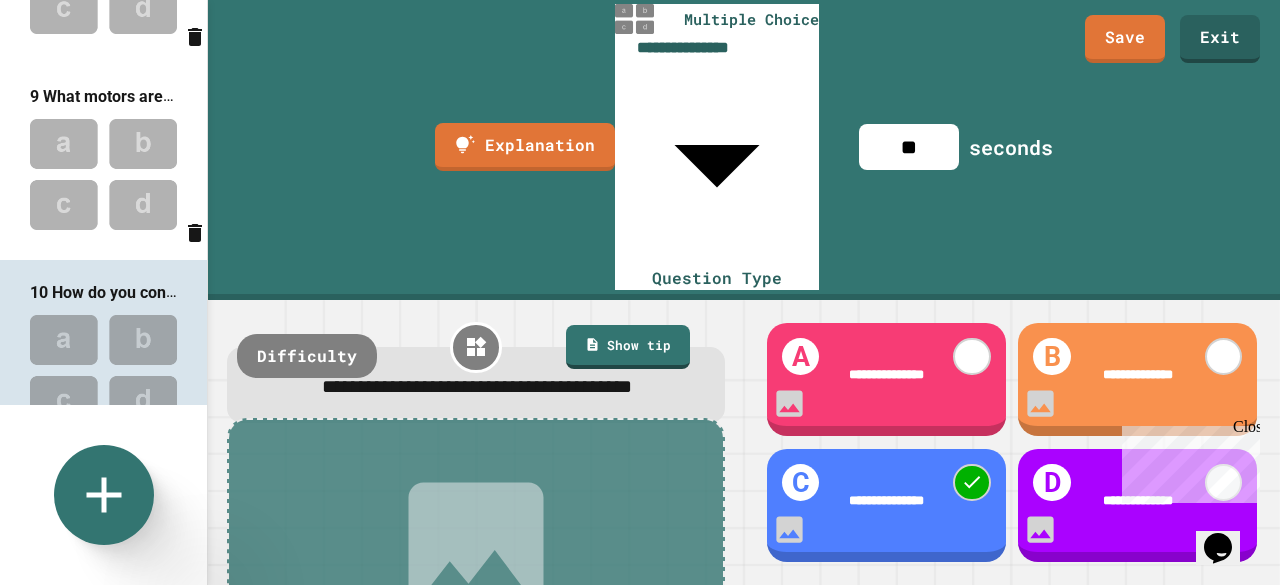 click at bounding box center (103, 174) 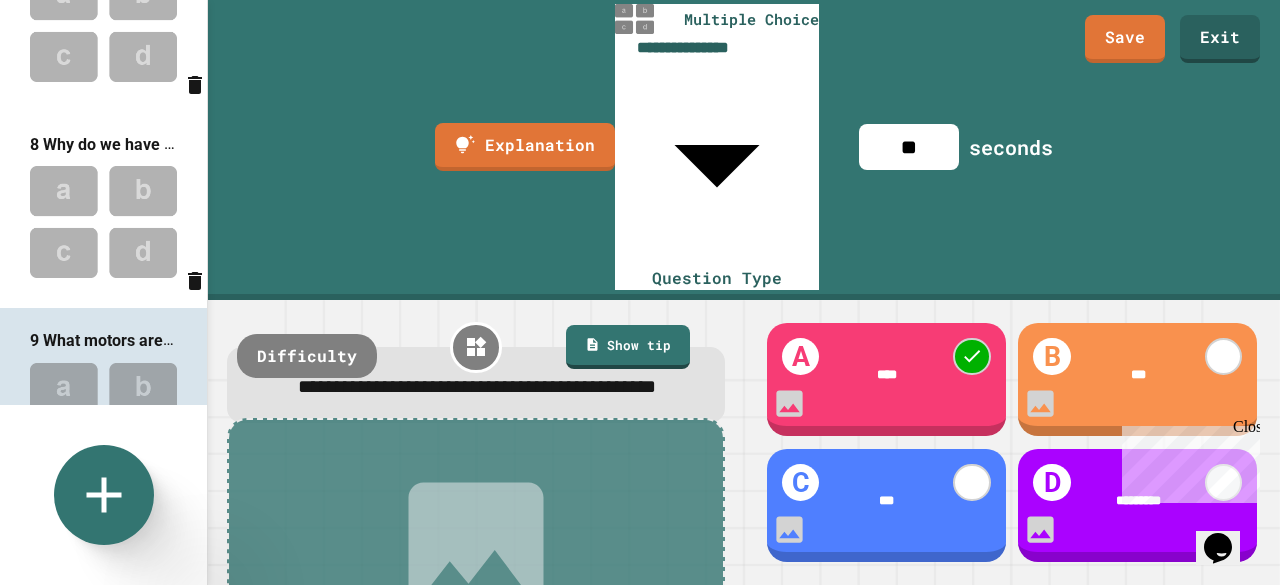 scroll, scrollTop: 1262, scrollLeft: 0, axis: vertical 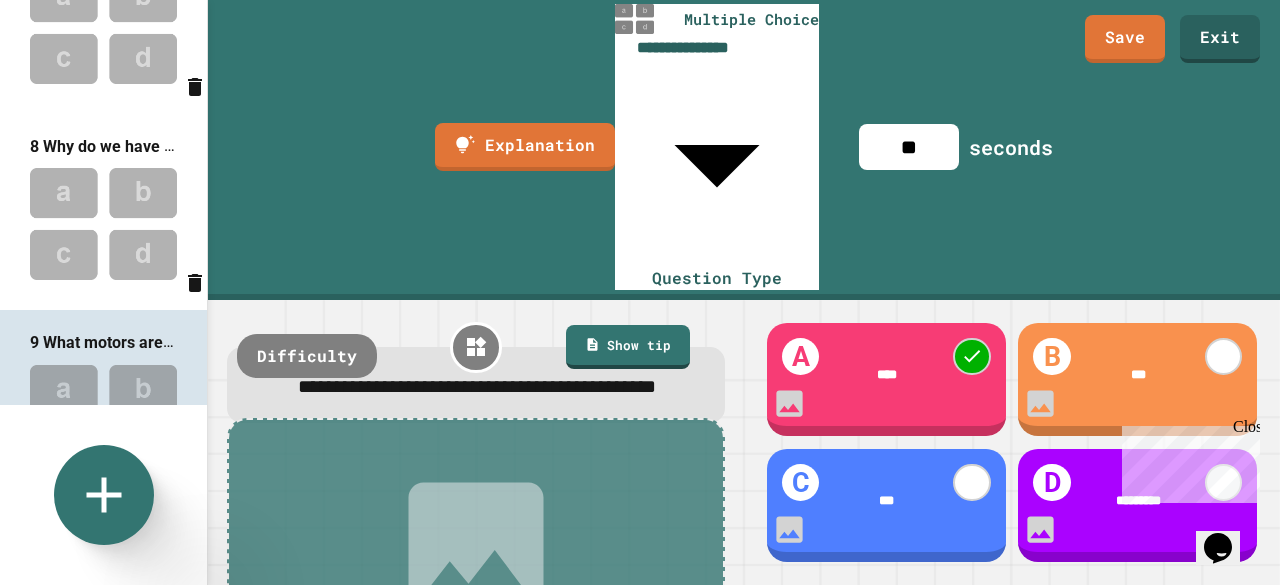click at bounding box center (103, 223) 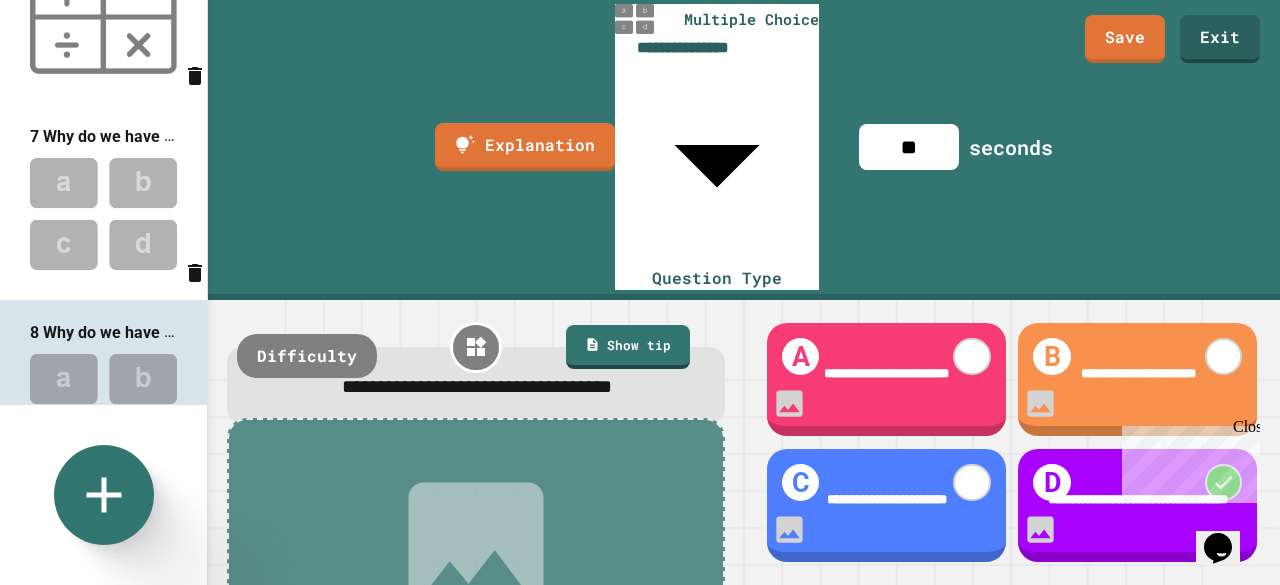 scroll, scrollTop: 1075, scrollLeft: 0, axis: vertical 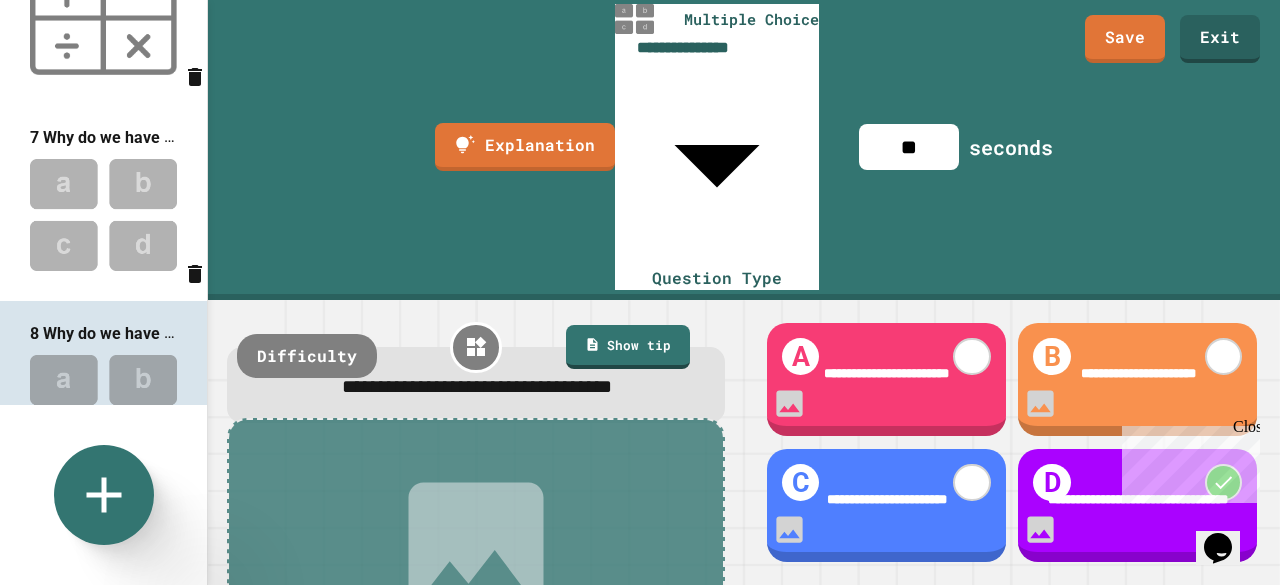 click at bounding box center [103, 214] 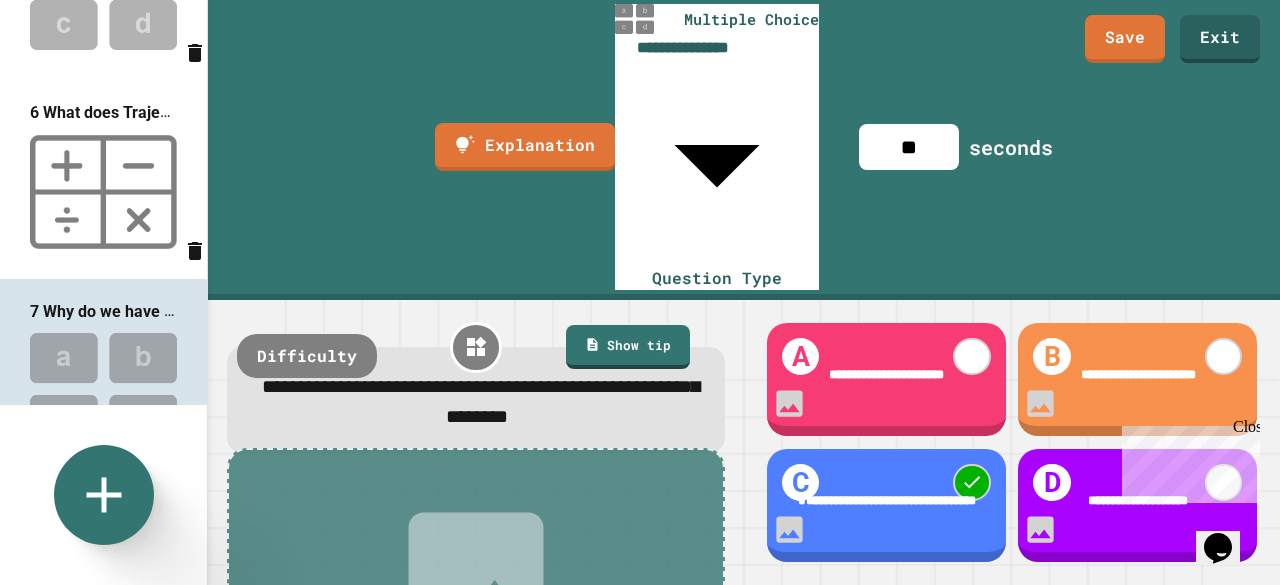 scroll, scrollTop: 875, scrollLeft: 0, axis: vertical 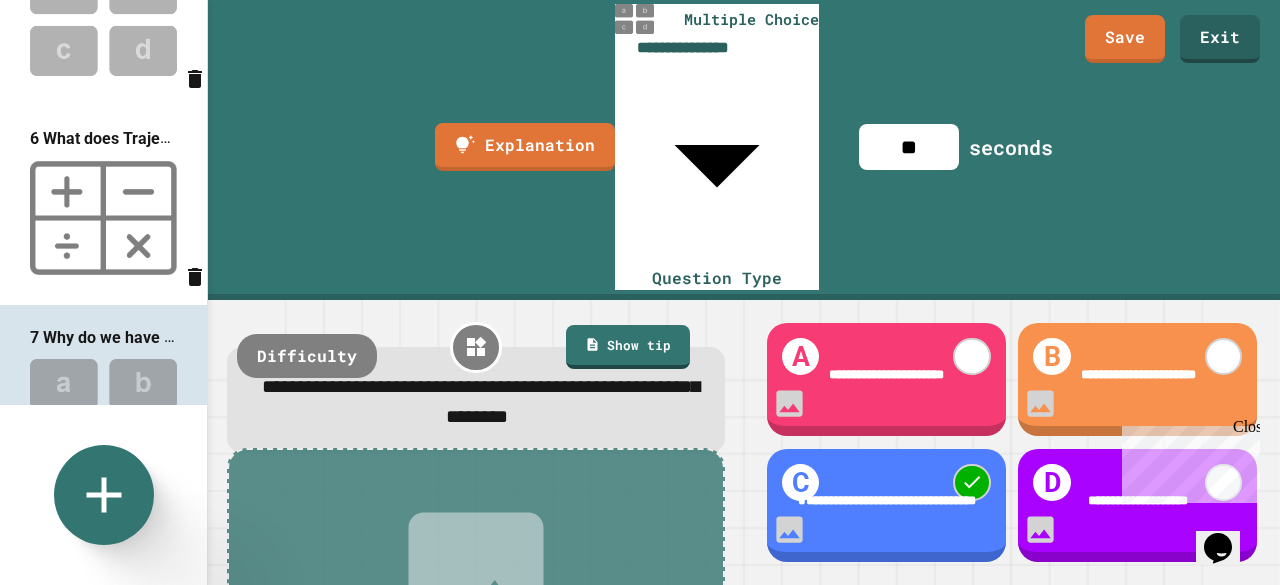 click on "Close" at bounding box center (1245, 430) 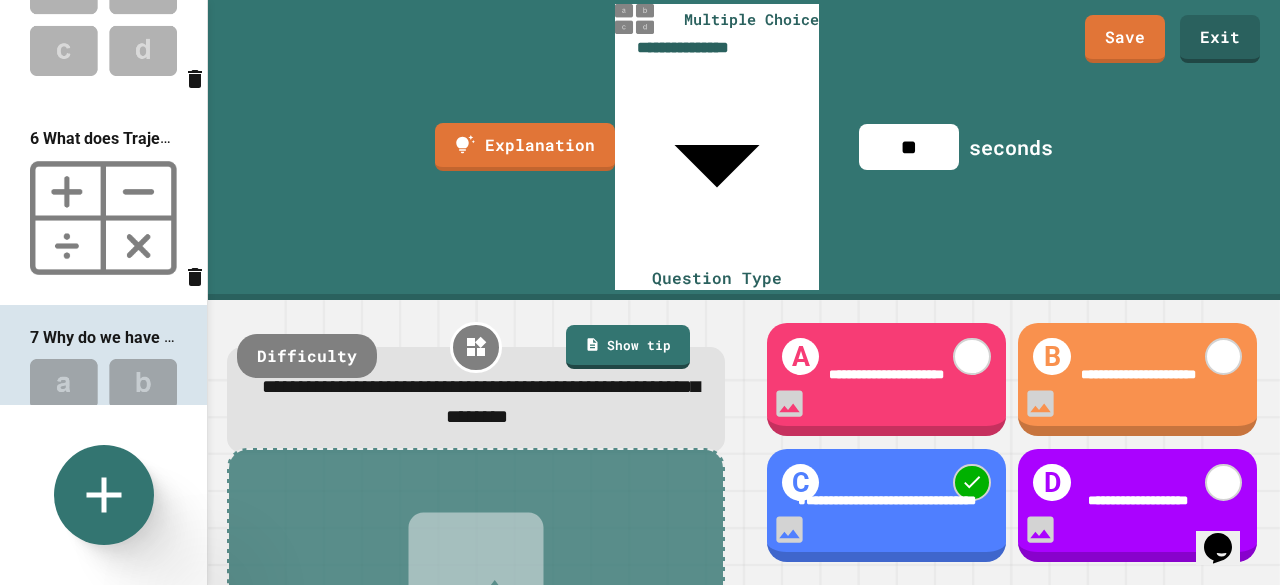 click at bounding box center [103, 218] 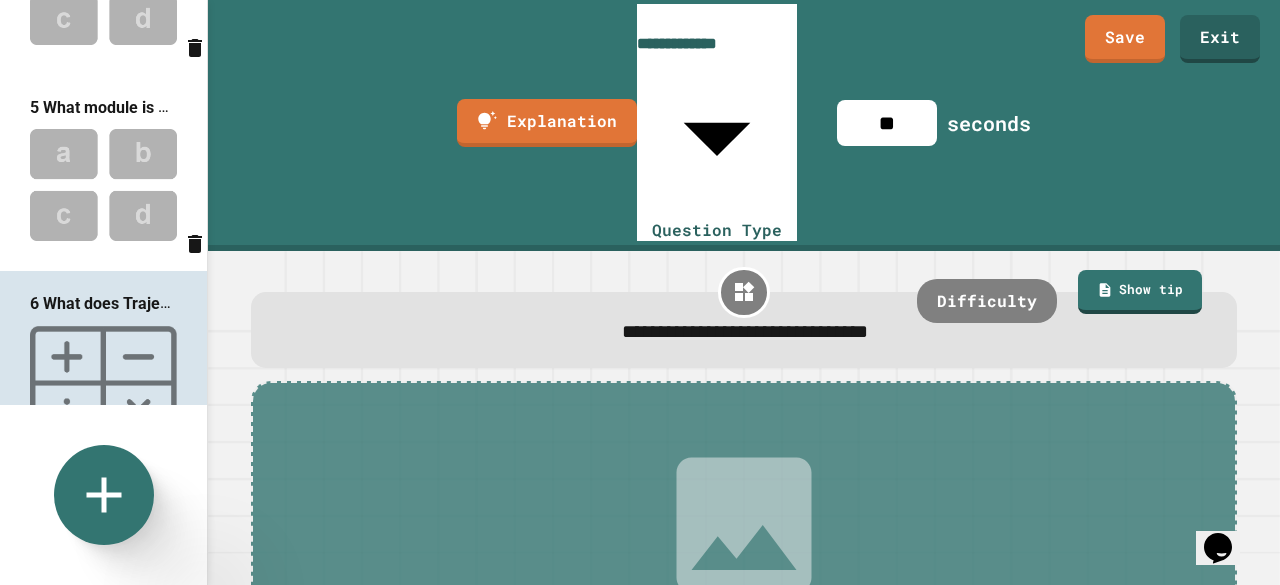 scroll, scrollTop: 705, scrollLeft: 0, axis: vertical 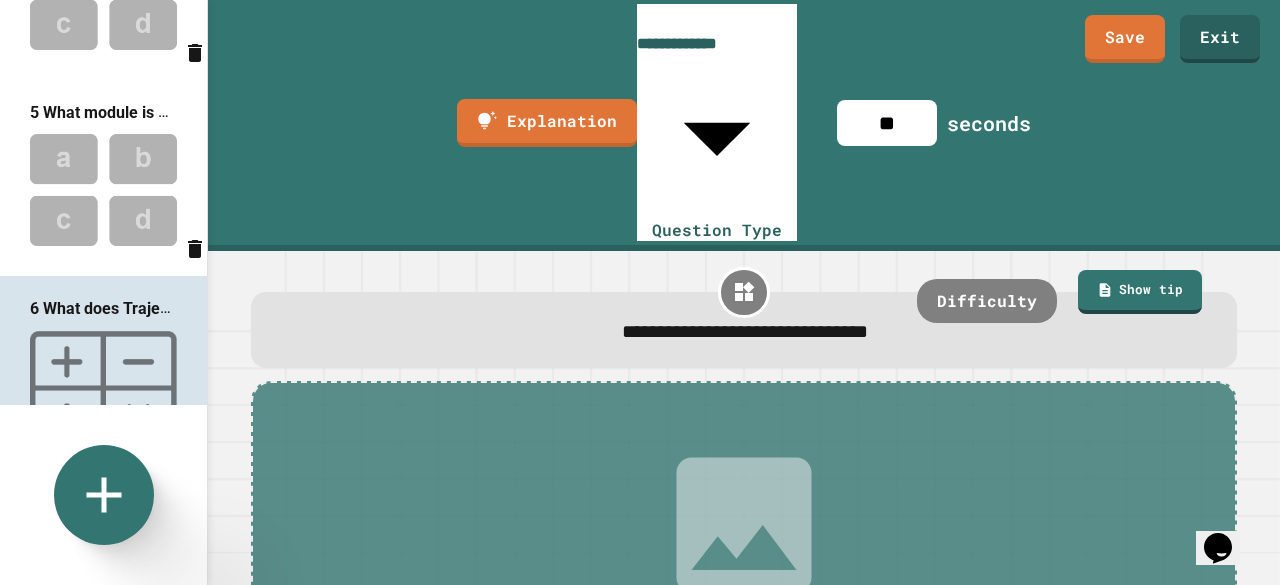 click at bounding box center (103, 189) 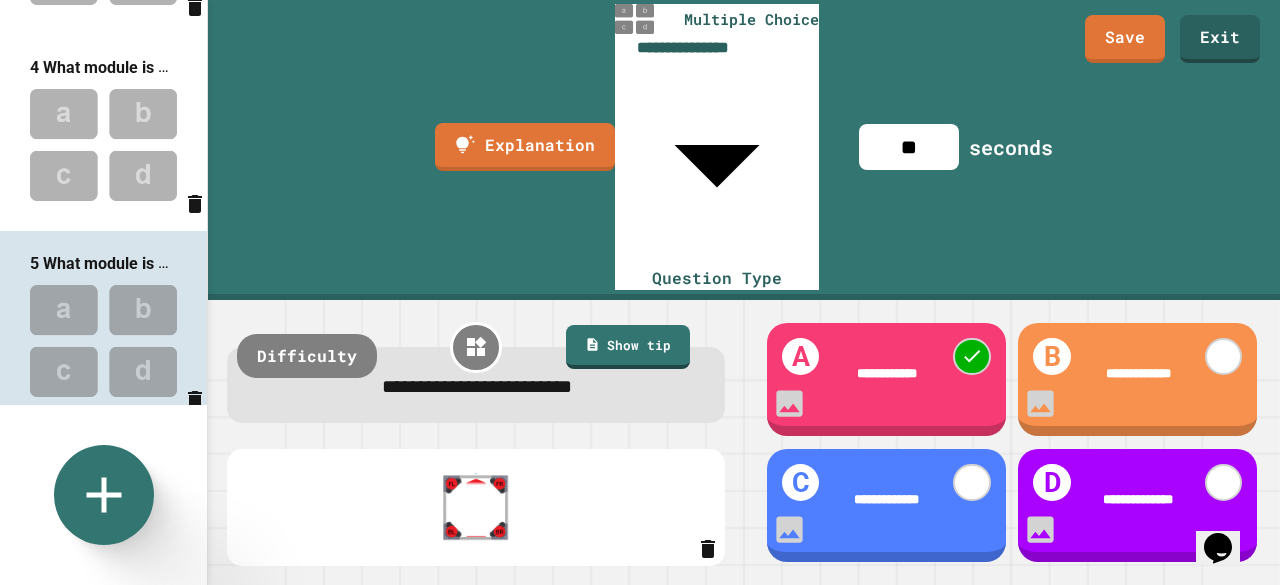 scroll, scrollTop: 493, scrollLeft: 0, axis: vertical 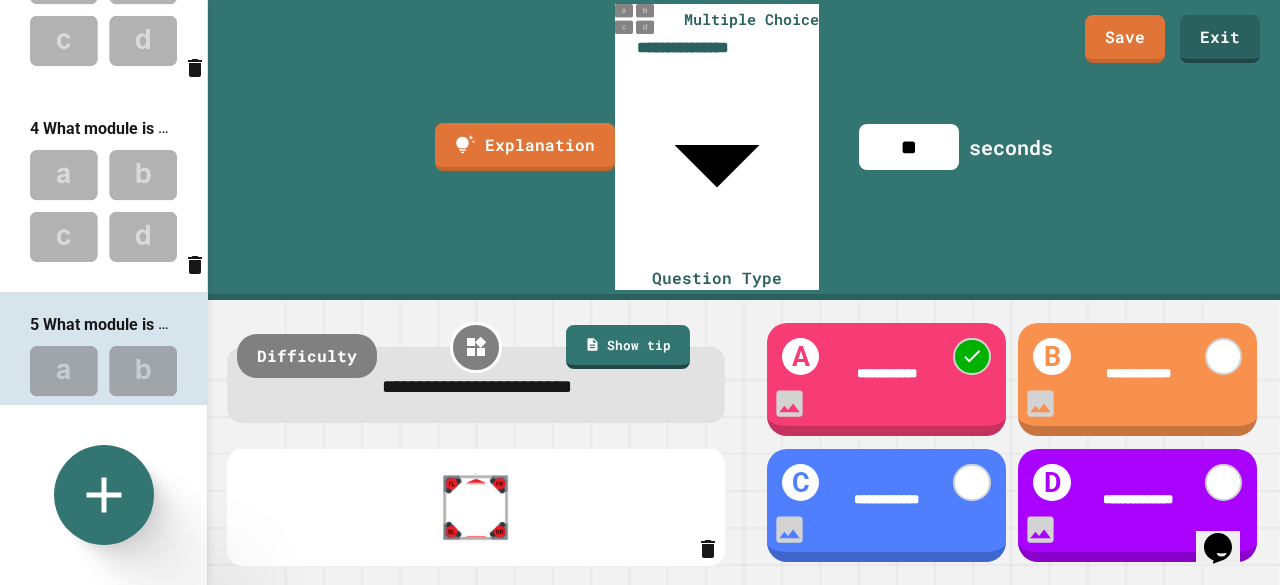click at bounding box center [103, 205] 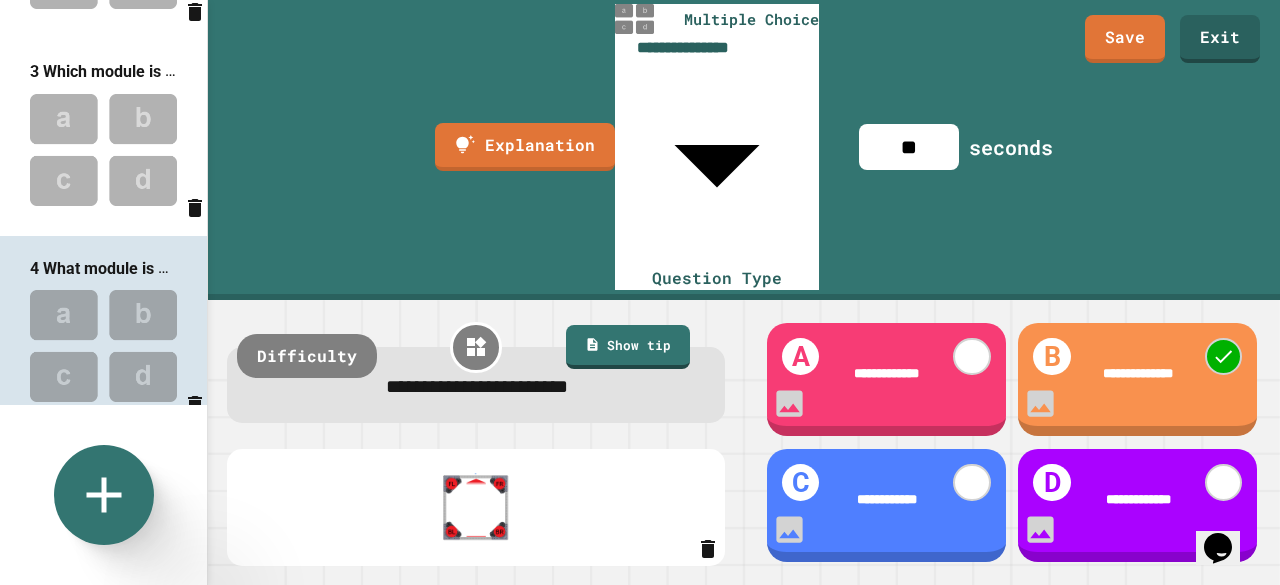scroll, scrollTop: 350, scrollLeft: 0, axis: vertical 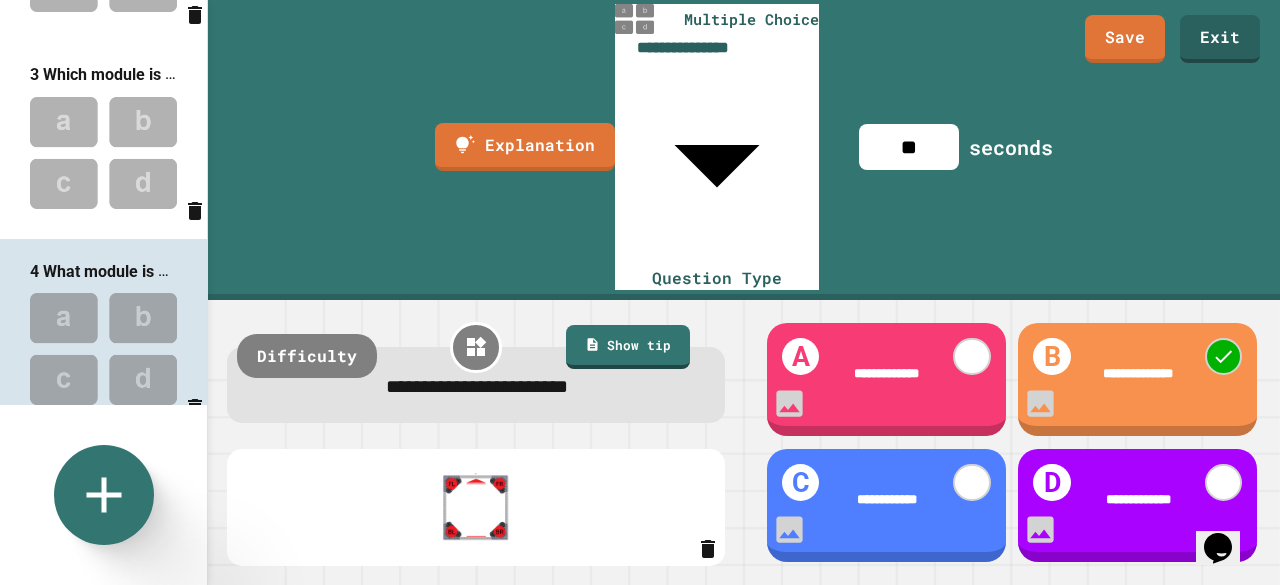 click at bounding box center (103, 152) 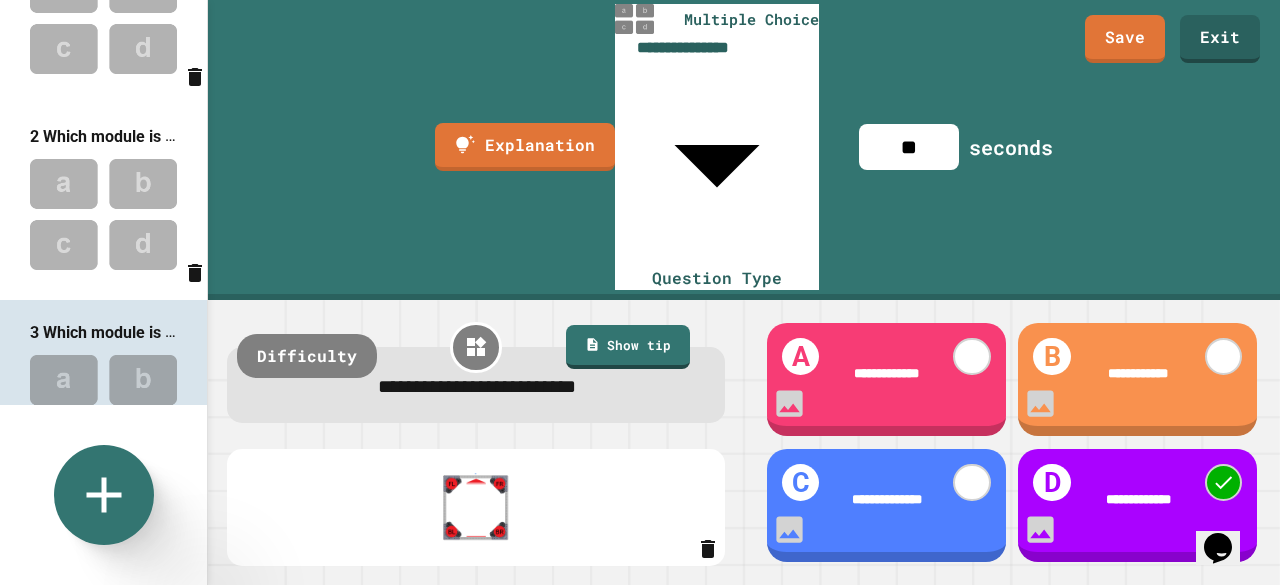 scroll, scrollTop: 91, scrollLeft: 0, axis: vertical 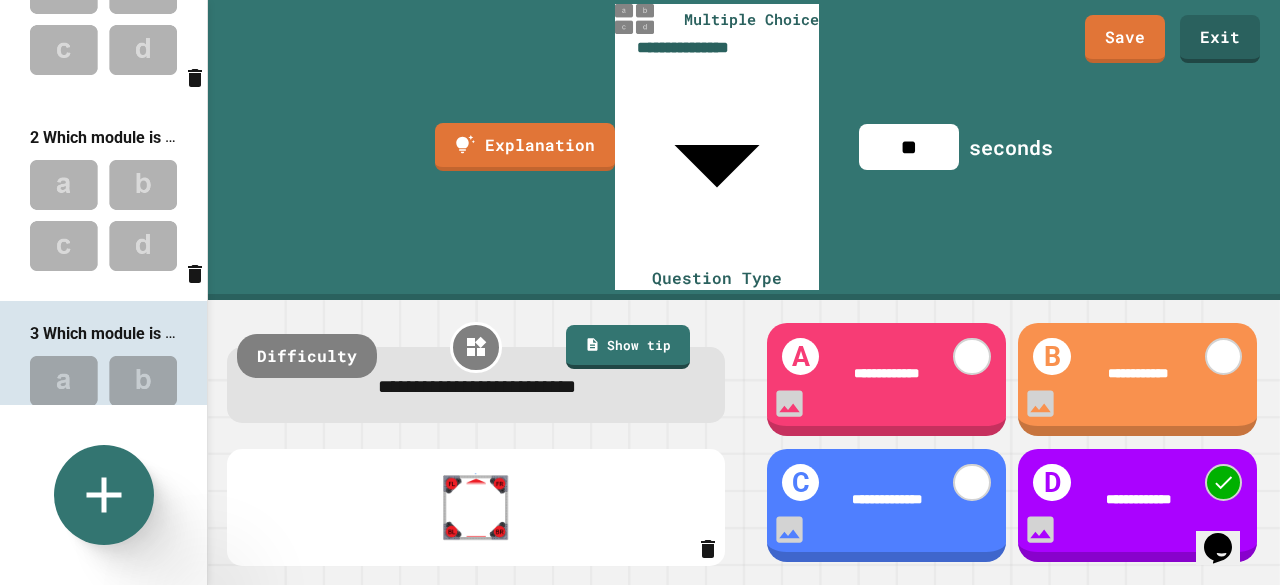 click at bounding box center [103, 215] 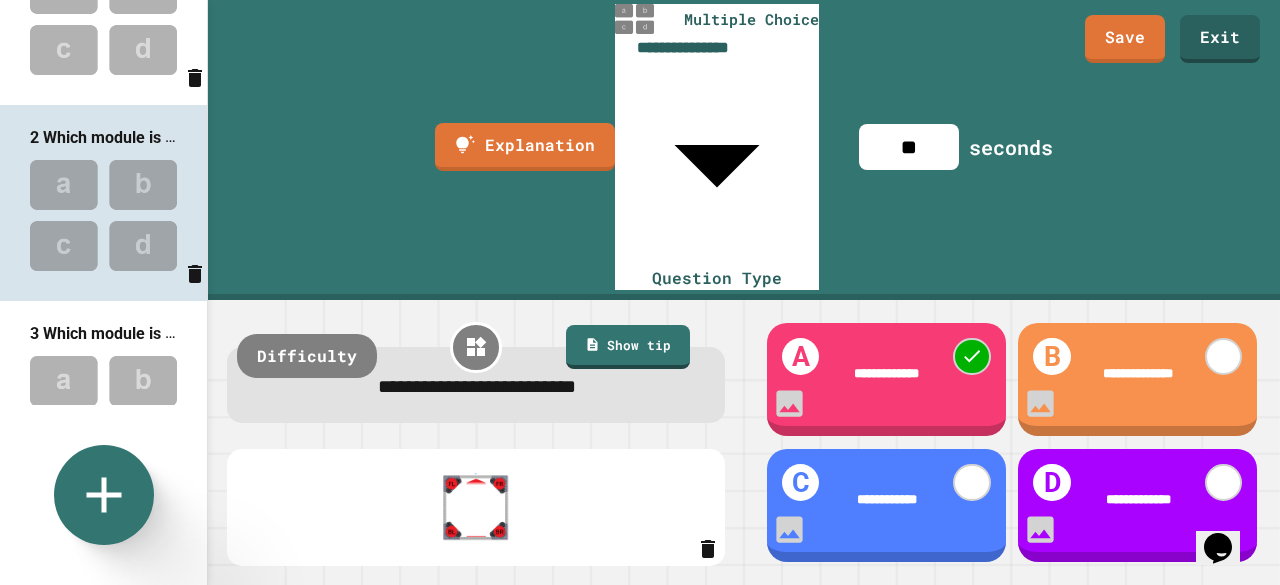 scroll, scrollTop: 0, scrollLeft: 0, axis: both 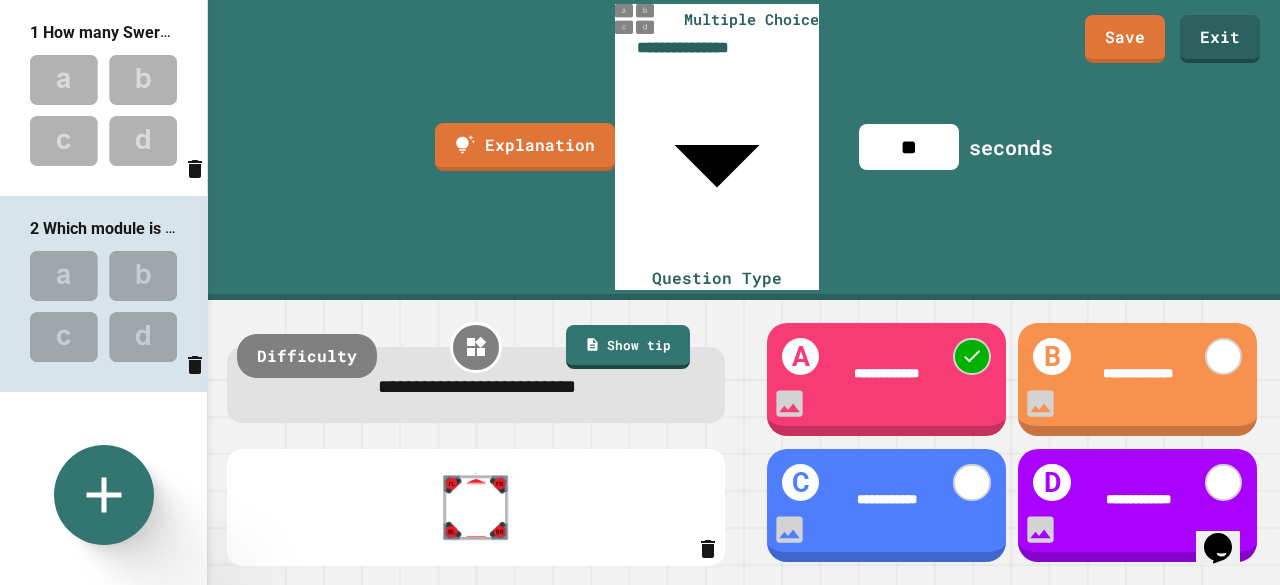 click at bounding box center [103, 110] 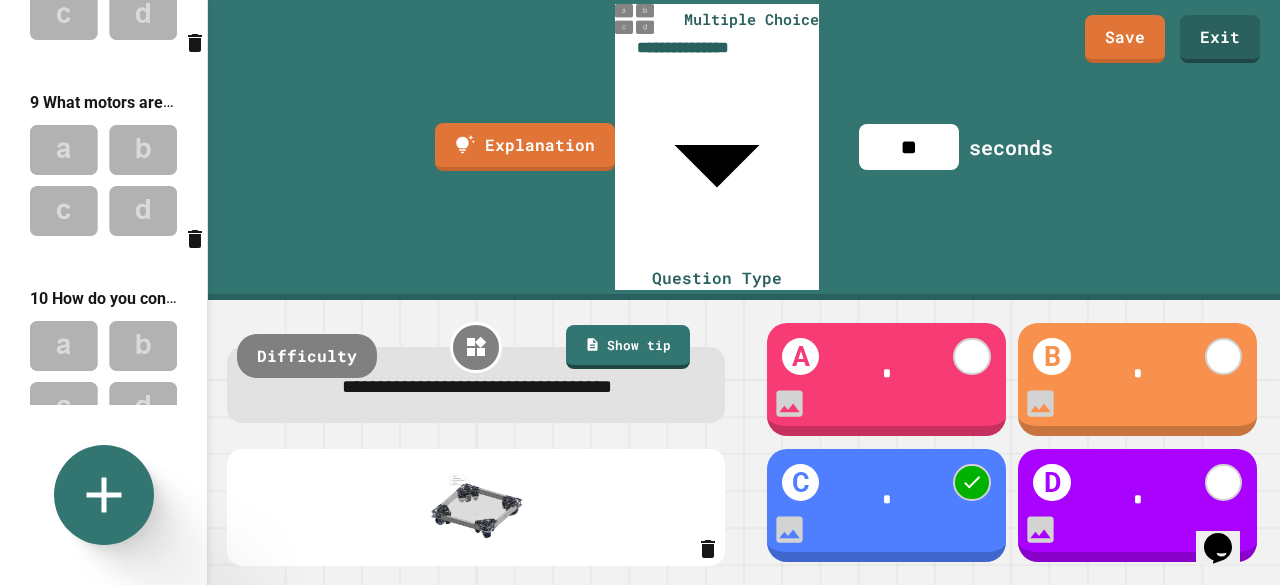 scroll, scrollTop: 1840, scrollLeft: 0, axis: vertical 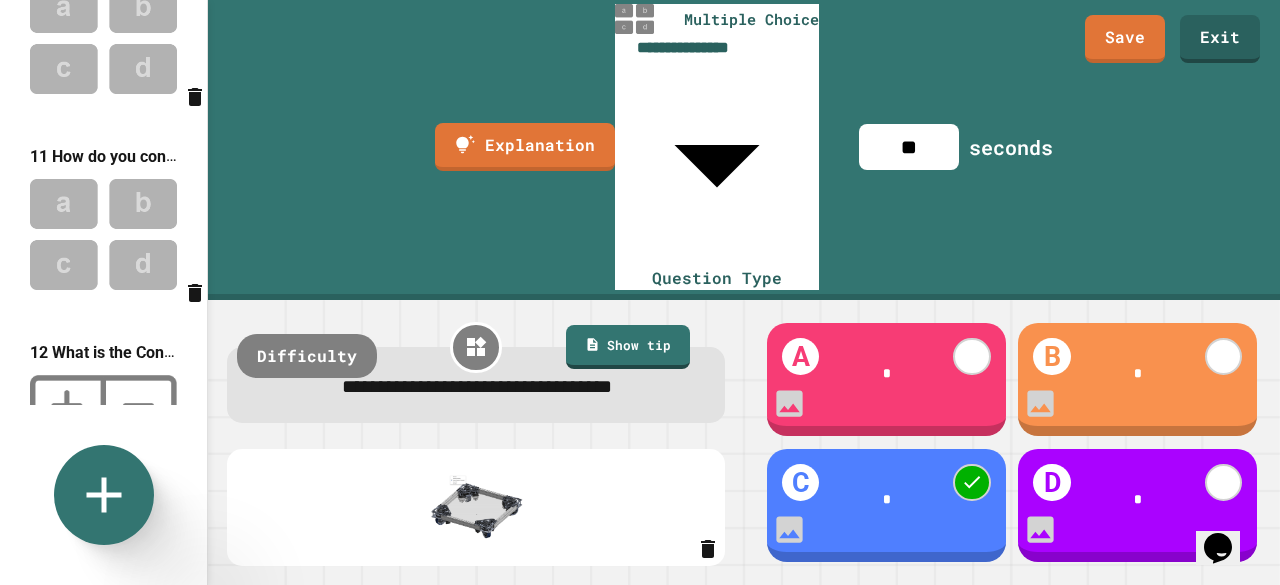 click at bounding box center (103, 432) 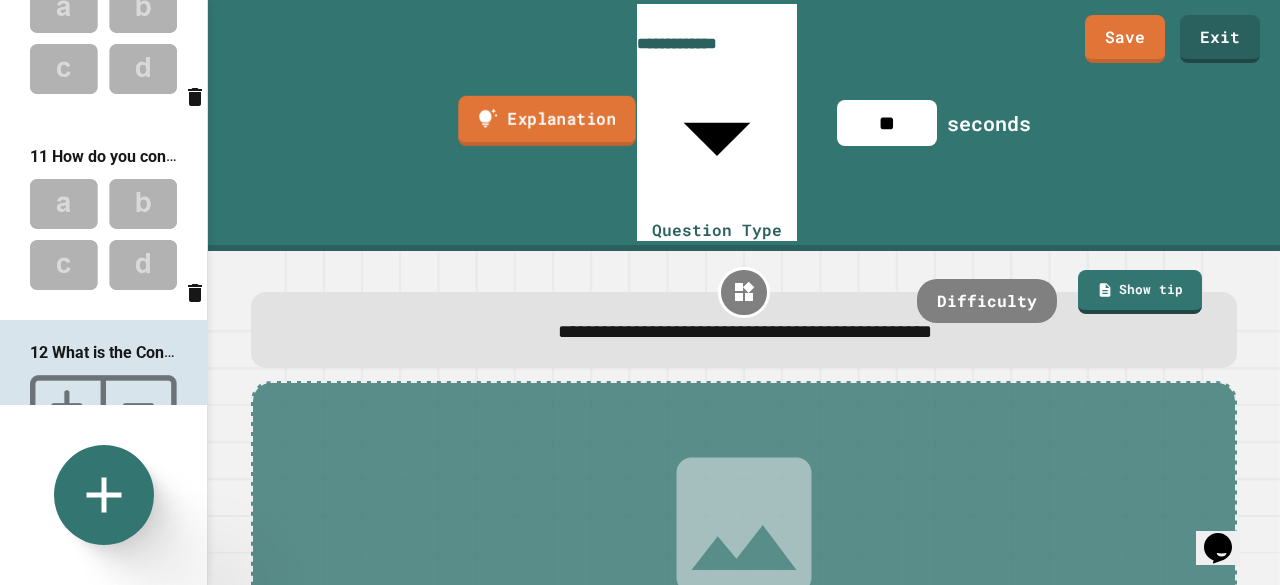 click on "Explanation" at bounding box center (546, 120) 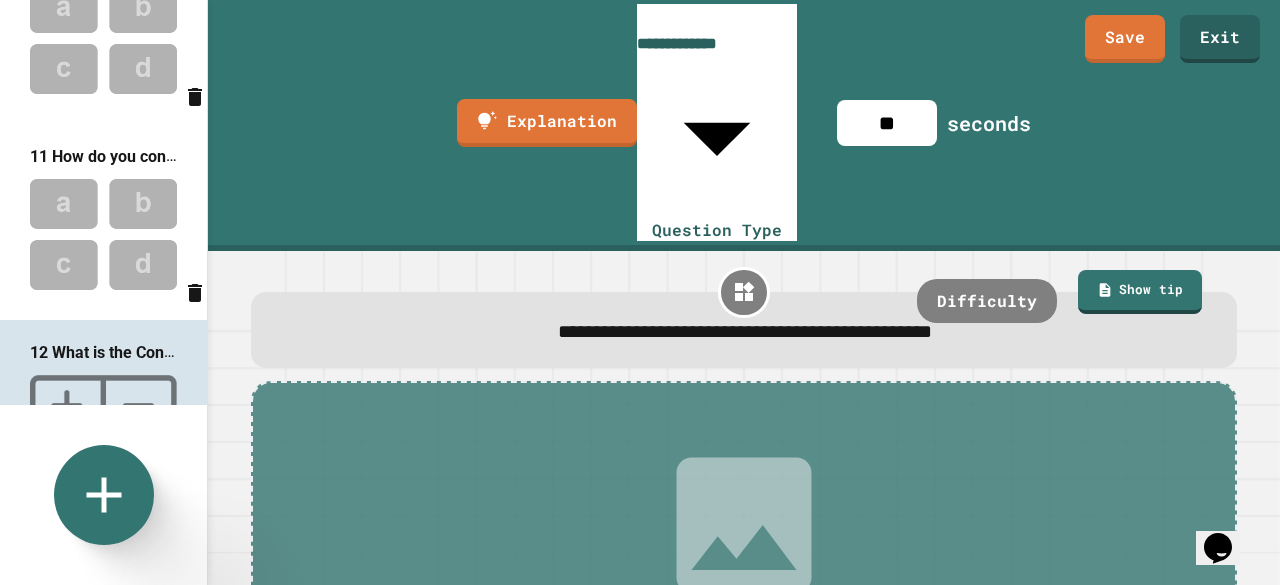 click at bounding box center [320, 693] 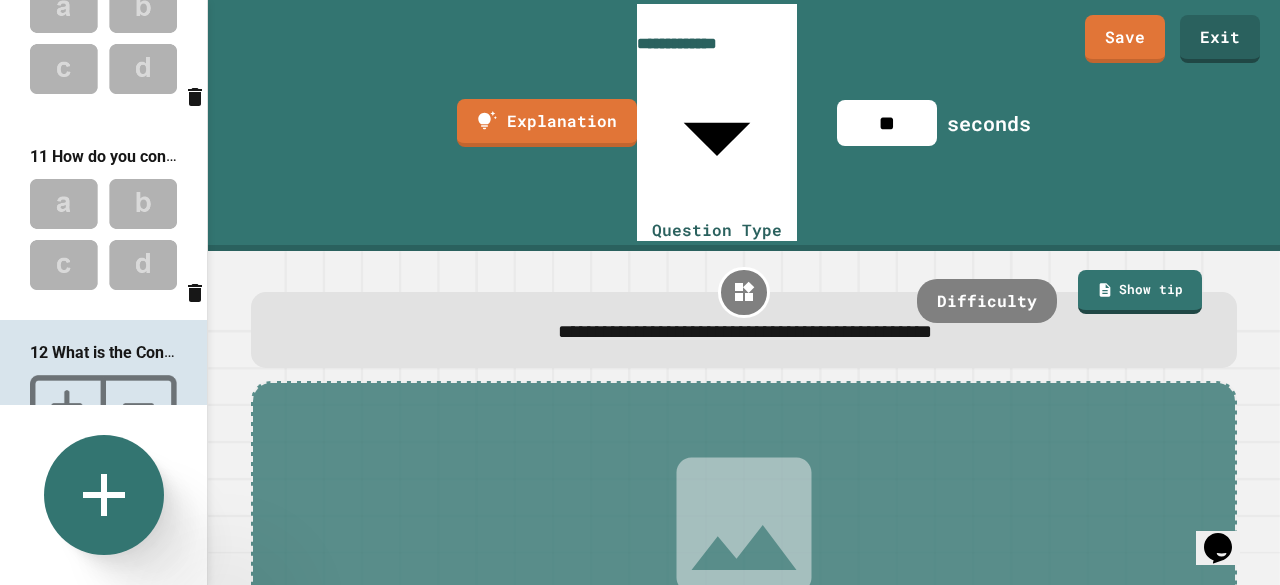 click 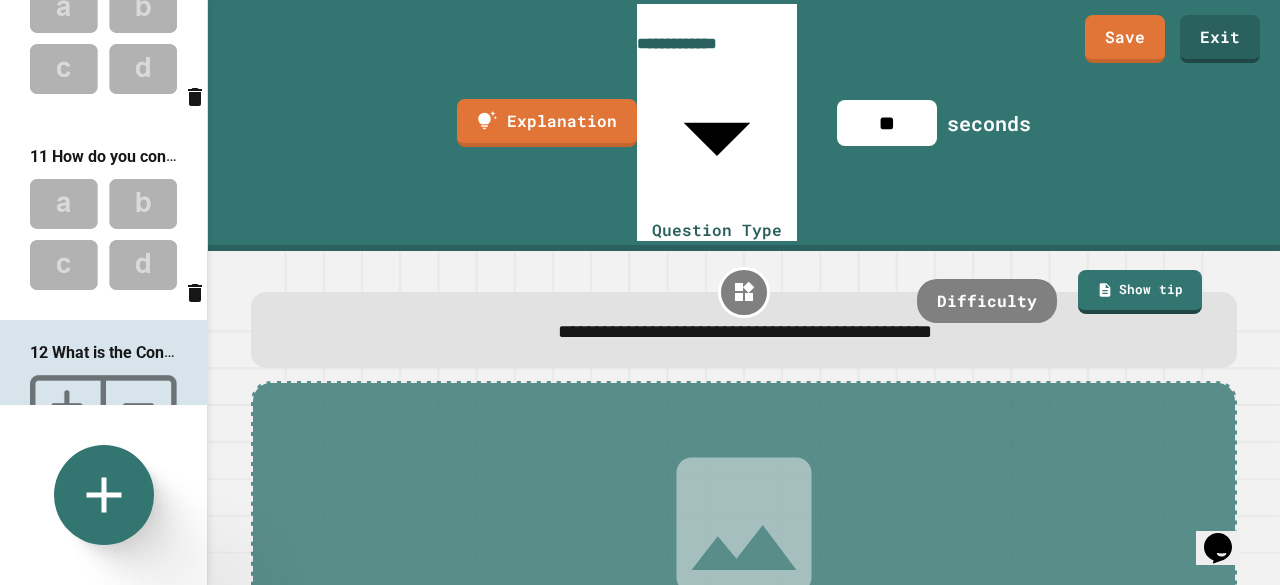 click on "Polling" at bounding box center [864, 819] 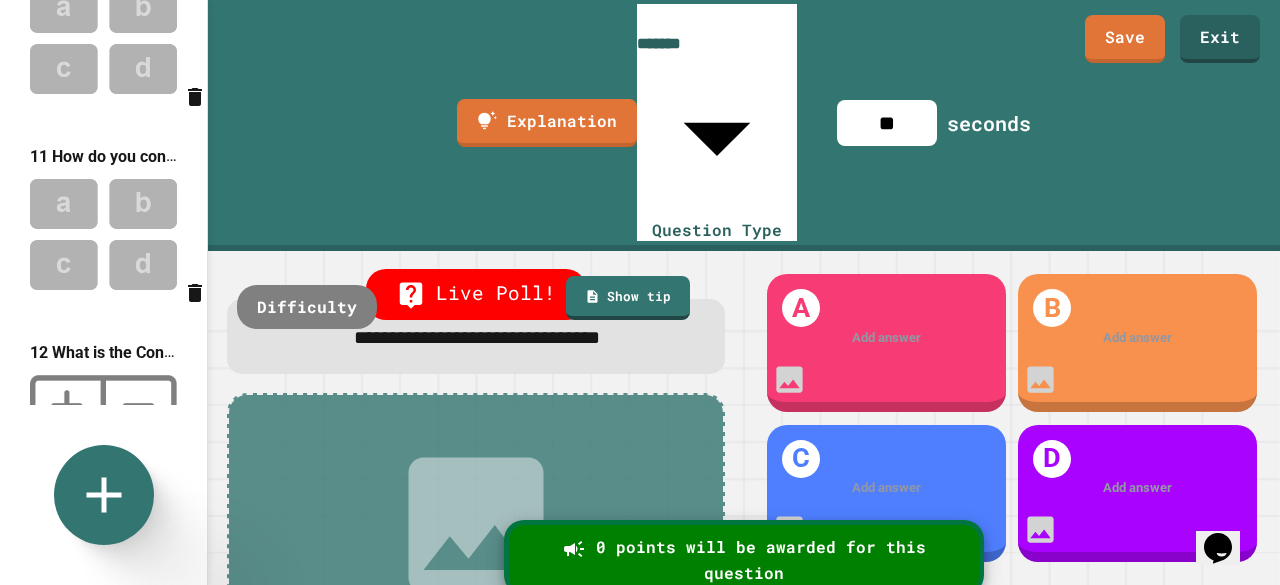 scroll, scrollTop: 2028, scrollLeft: 0, axis: vertical 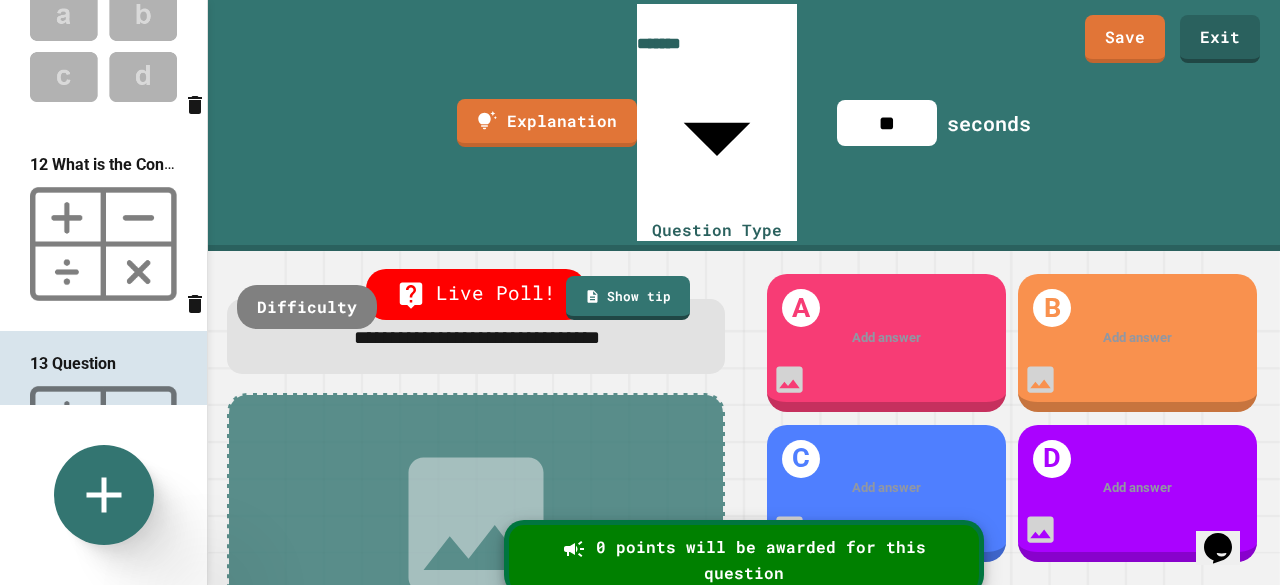 click on "Live Poll!" at bounding box center (476, 294) 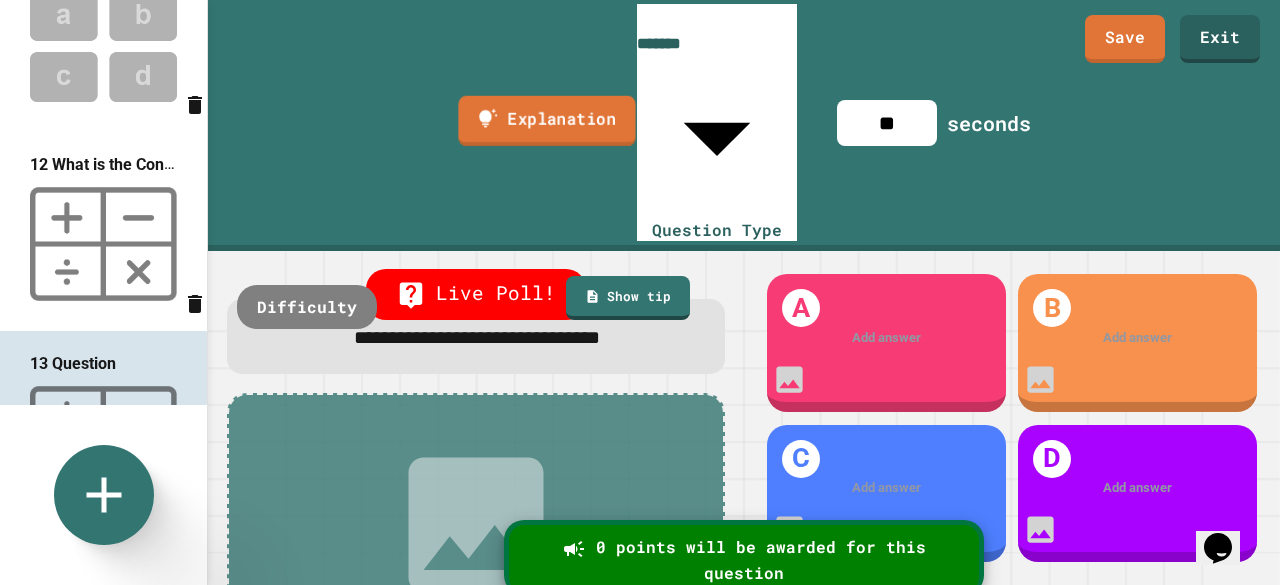click on "Explanation" at bounding box center (546, 120) 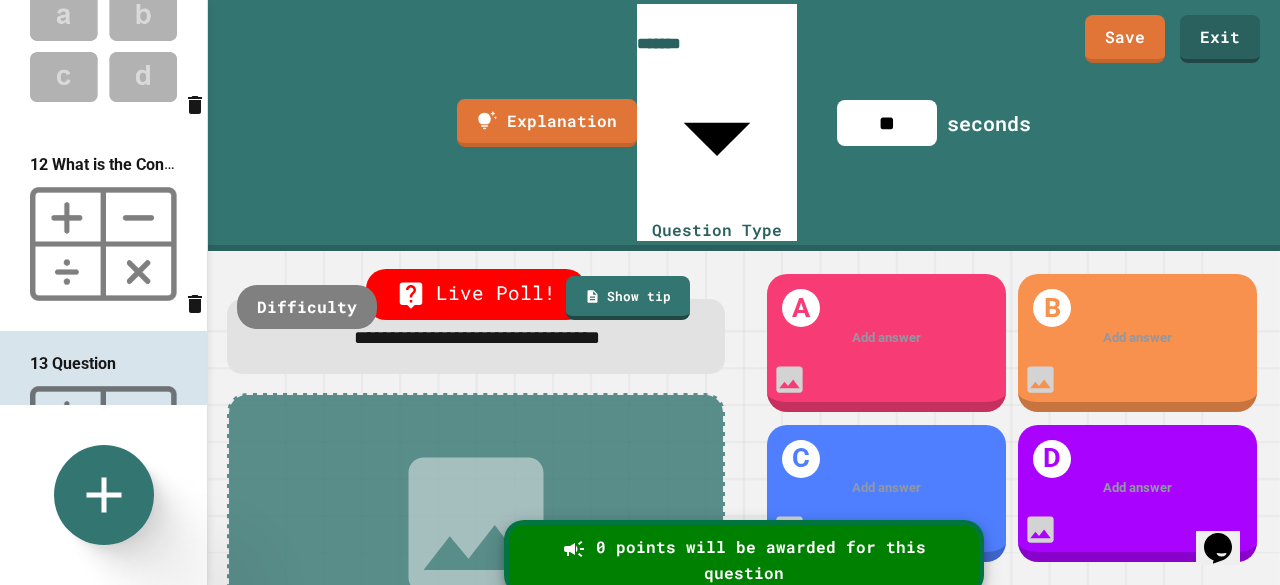 click at bounding box center (320, 693) 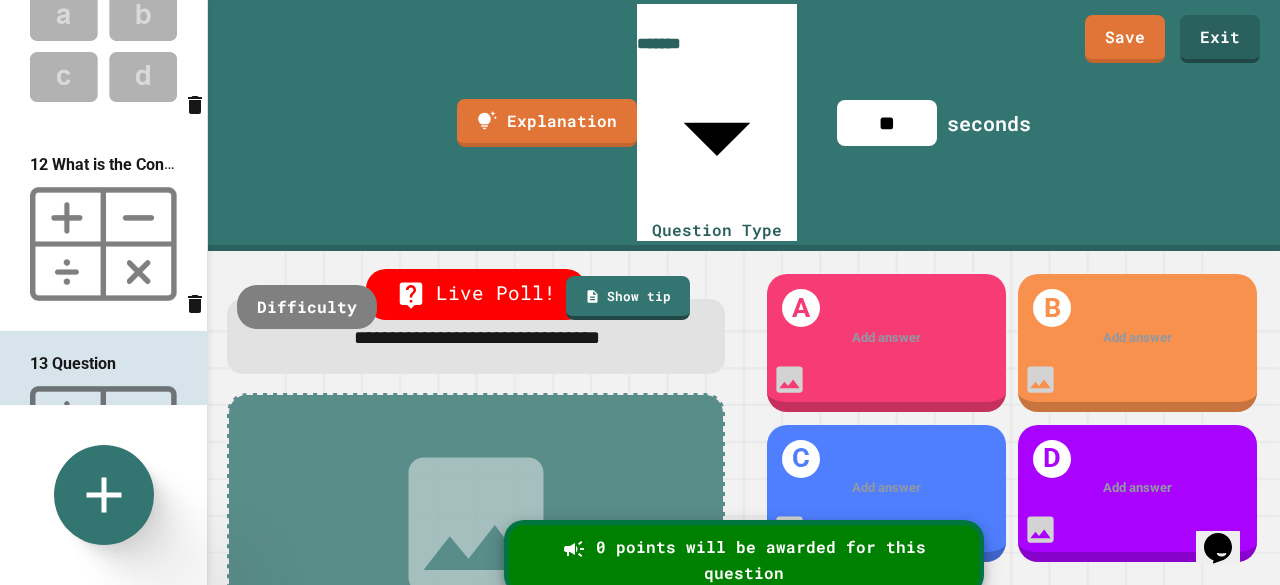 click on "**********" at bounding box center (640, 292) 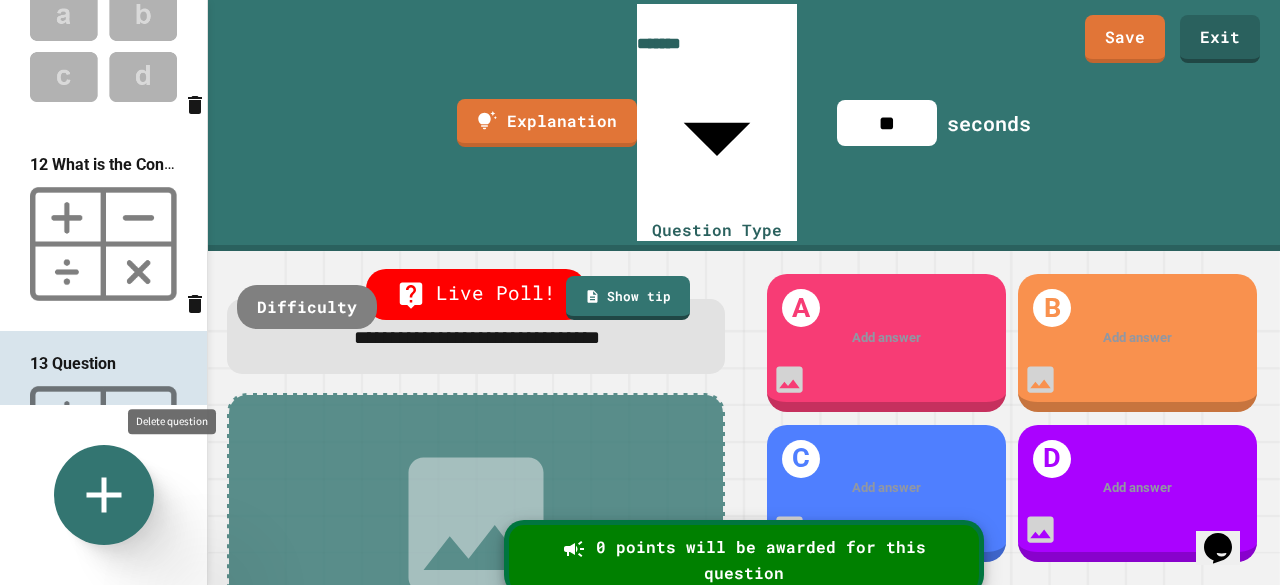 click 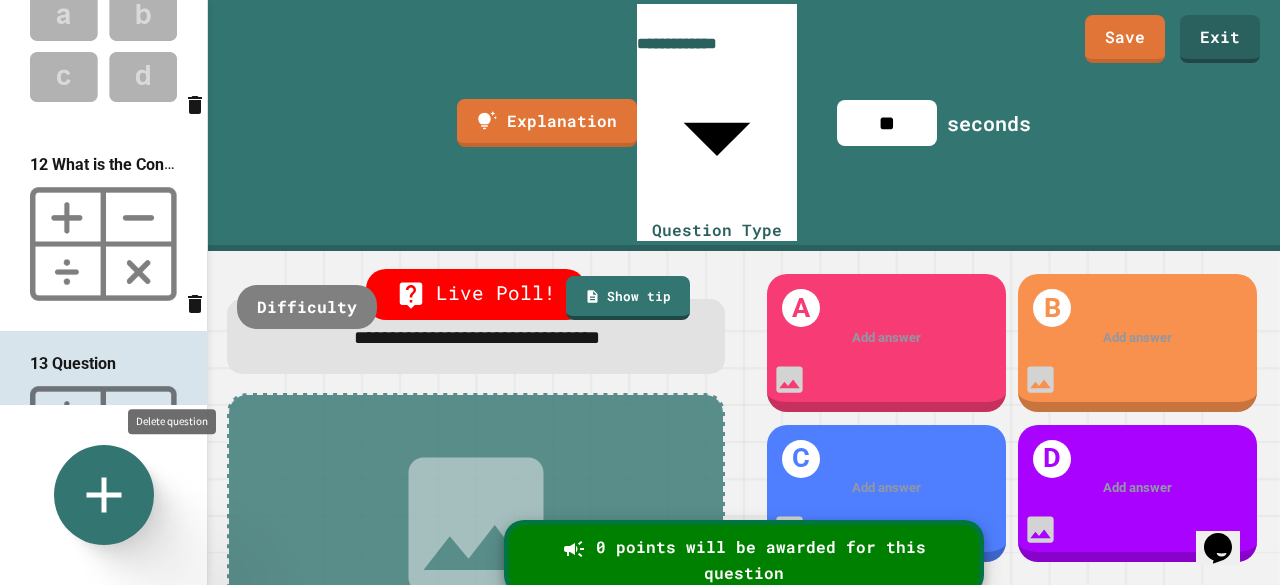 scroll, scrollTop: 1840, scrollLeft: 0, axis: vertical 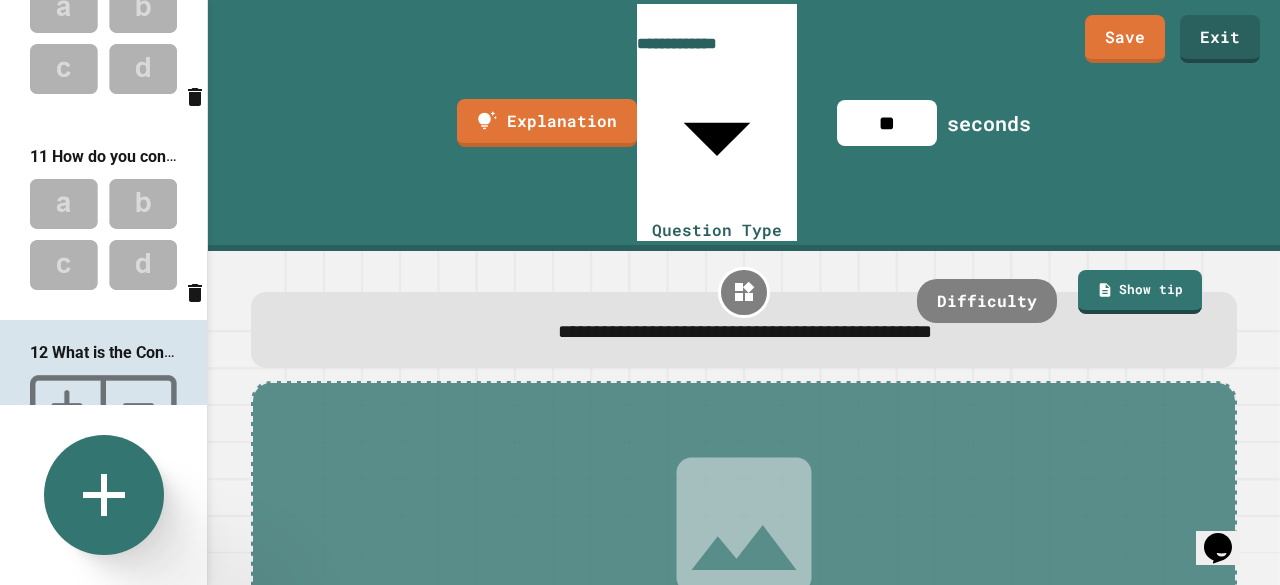 click 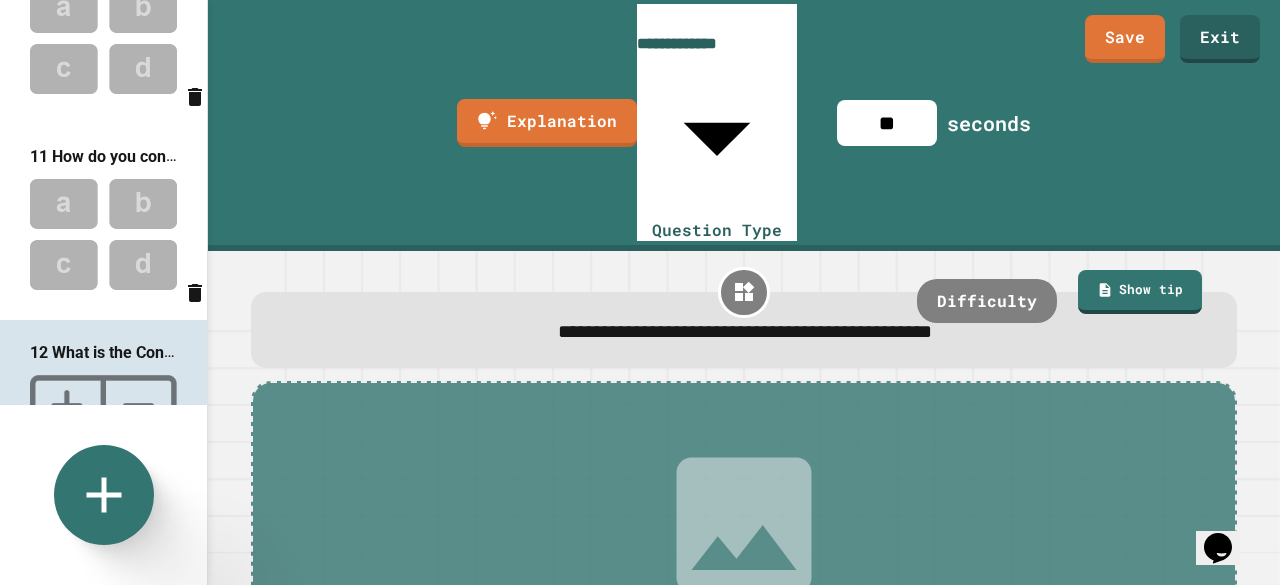 click on "Matching" at bounding box center [1005, 819] 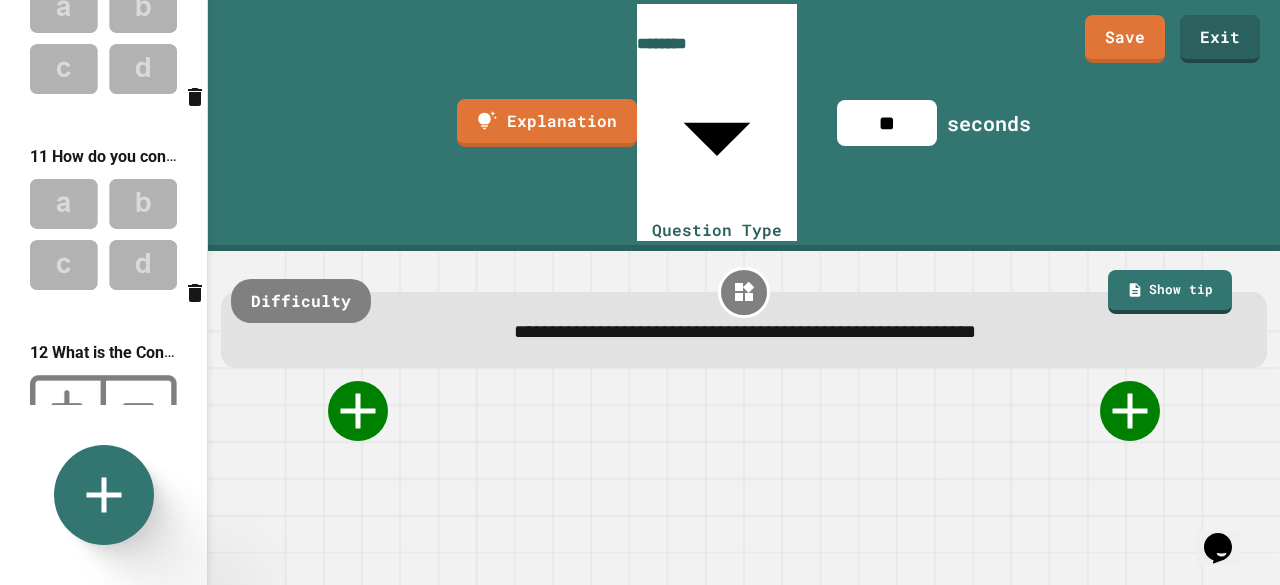scroll, scrollTop: 2028, scrollLeft: 0, axis: vertical 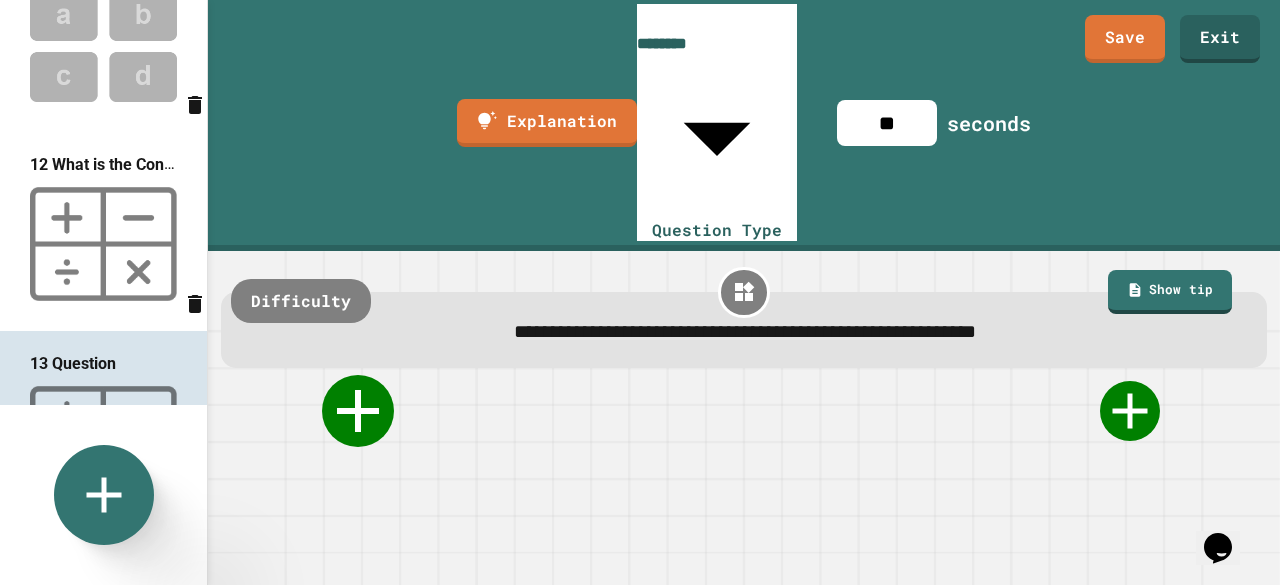 click 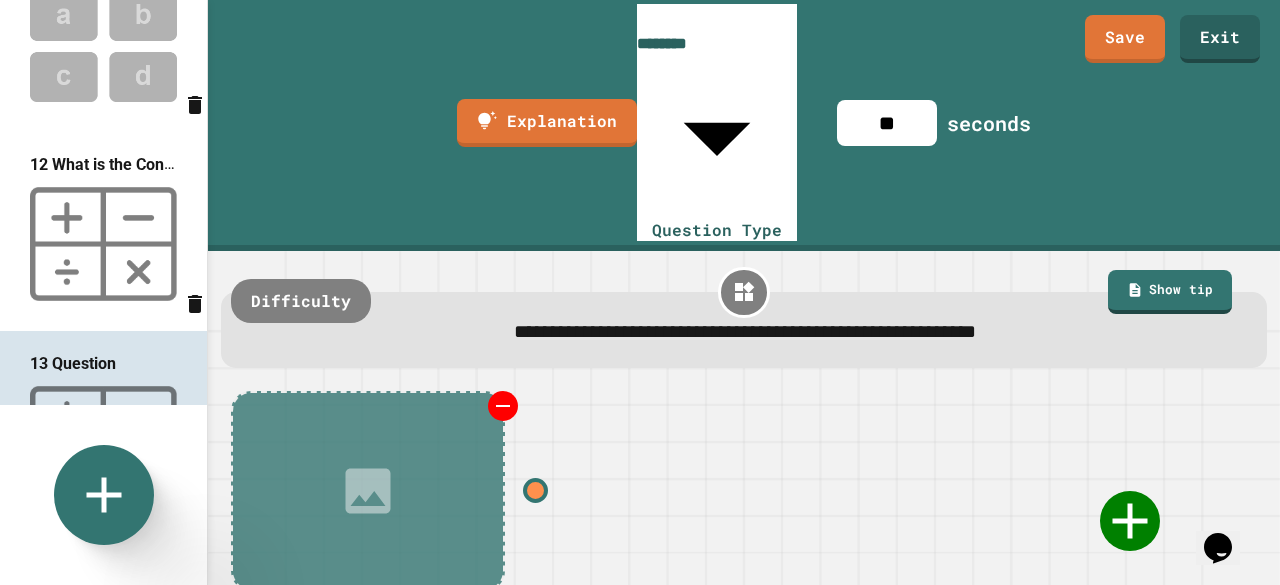click 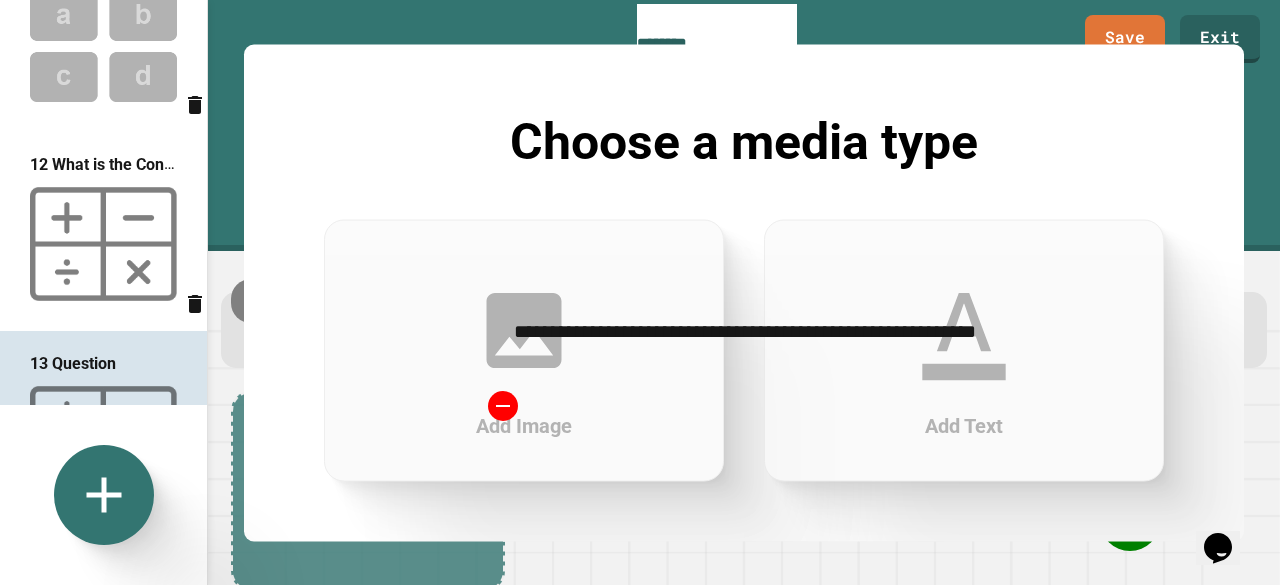 click 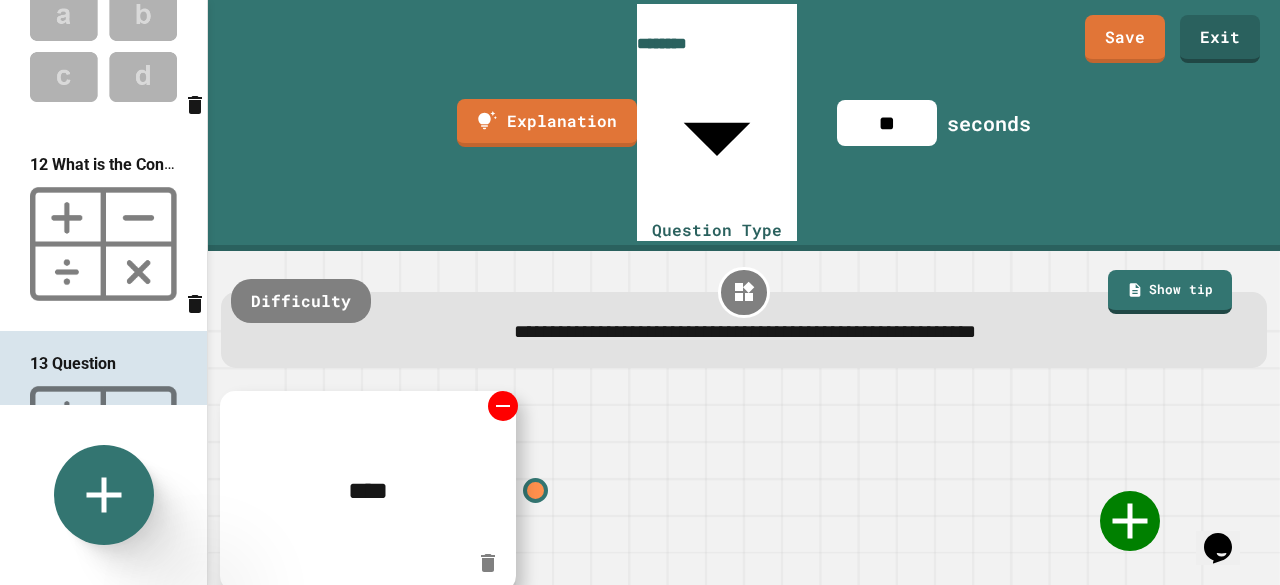 click on "****" at bounding box center (367, 491) 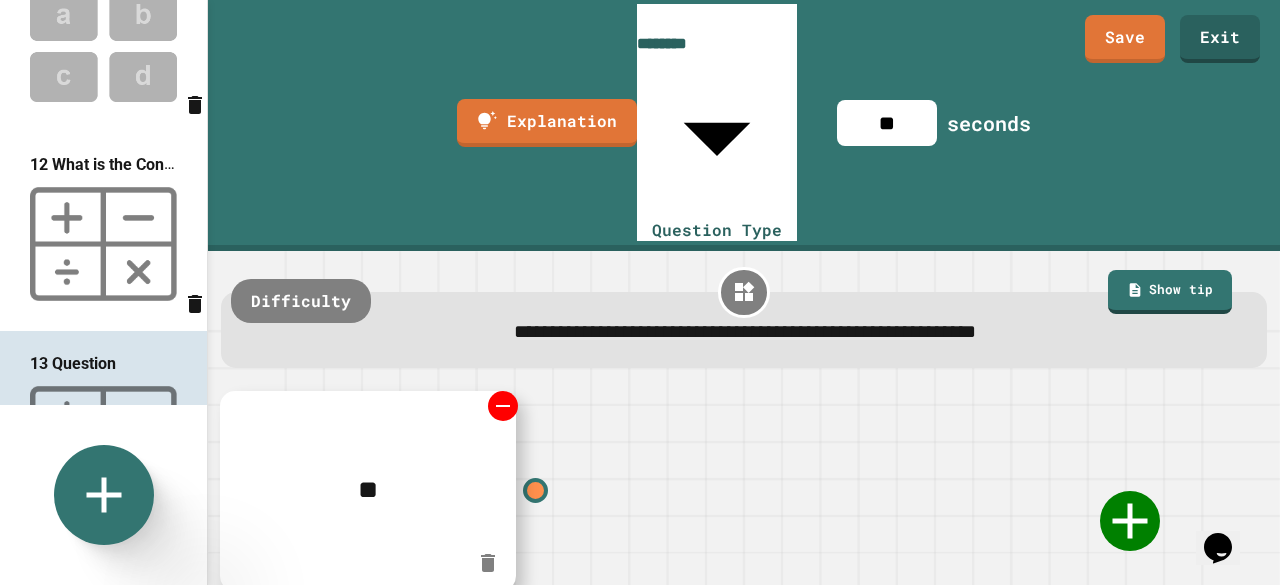 type on "*" 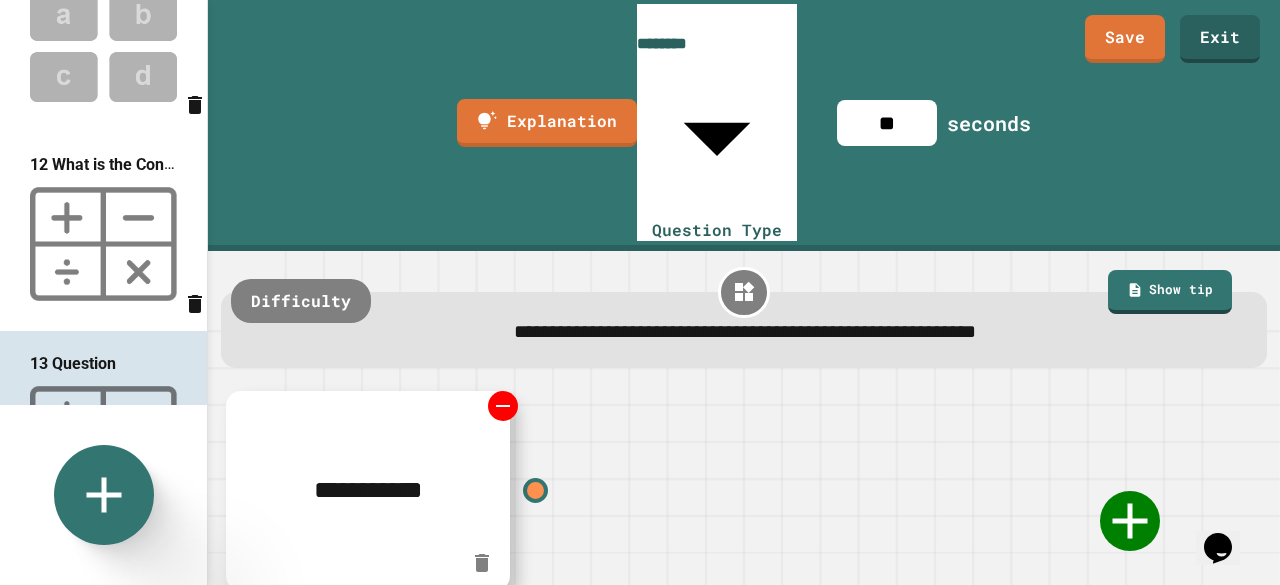 type on "**********" 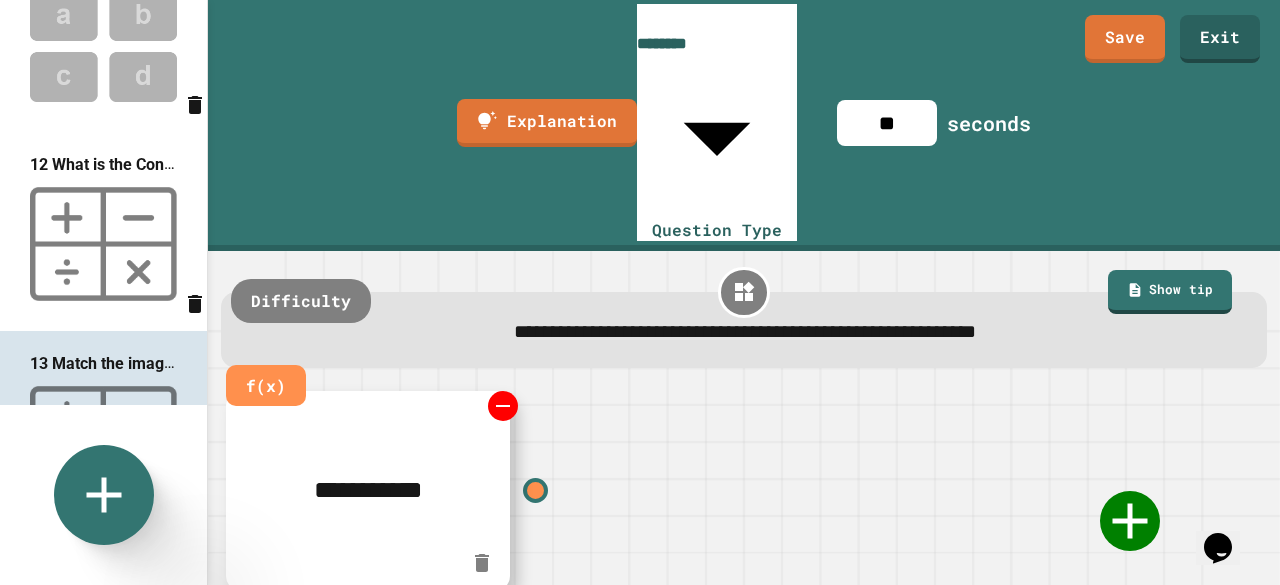 click on "**********" at bounding box center [744, 333] 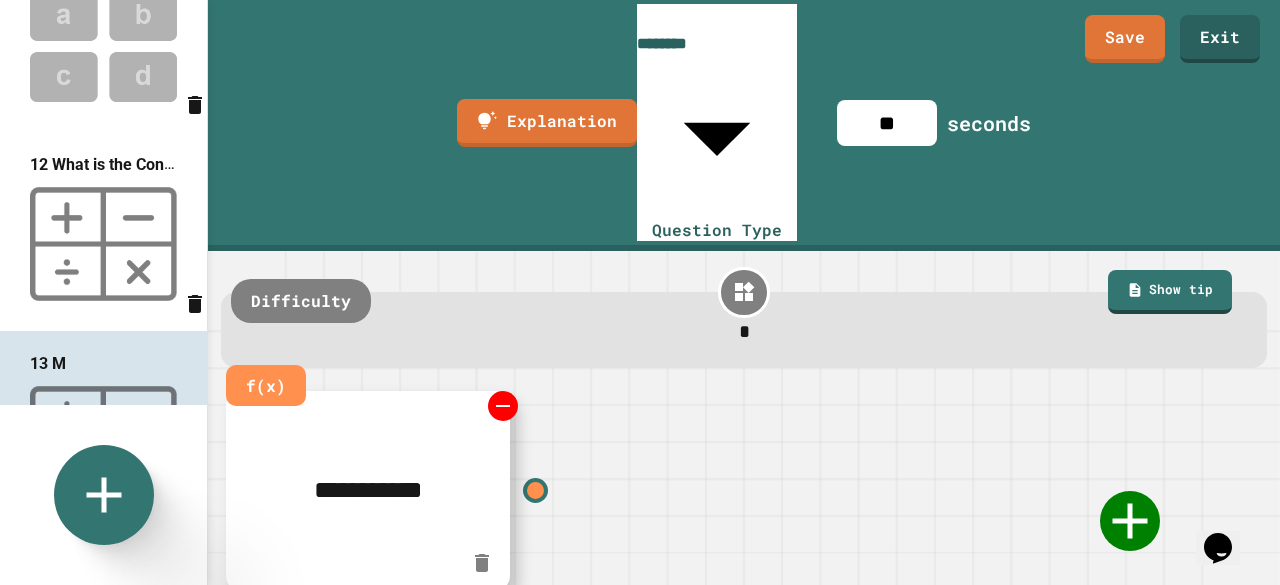 type 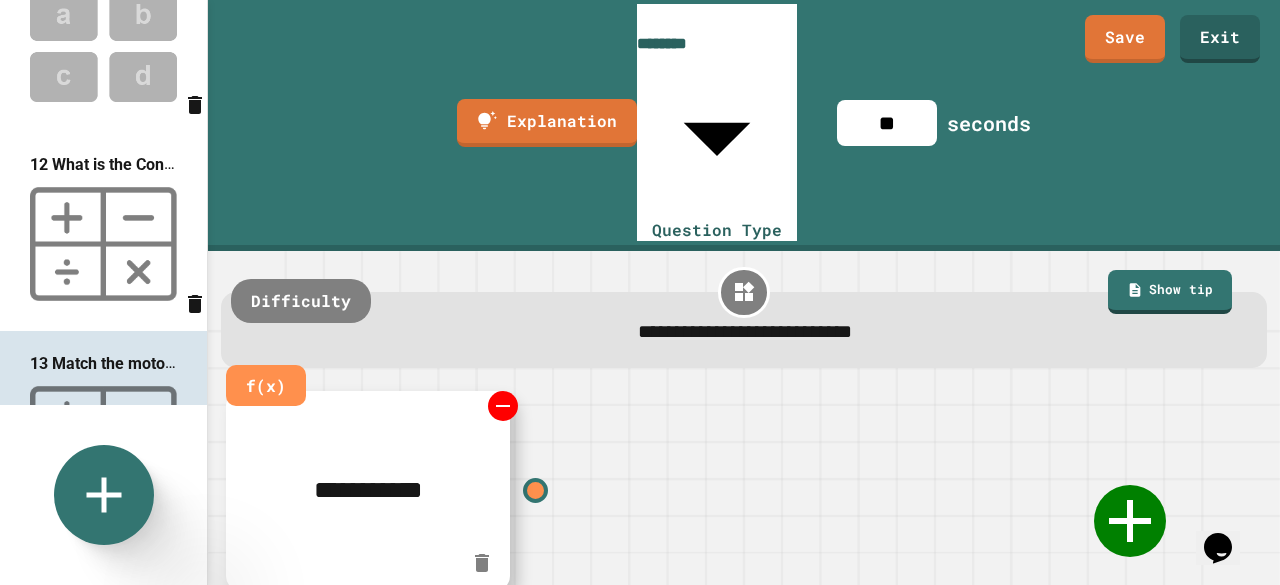 click 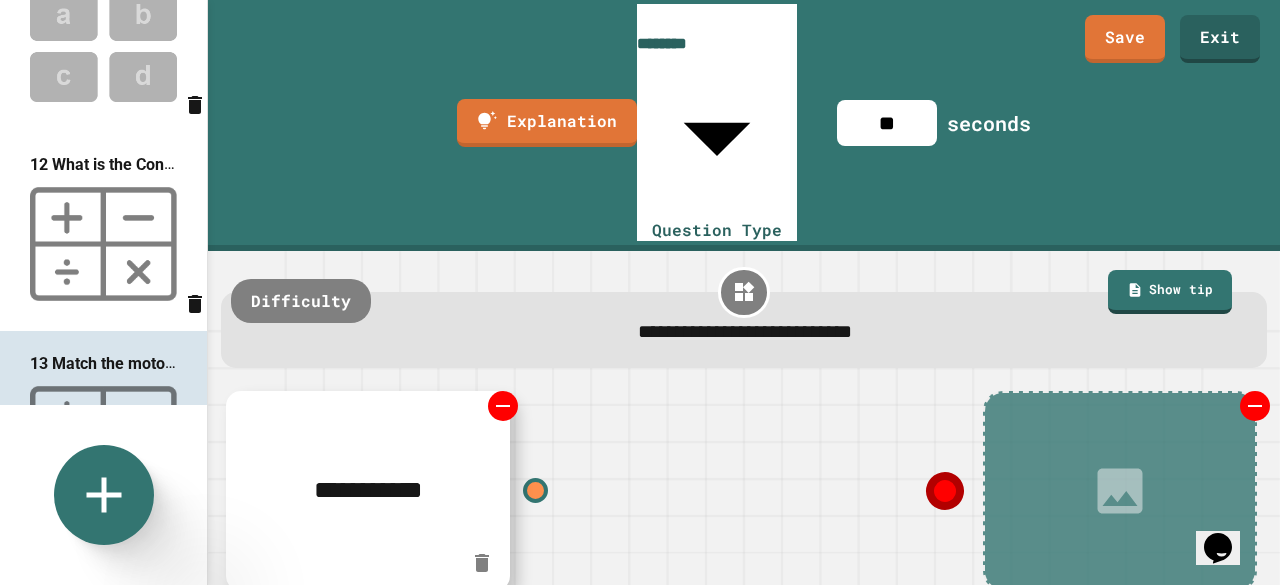 click 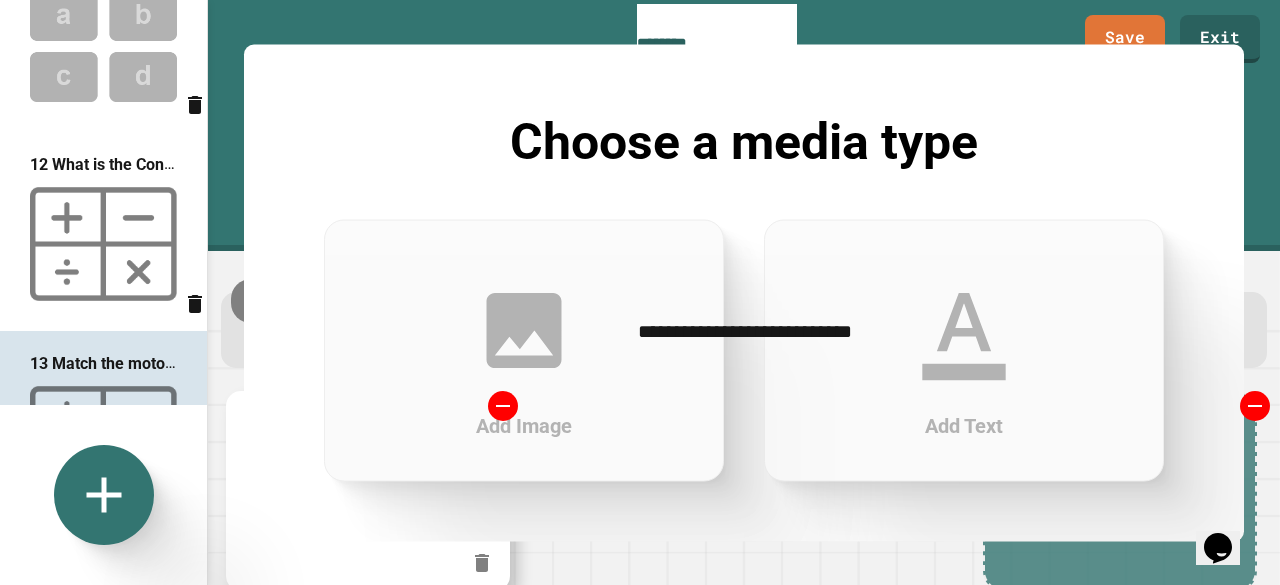 click 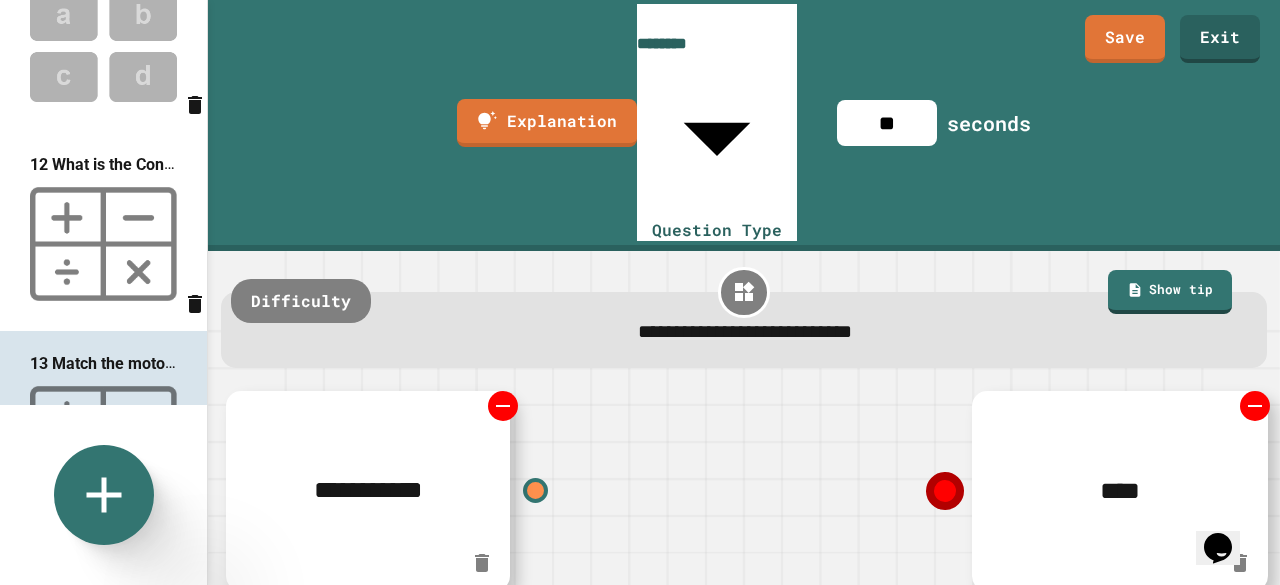 click on "****" at bounding box center [1119, 491] 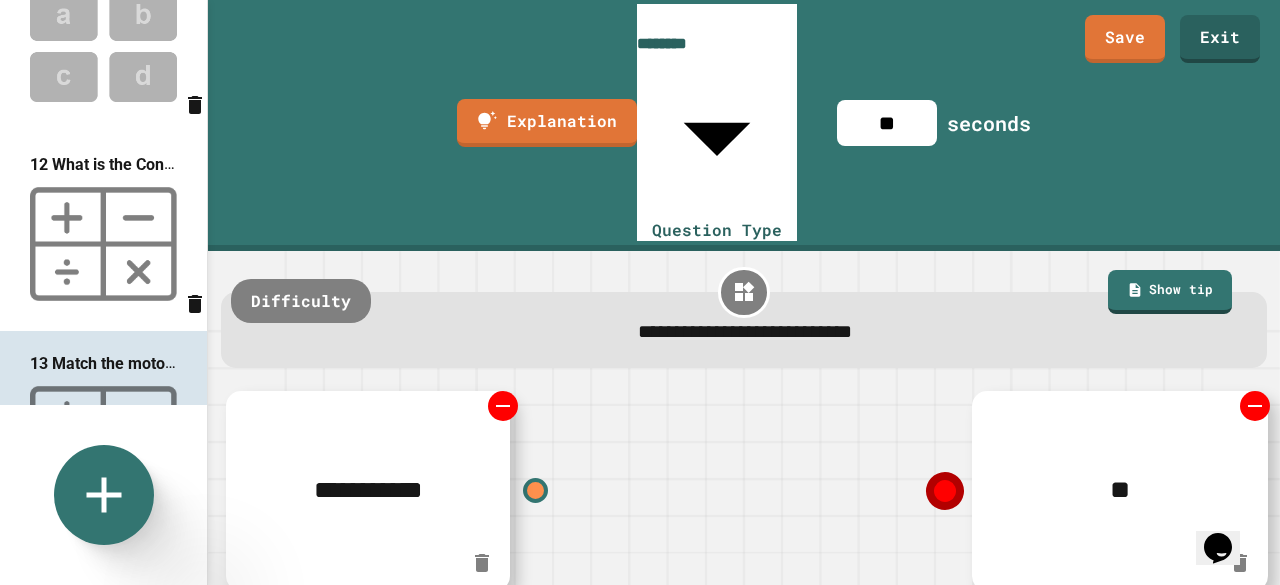 type on "*" 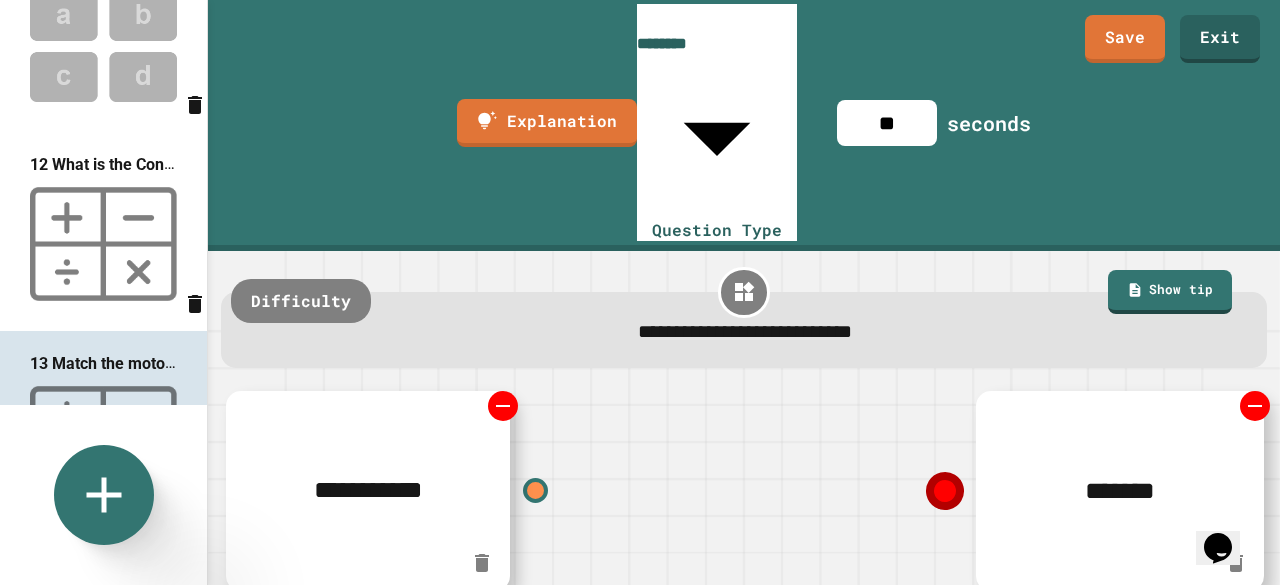 type on "*******" 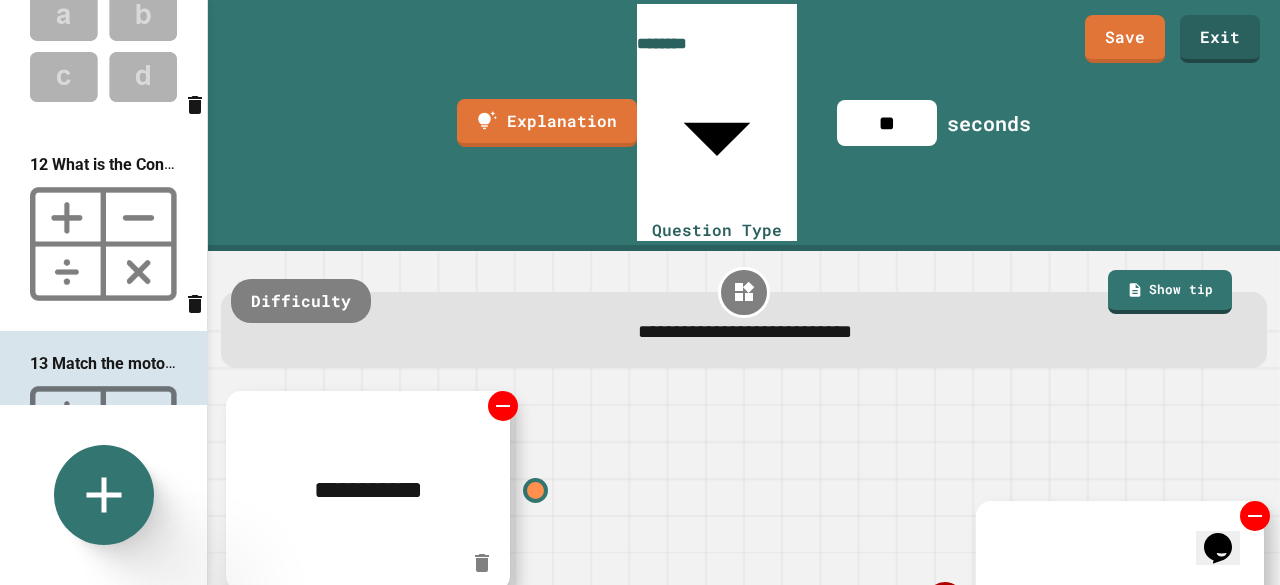 click at bounding box center (368, 711) 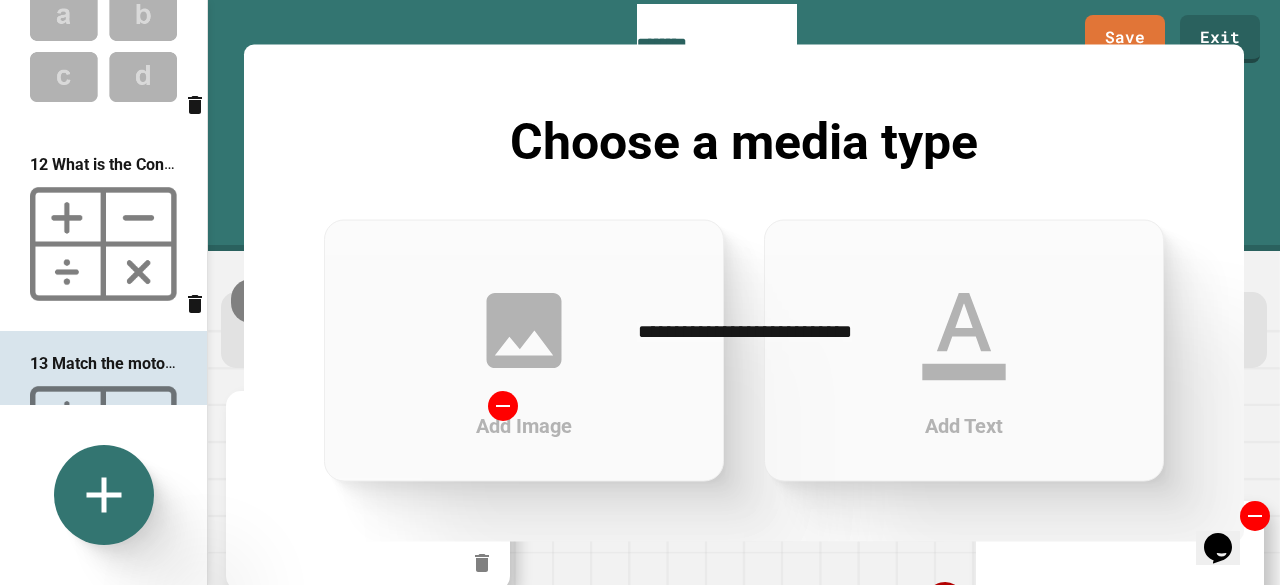 click on "Add Text" at bounding box center (964, 350) 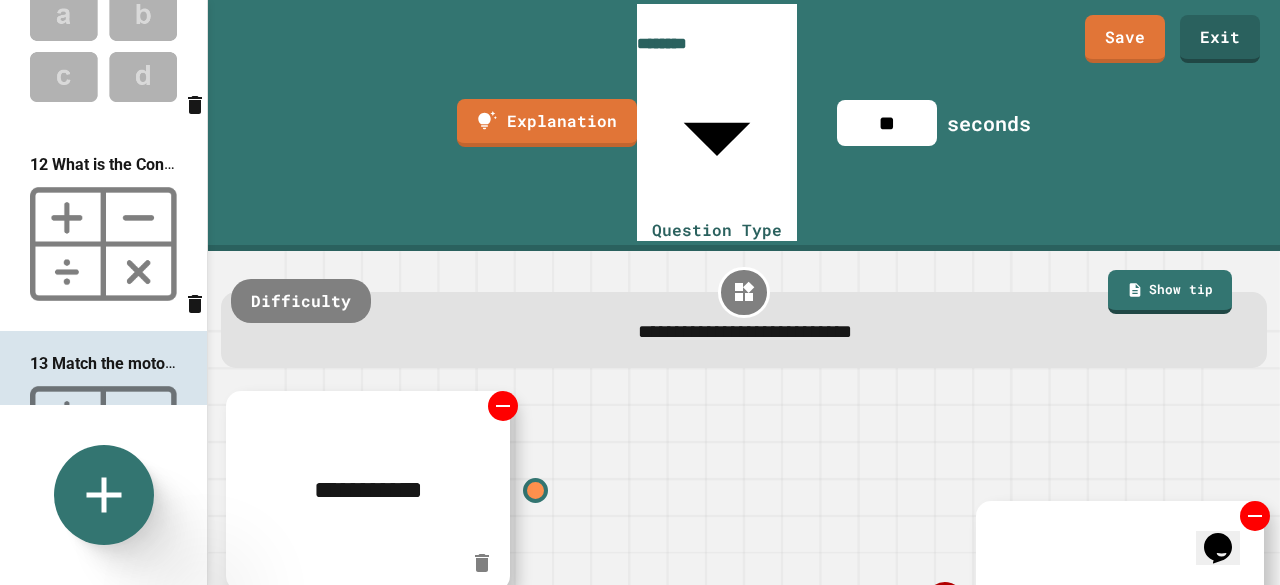click on "****" at bounding box center [367, 711] 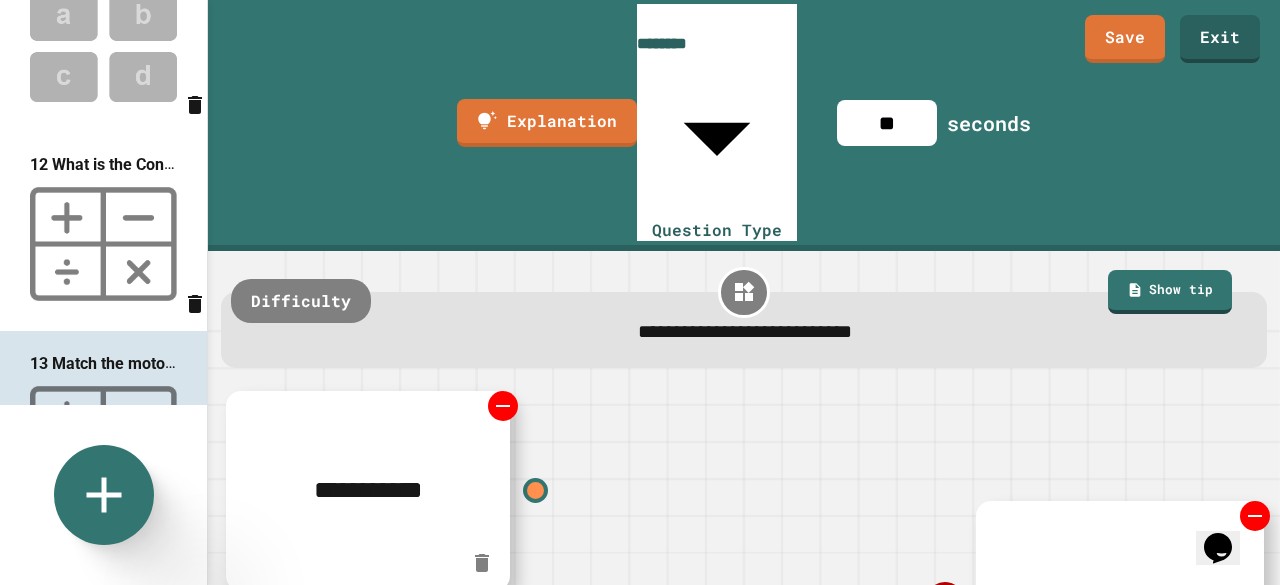 type on "*" 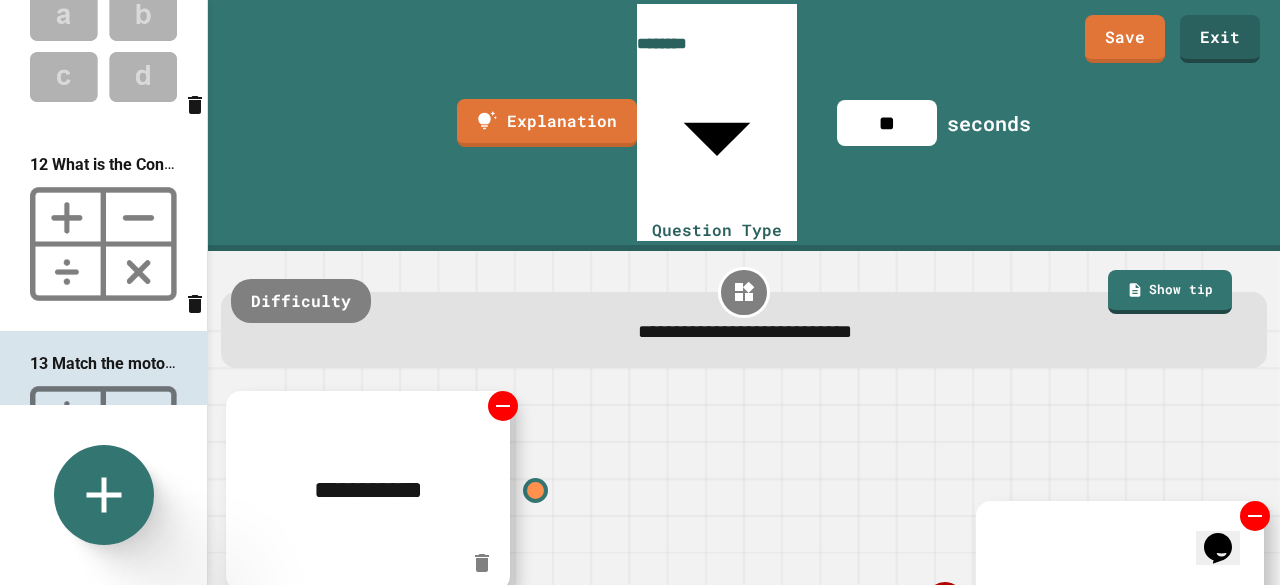 type on "**********" 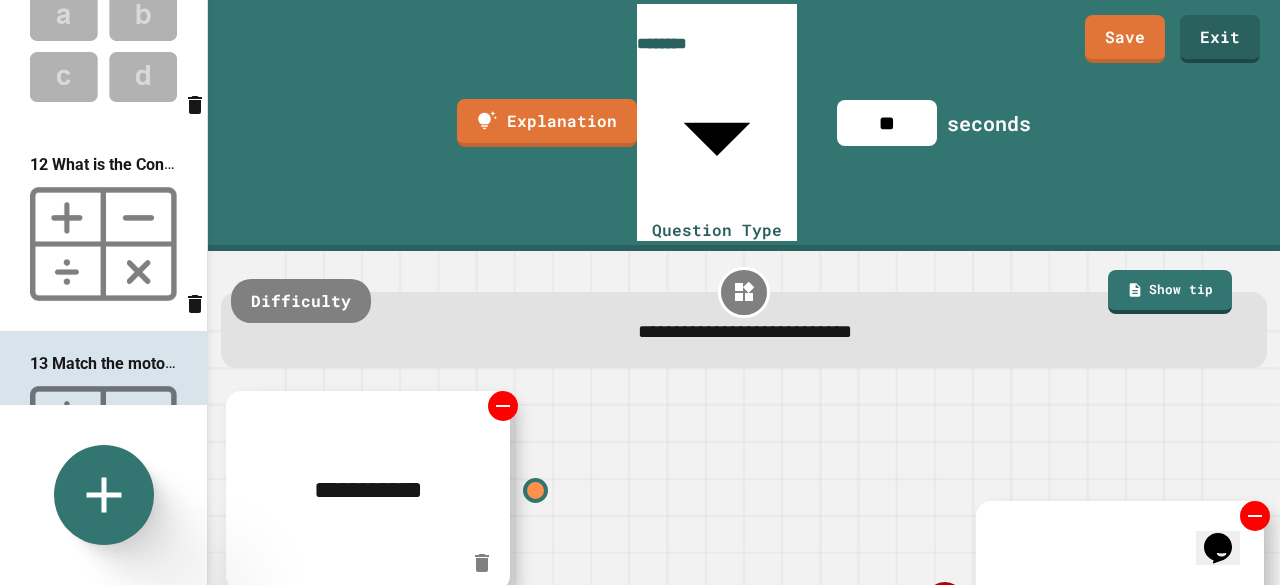 click on "*******" at bounding box center [1012, 601] 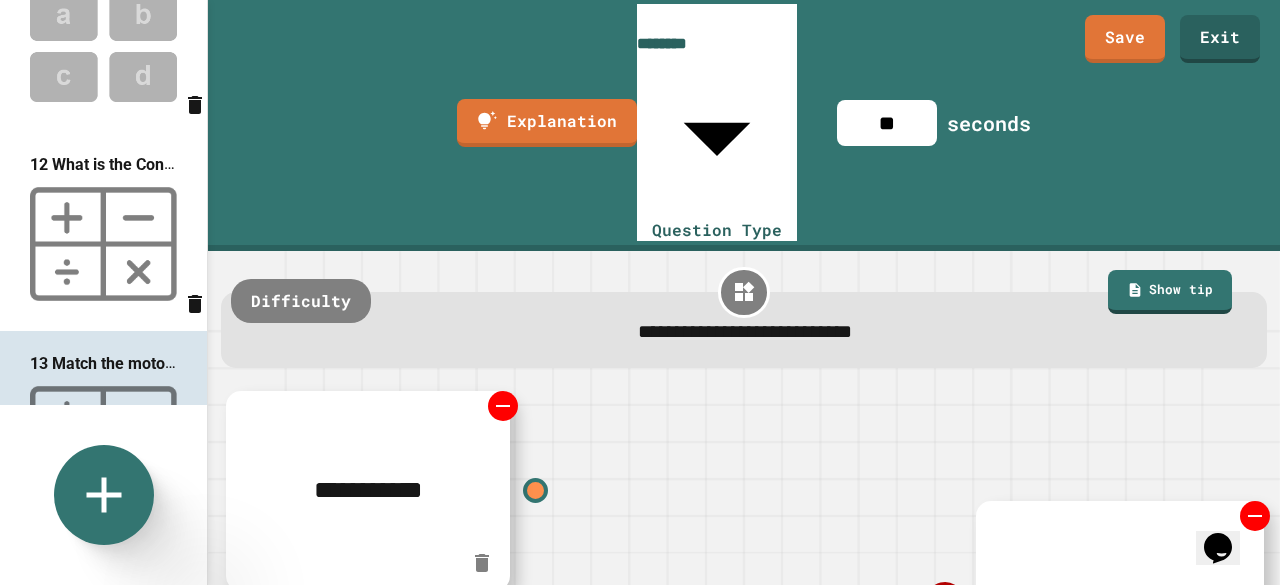 click 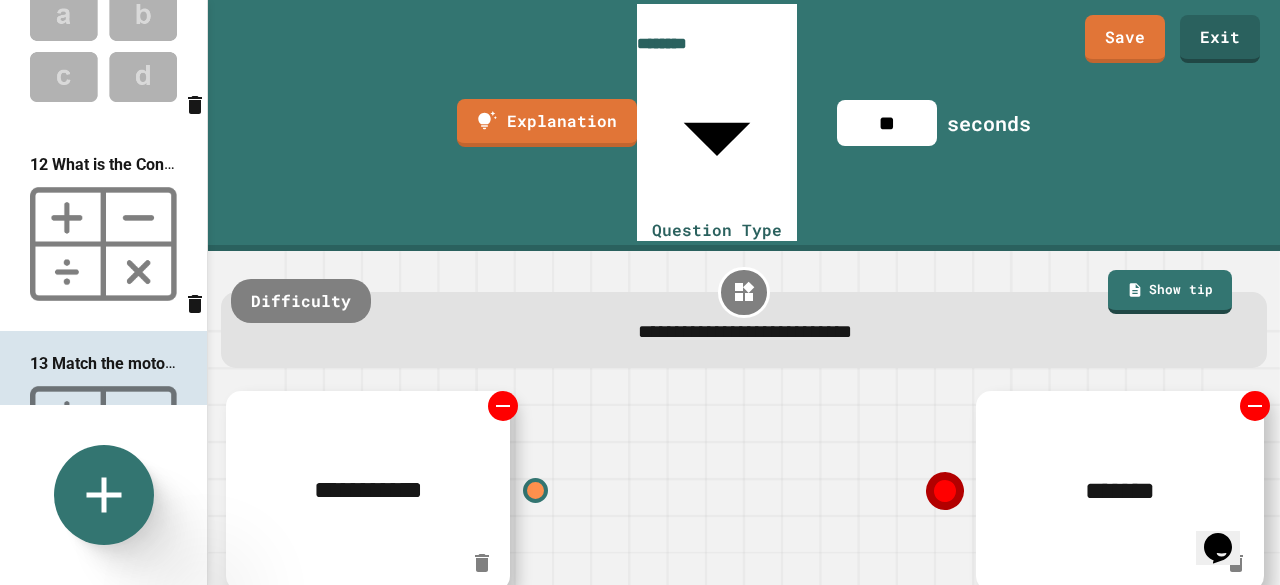 click 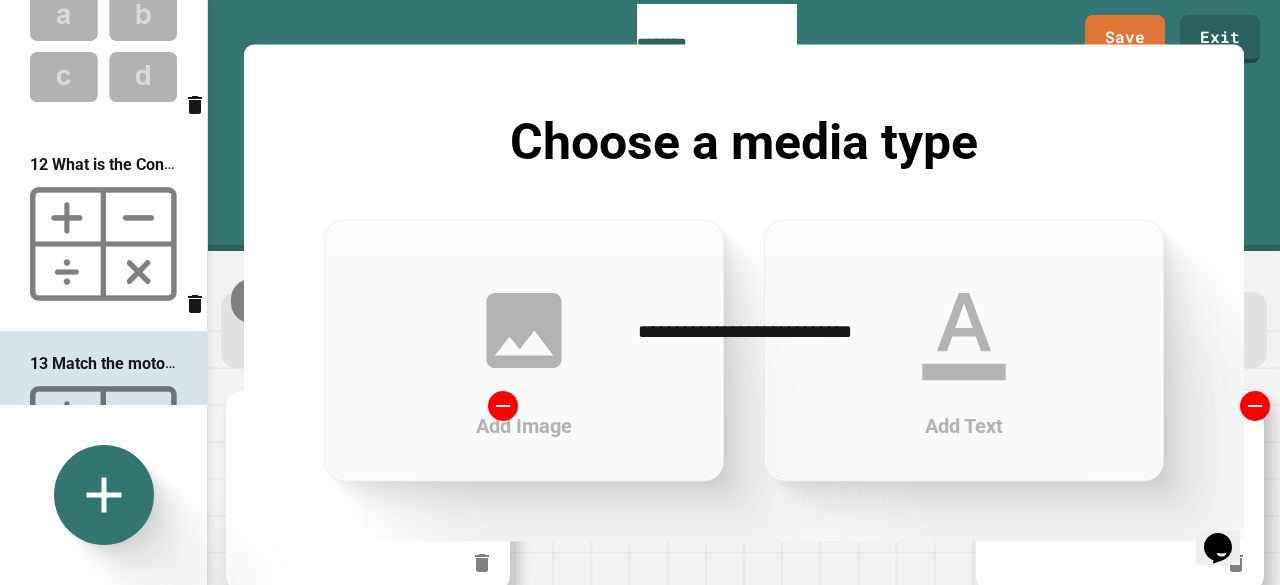 click on "Add Text" at bounding box center [964, 350] 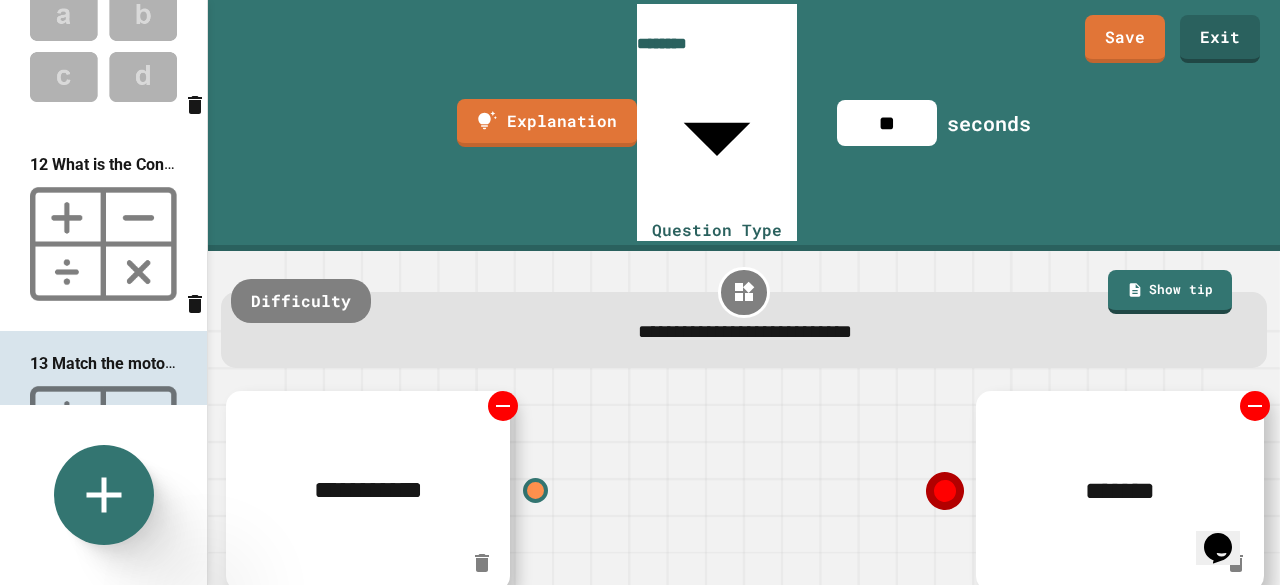 click on "****" at bounding box center (1119, 711) 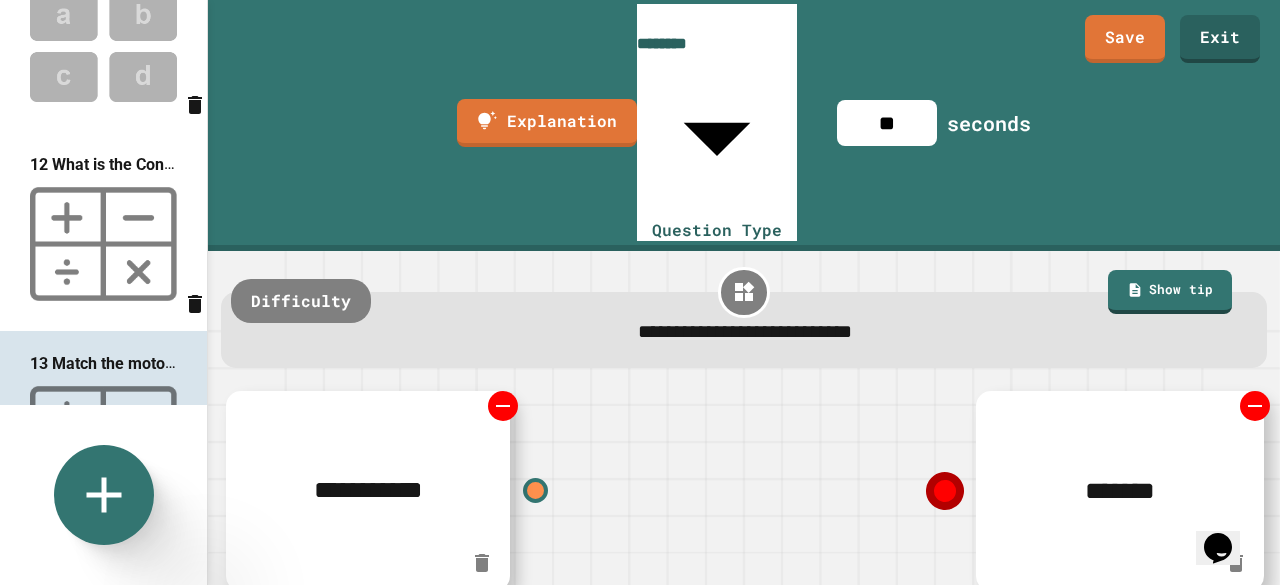 type on "*" 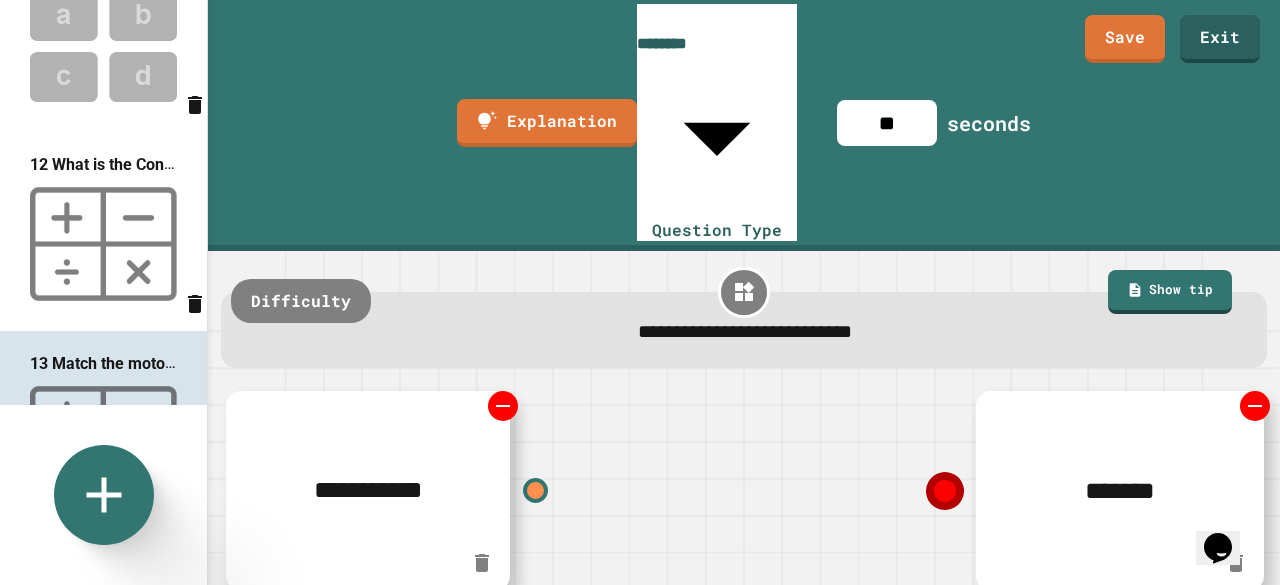 type on "*" 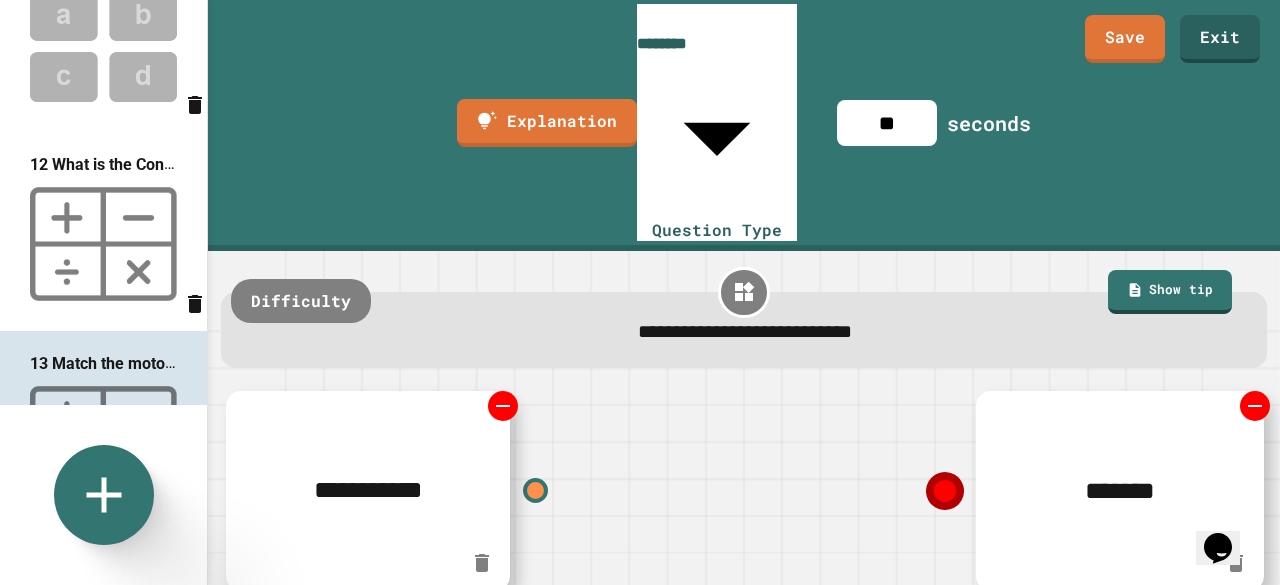 type on "**********" 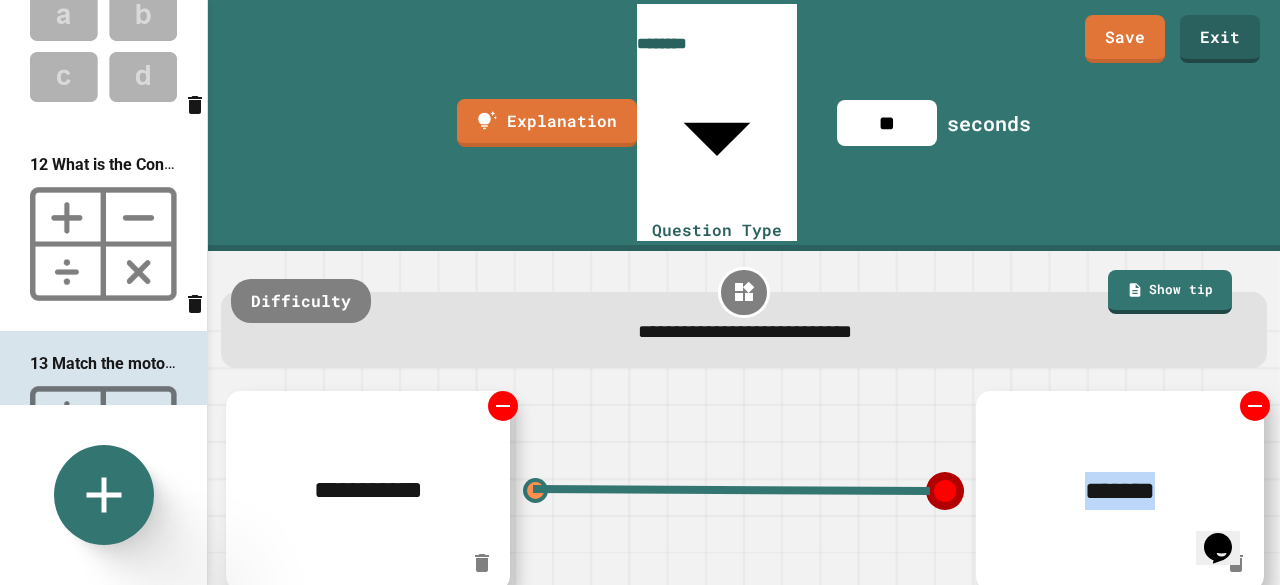 scroll, scrollTop: 116, scrollLeft: 0, axis: vertical 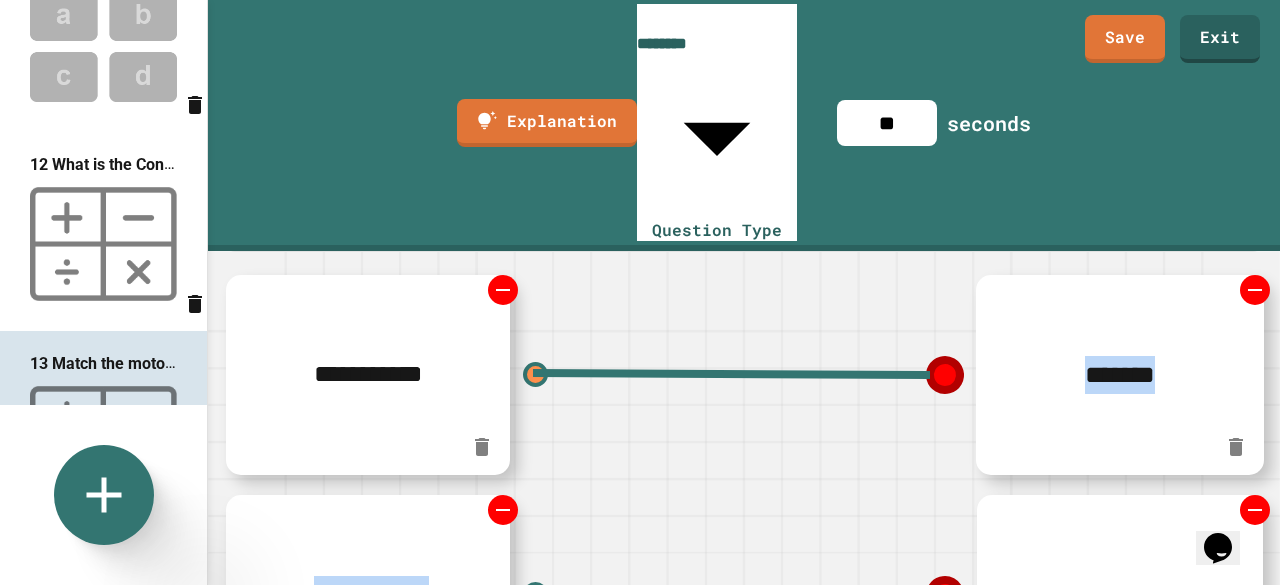 drag, startPoint x: 536, startPoint y: 309, endPoint x: 1015, endPoint y: 608, distance: 564.66095 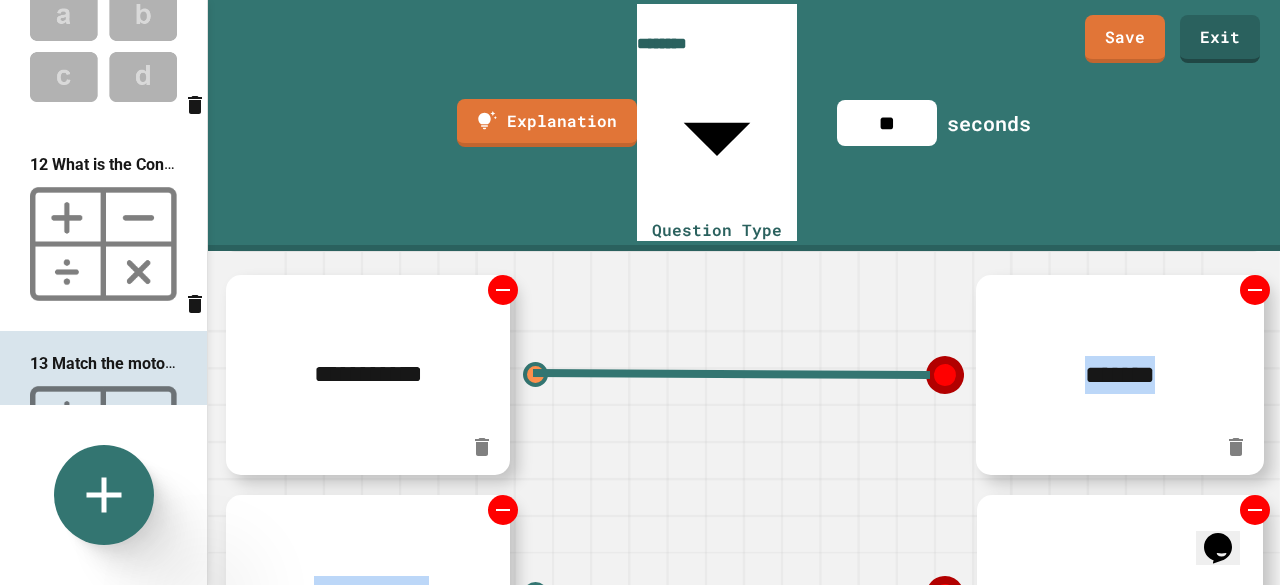 click on "*******" at bounding box center (1012, 375) 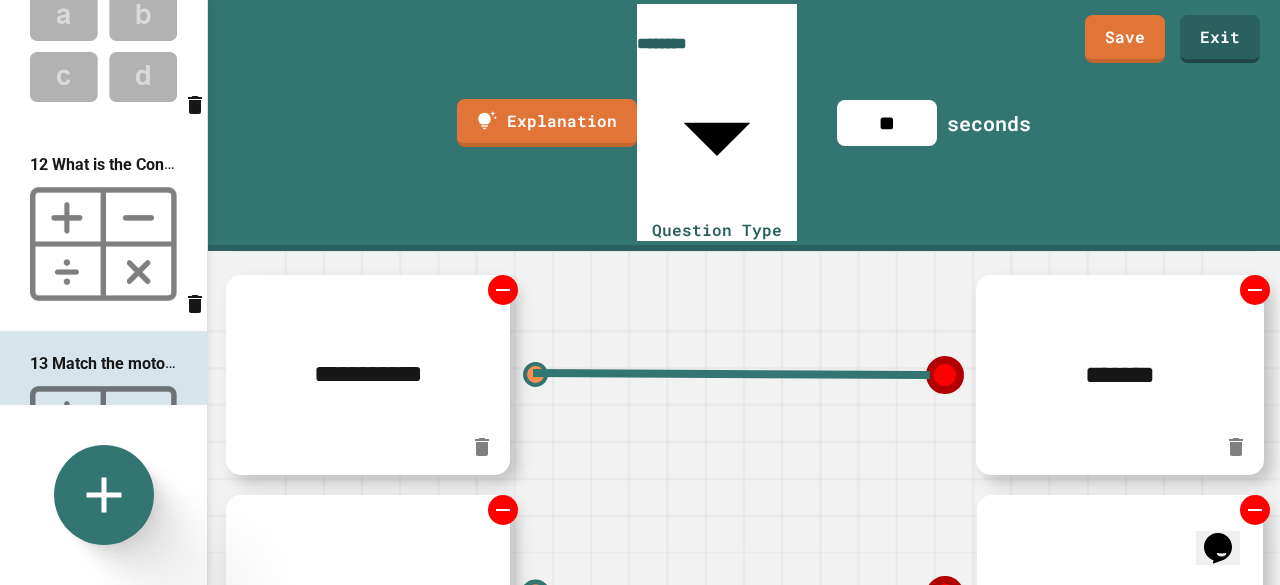 click at bounding box center (536, 595) 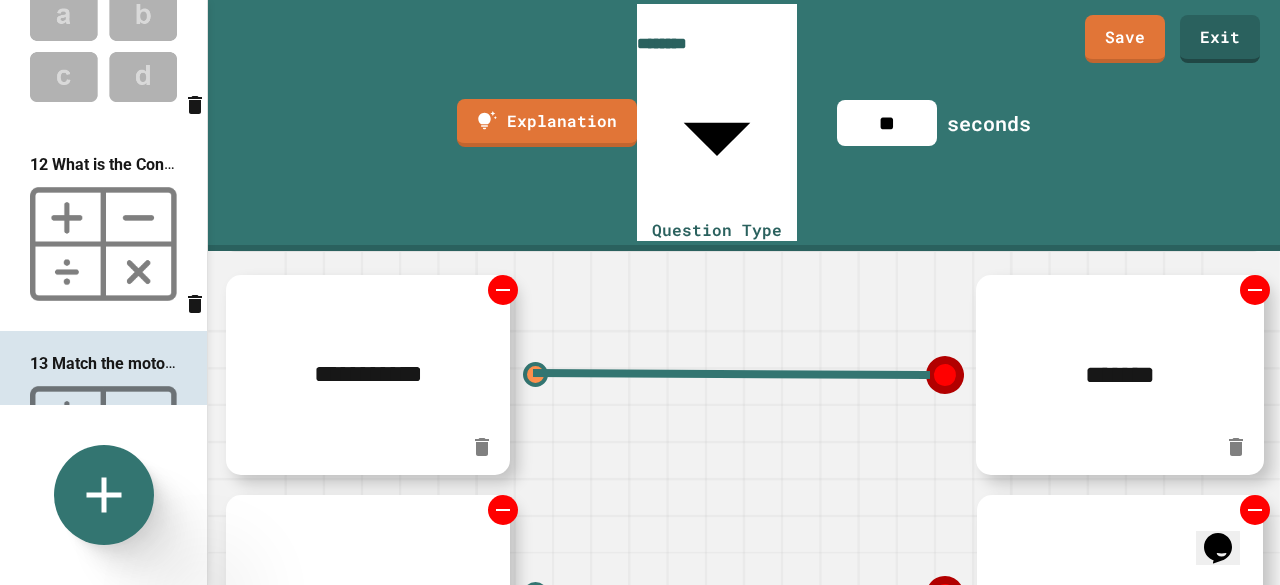 click 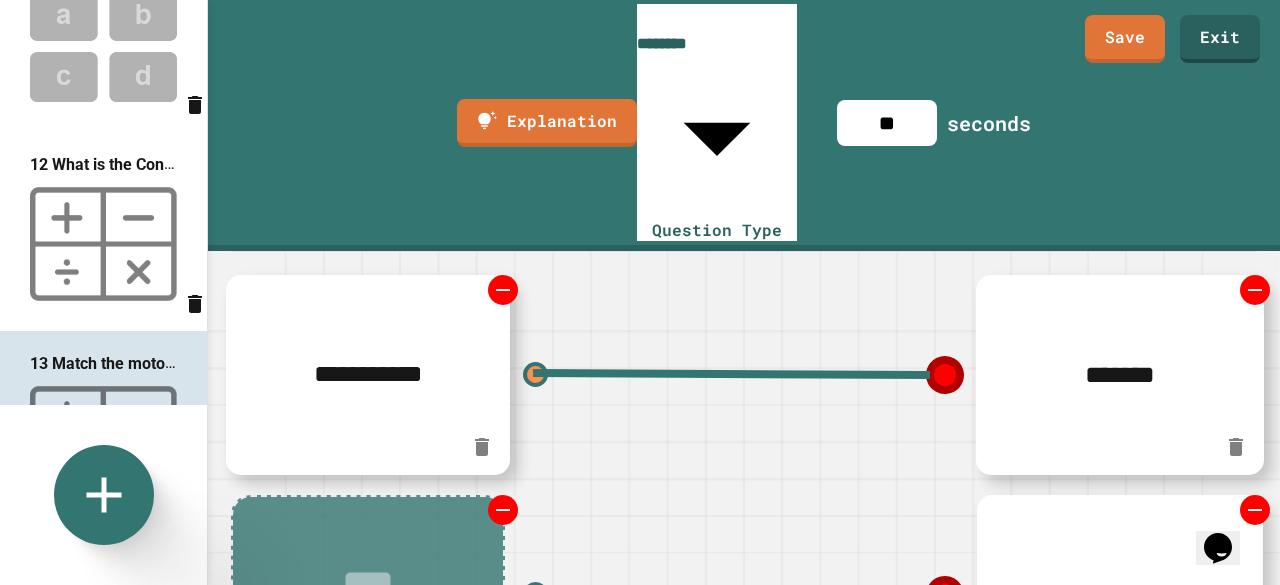 click at bounding box center [476, 595] 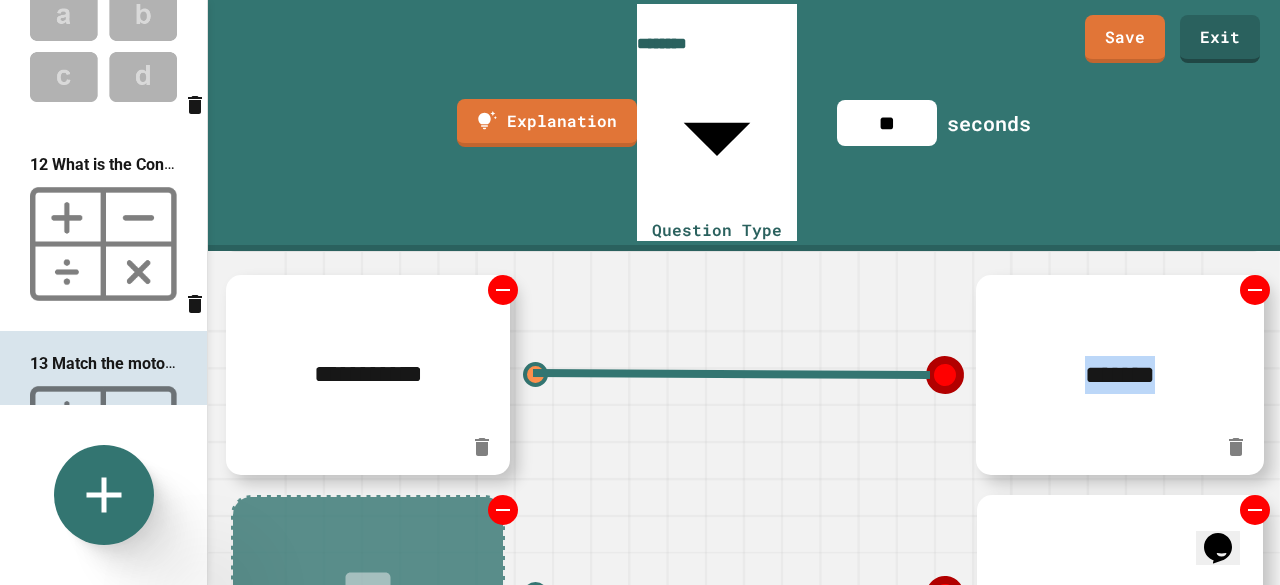 drag, startPoint x: 532, startPoint y: 191, endPoint x: 915, endPoint y: 388, distance: 430.6948 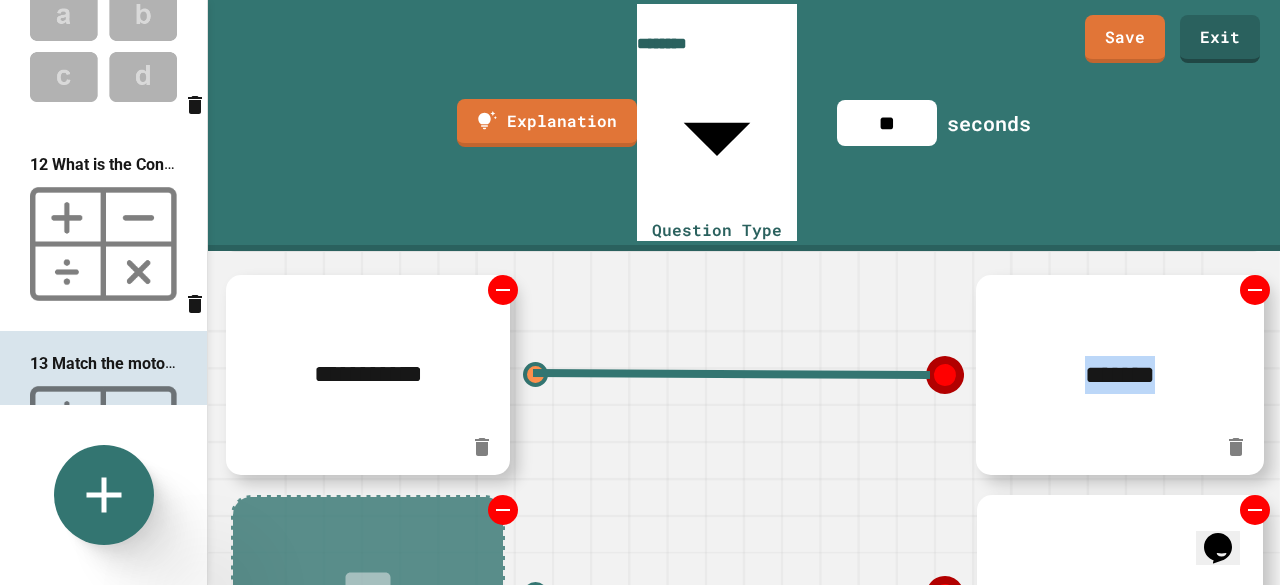 click on "**********" at bounding box center [1012, 595] 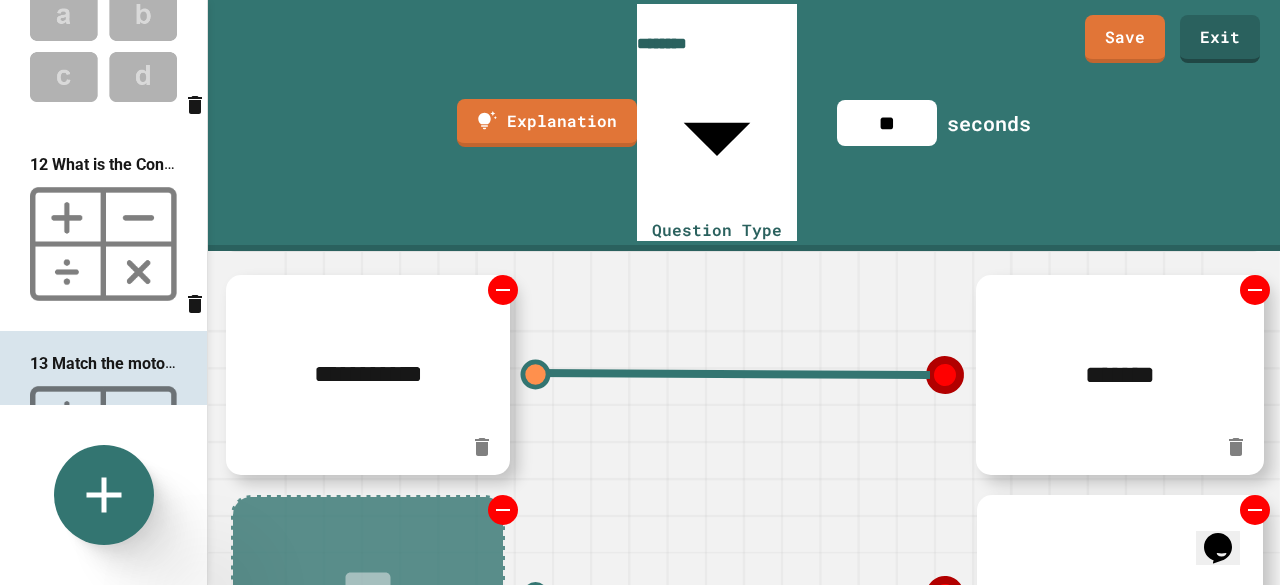 click at bounding box center [536, 375] 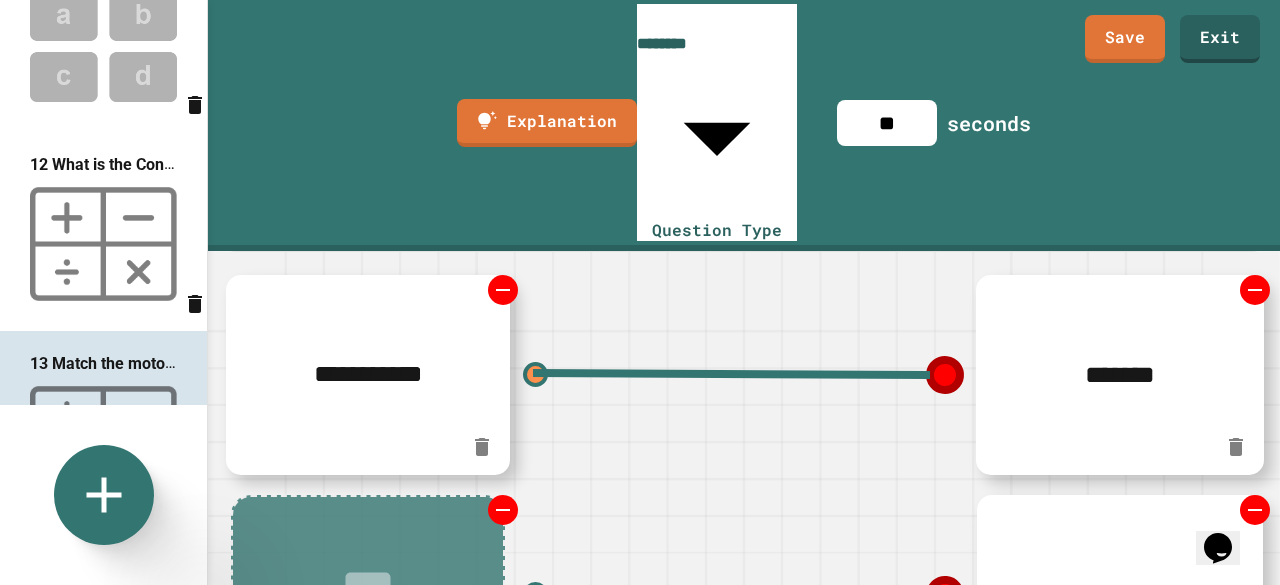click 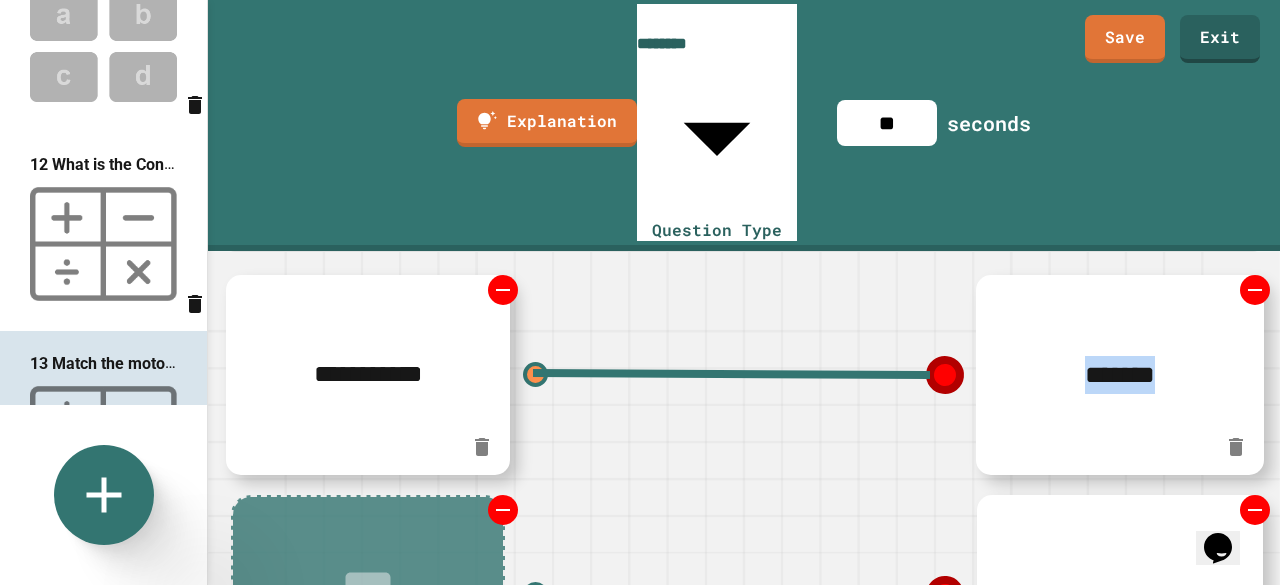 drag, startPoint x: 533, startPoint y: 195, endPoint x: 913, endPoint y: 443, distance: 453.76645 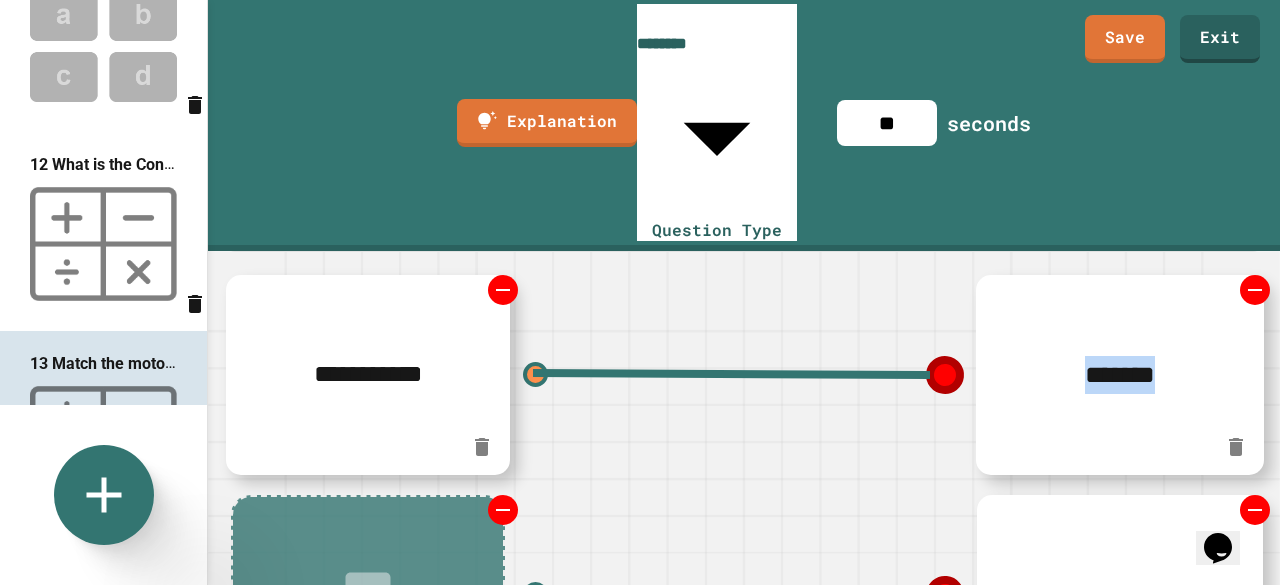 click on "*******" at bounding box center [1012, 375] 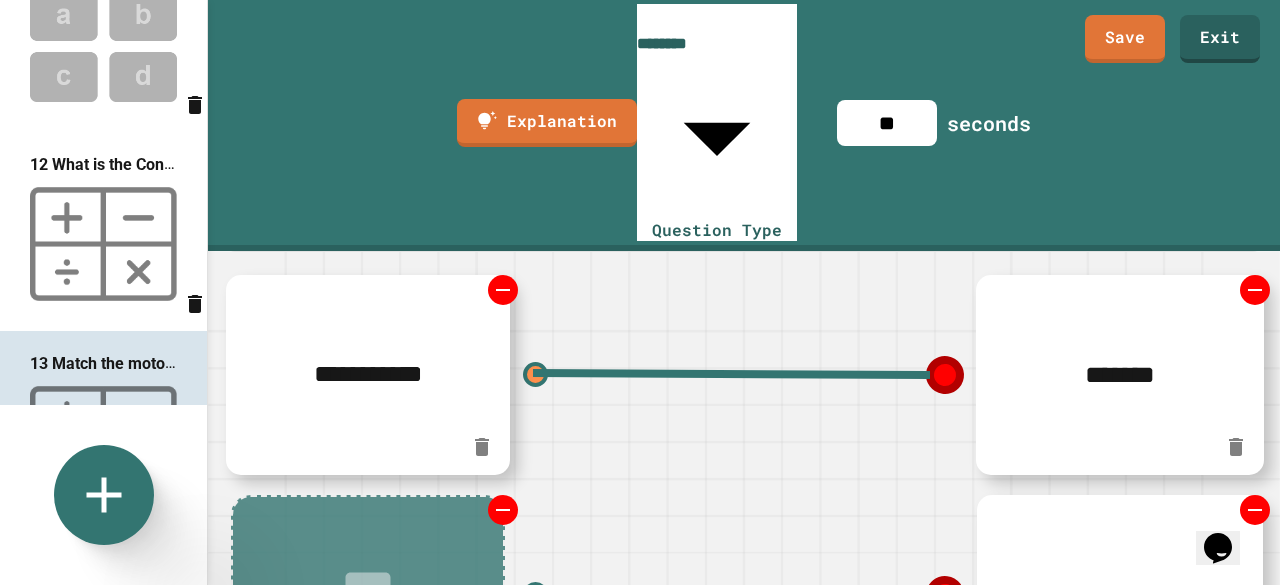 click at bounding box center [368, 595] 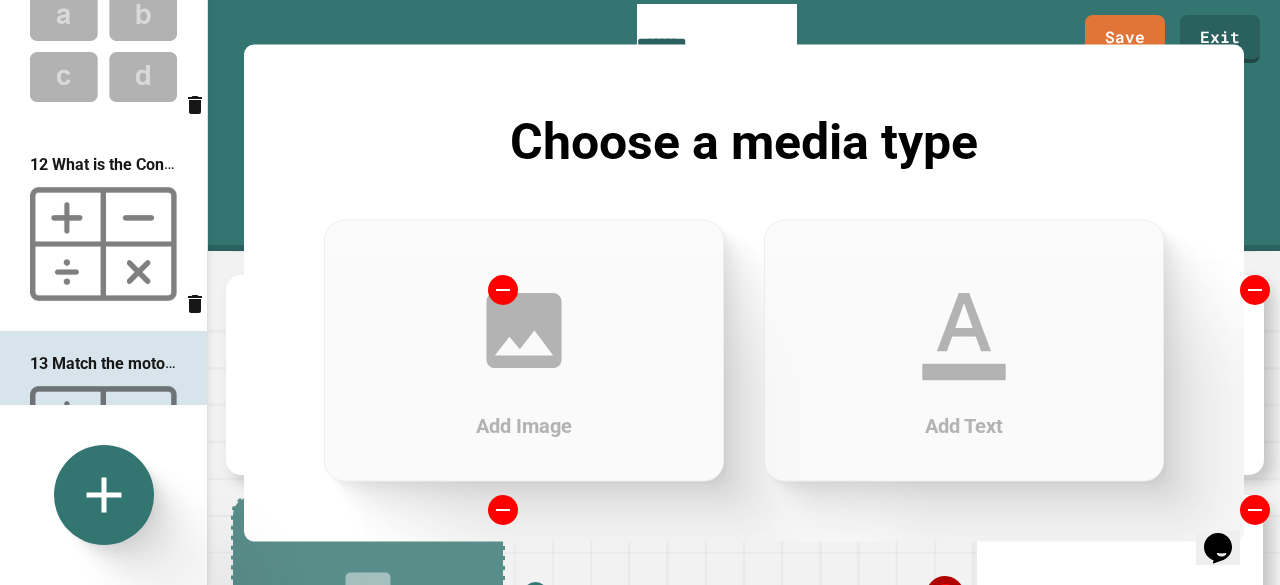 click on "Add Text" at bounding box center (964, 350) 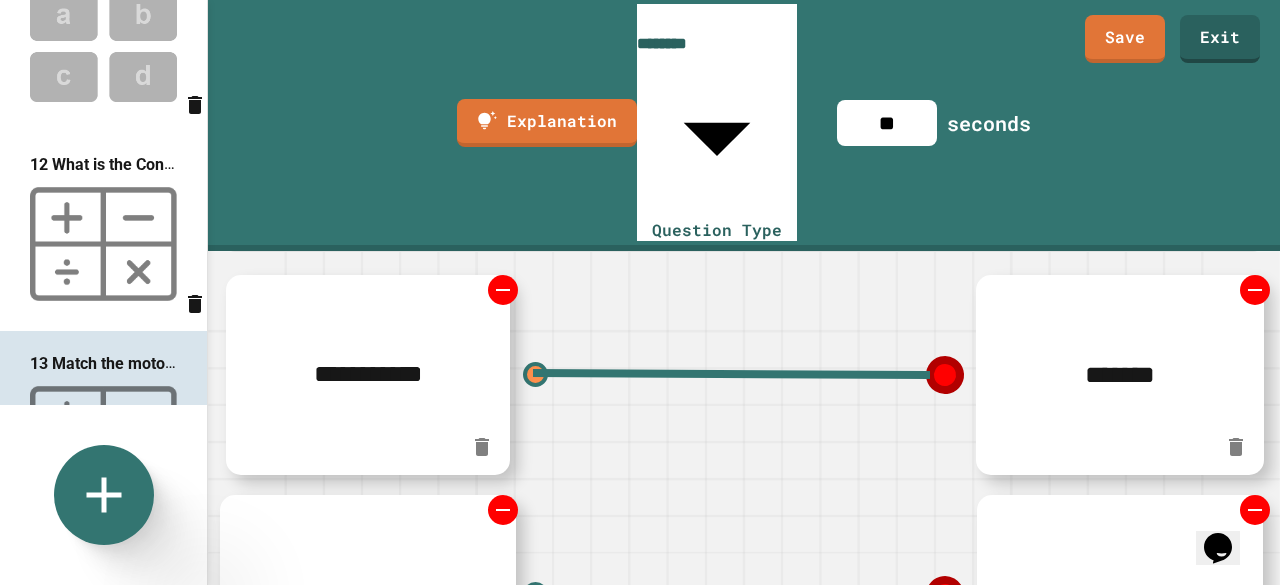 drag, startPoint x: 1088, startPoint y: 349, endPoint x: 880, endPoint y: 361, distance: 208.34587 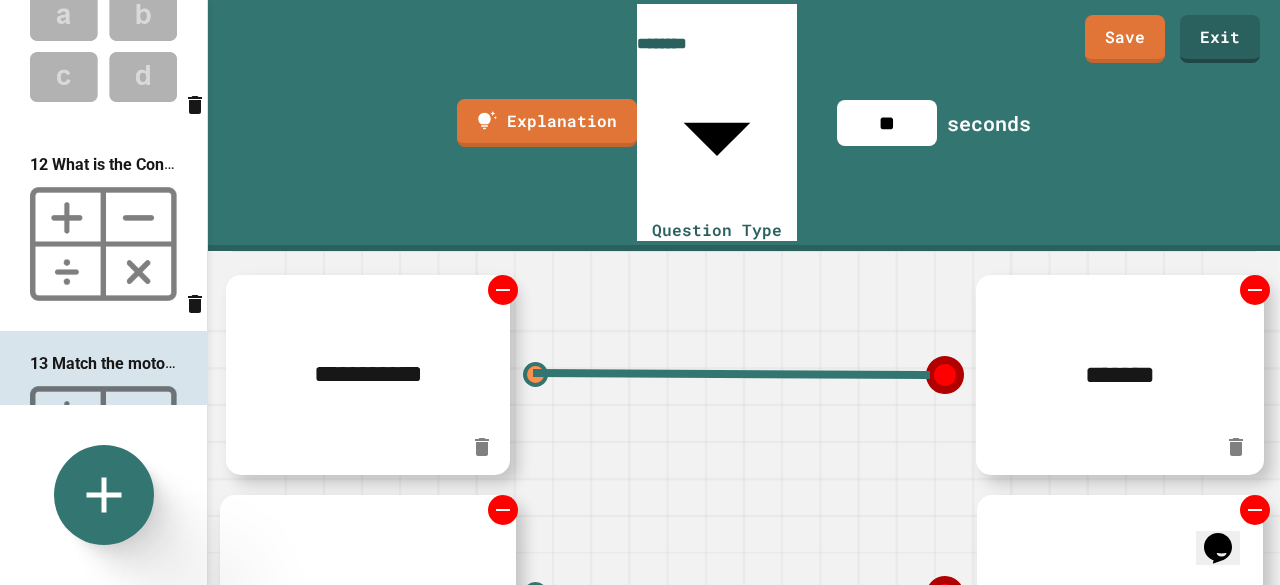 click on "**********" at bounding box center [1012, 595] 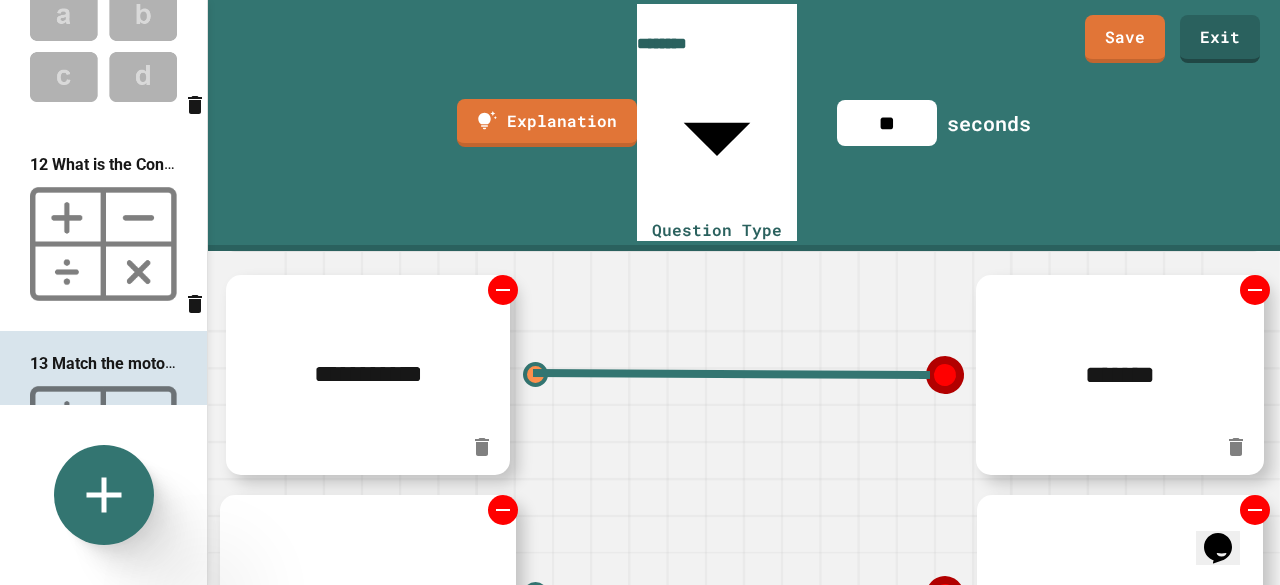 drag, startPoint x: 1045, startPoint y: 347, endPoint x: 967, endPoint y: 355, distance: 78.40918 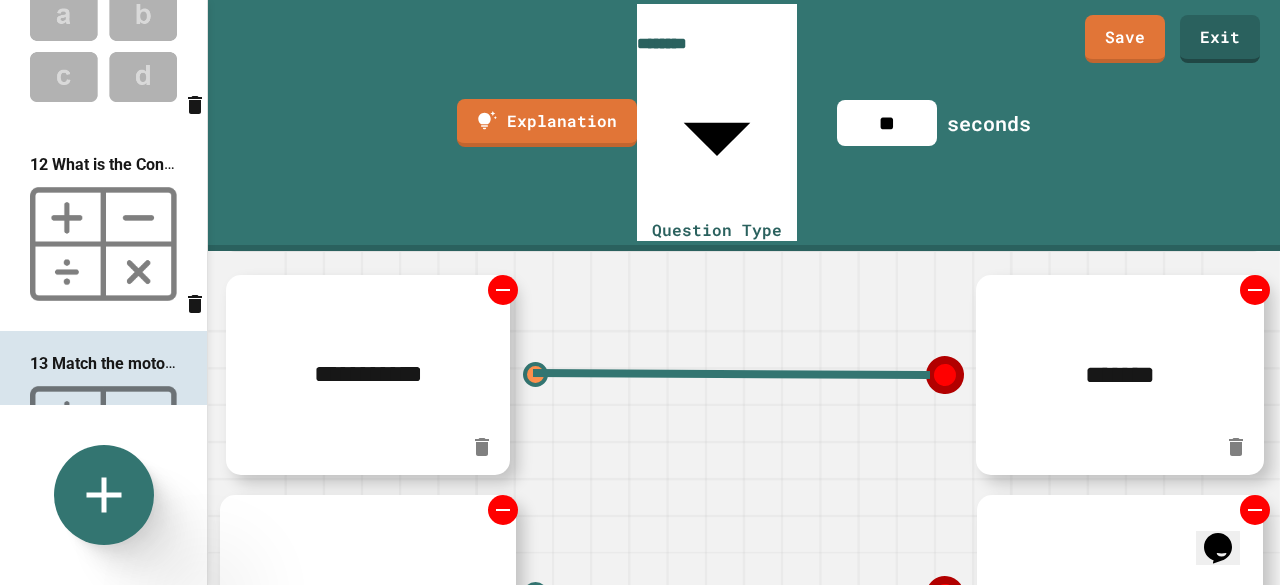 click on "****" at bounding box center (367, 595) 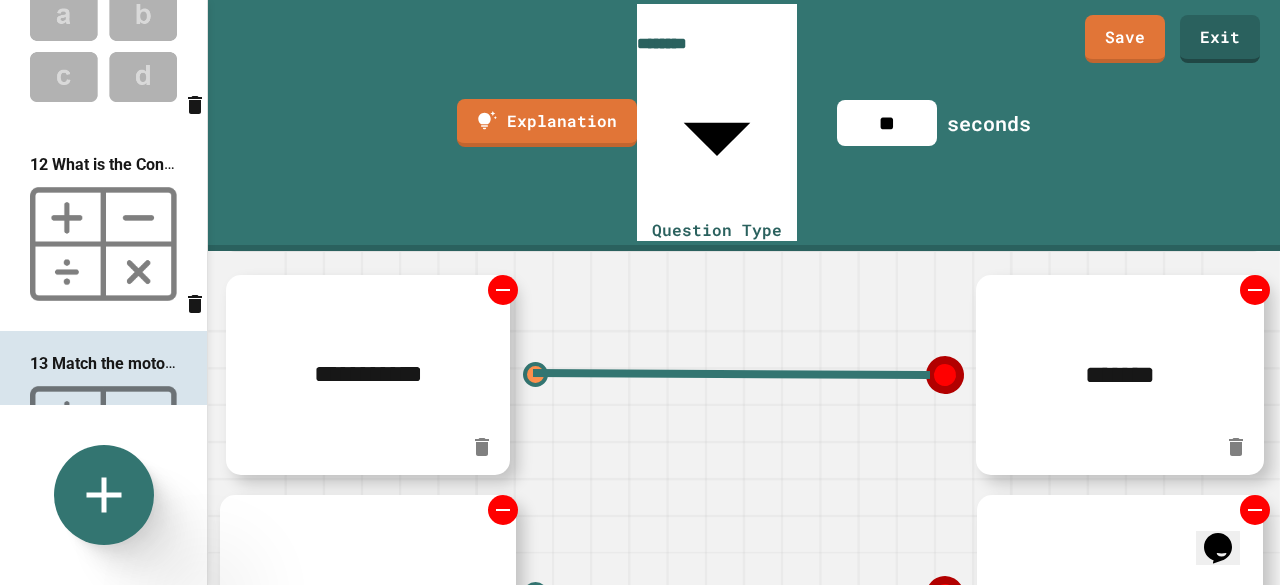 type on "*" 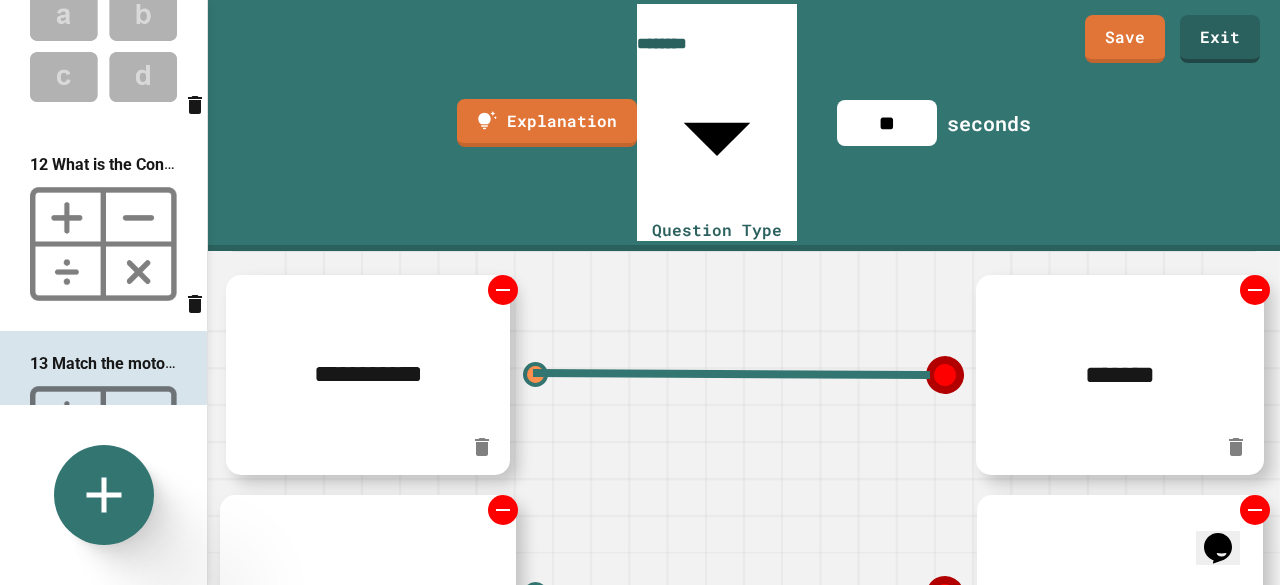 type on "*" 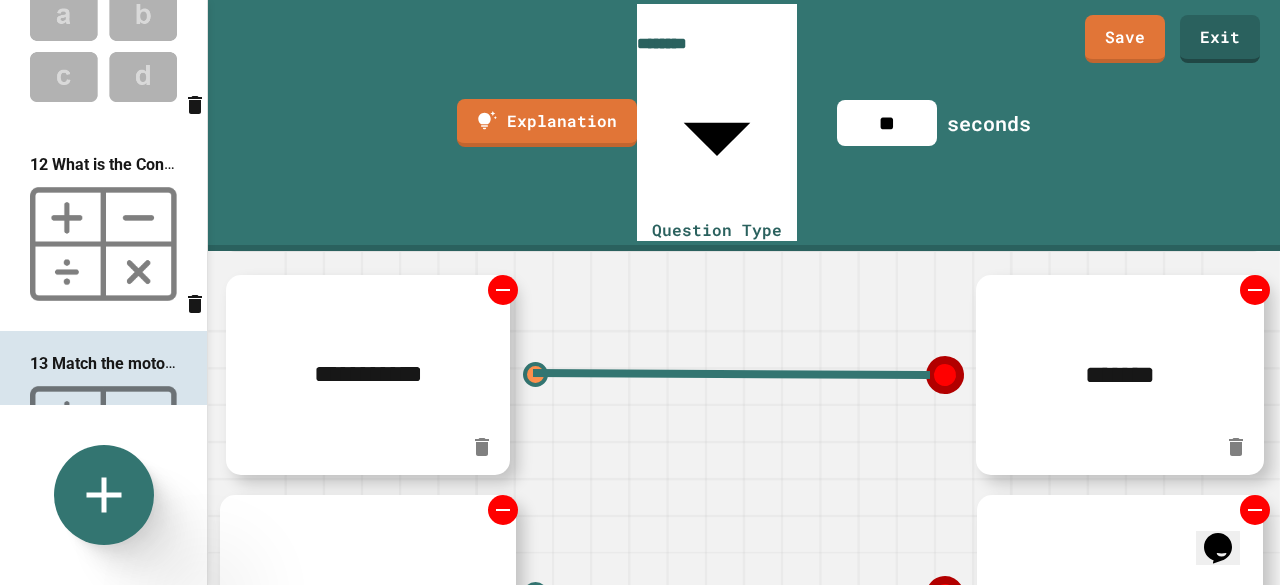 type 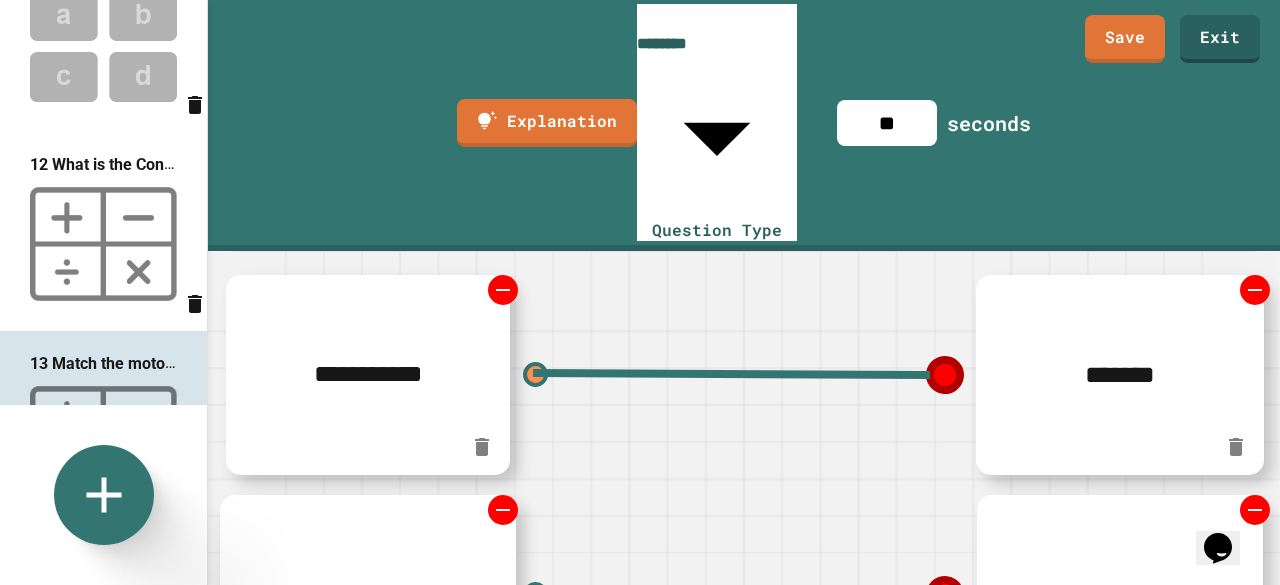 click on "**********" at bounding box center [1119, 595] 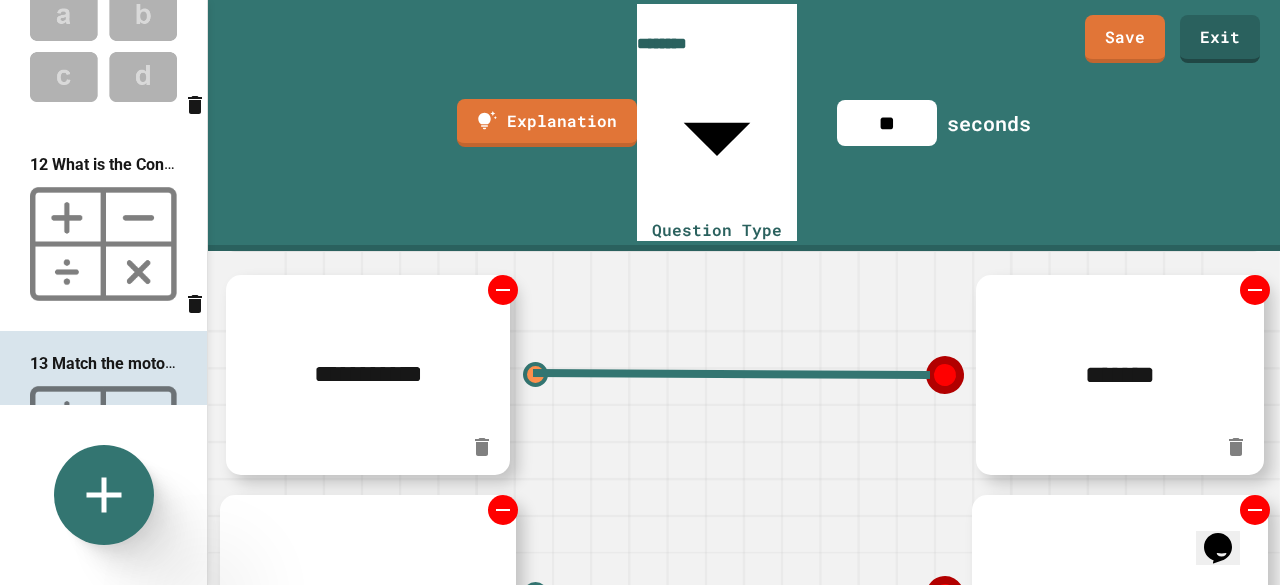 type on "*" 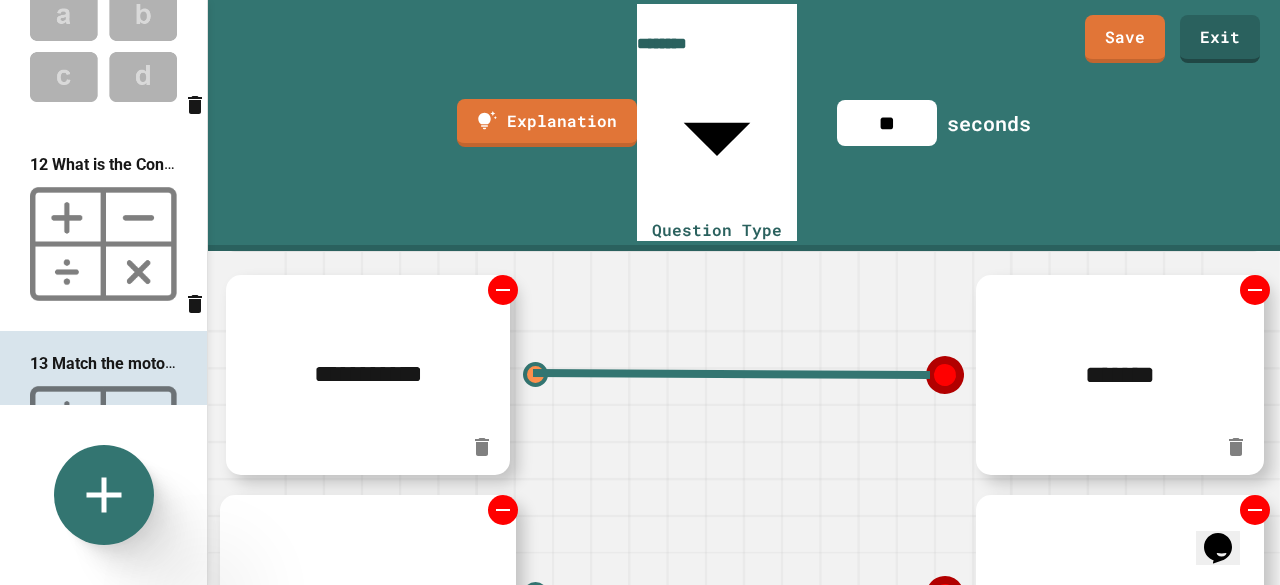 type on "*******" 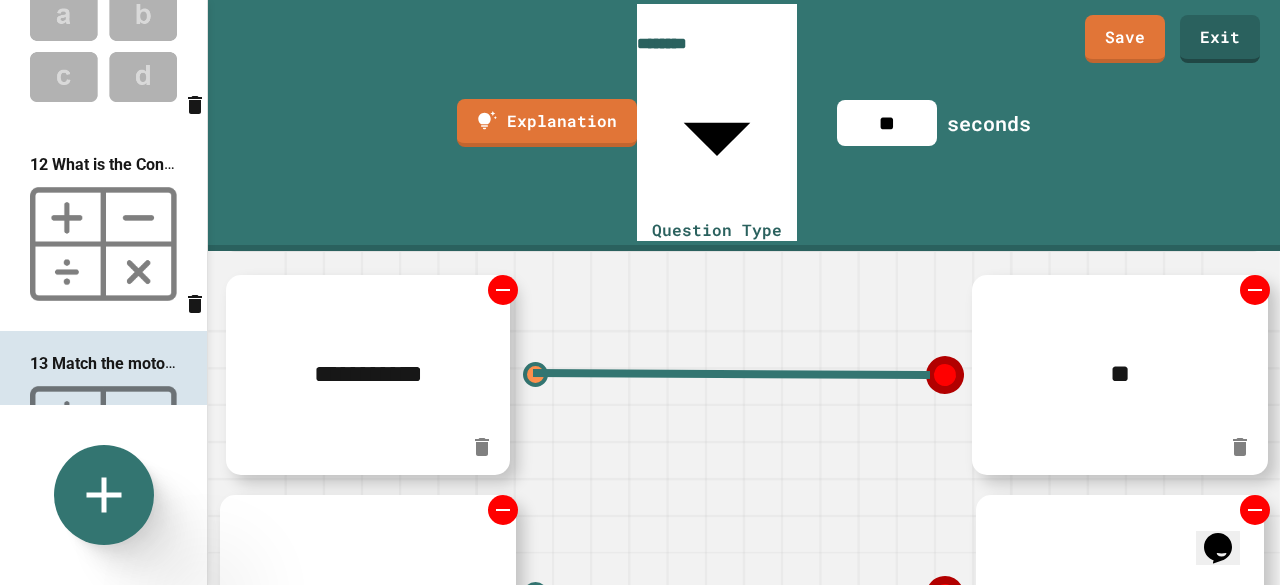 type on "*" 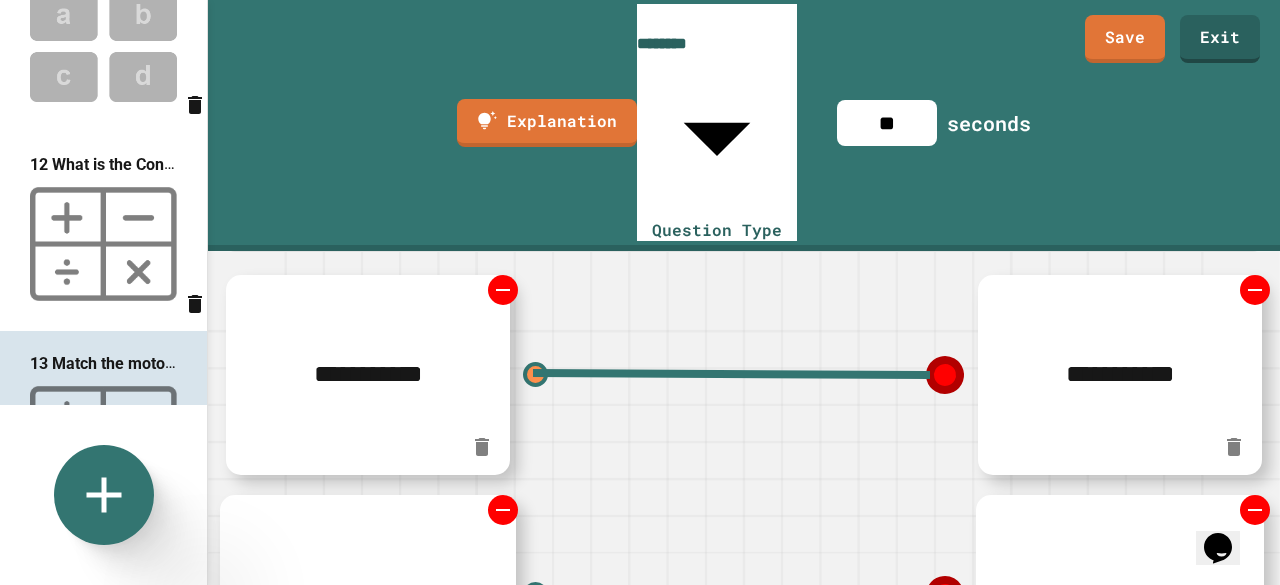 type on "**********" 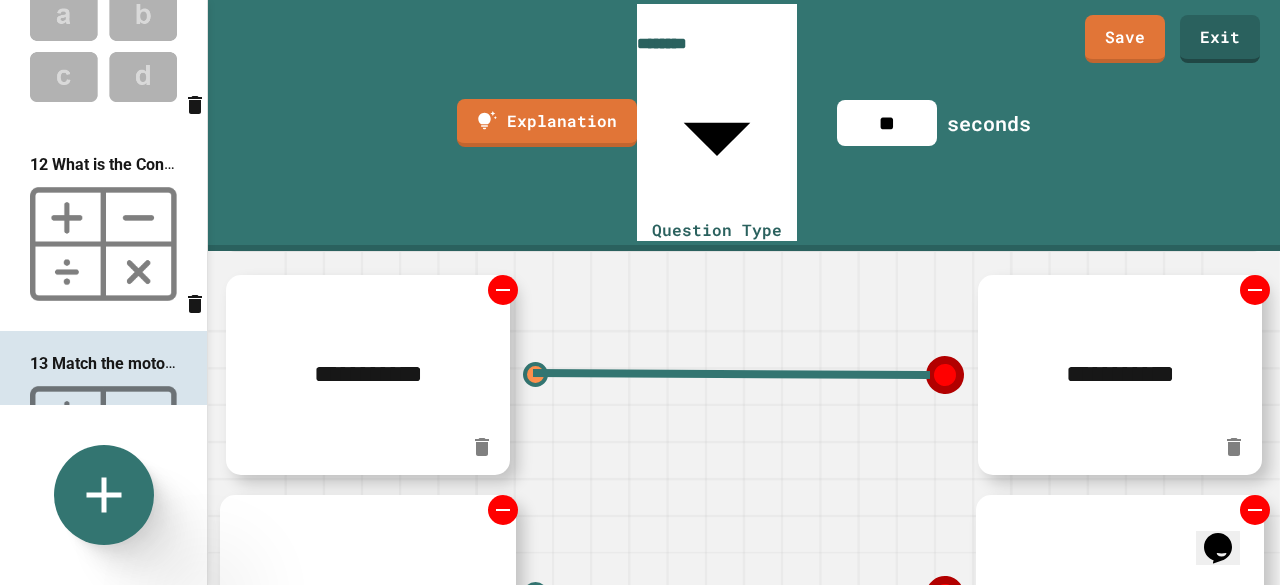 click on "**********" at bounding box center (1012, 375) 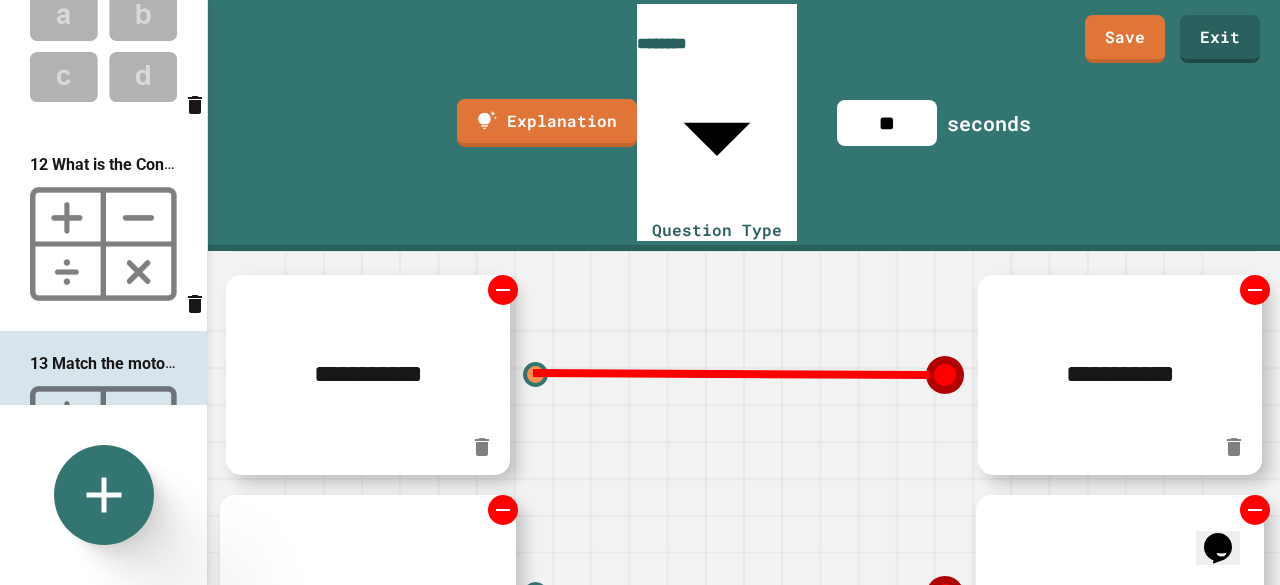 click 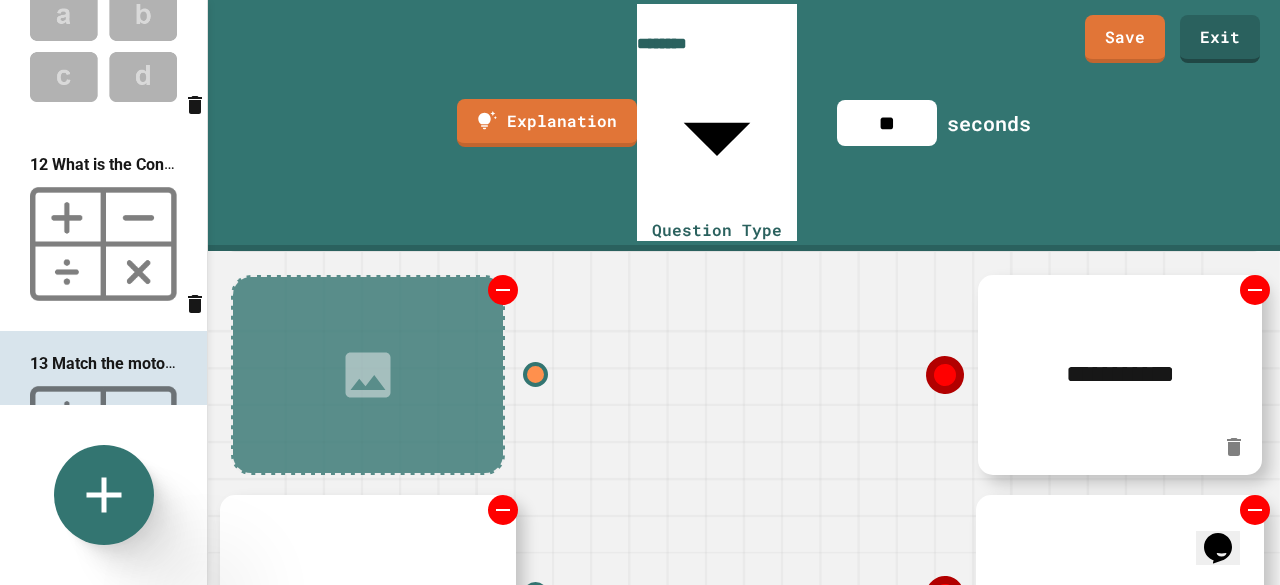 click at bounding box center [368, 375] 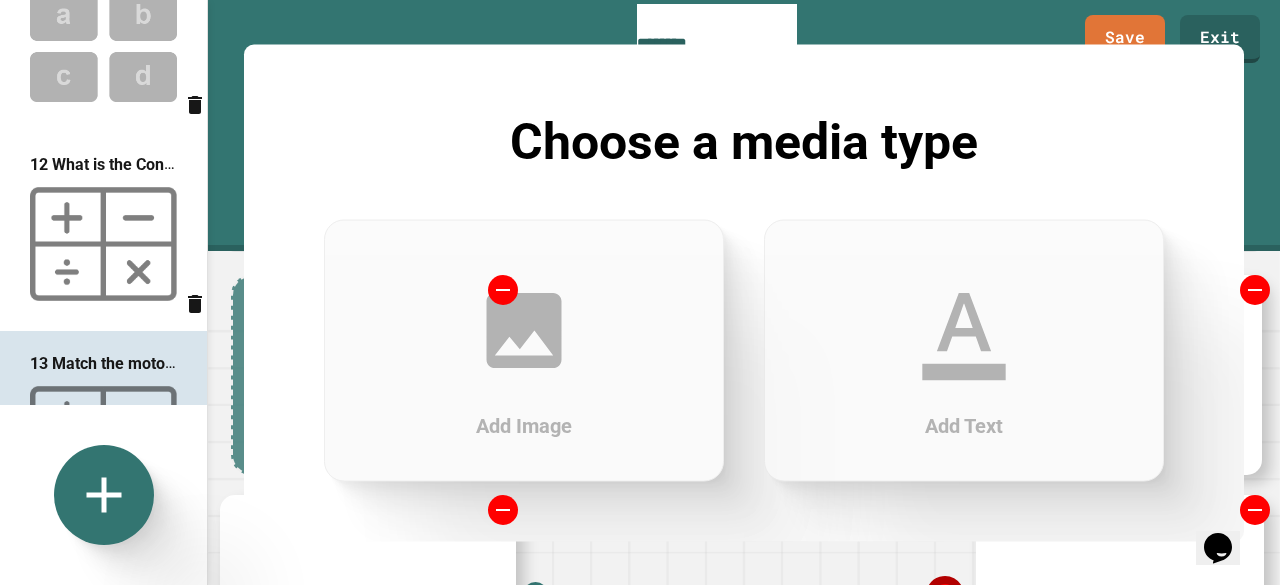 click 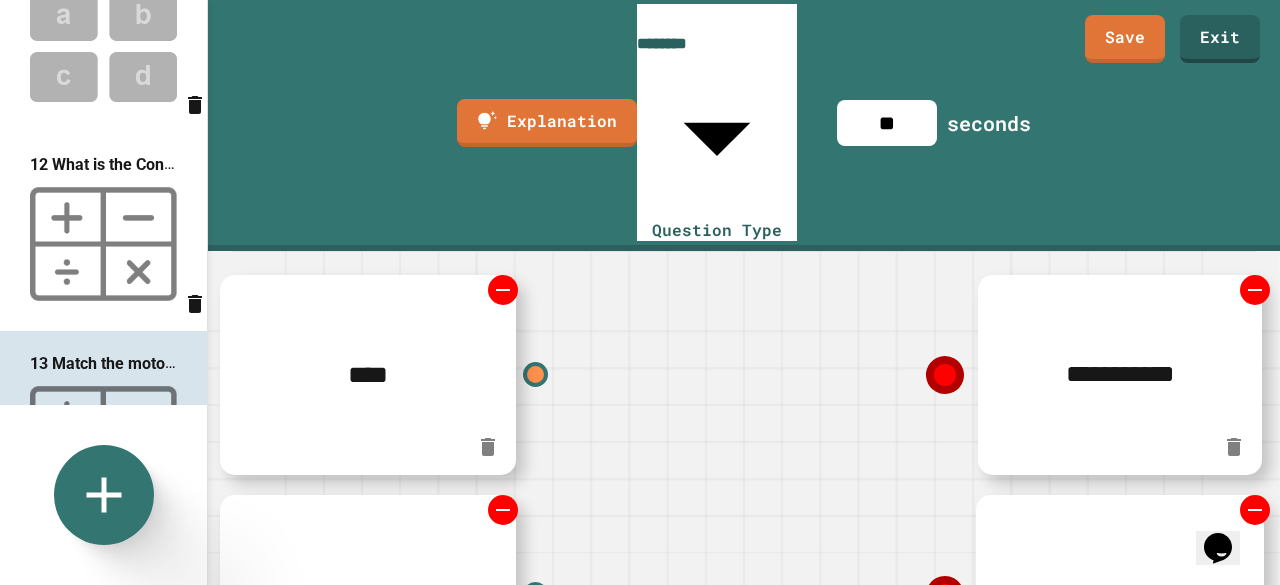click on "****" at bounding box center (367, 375) 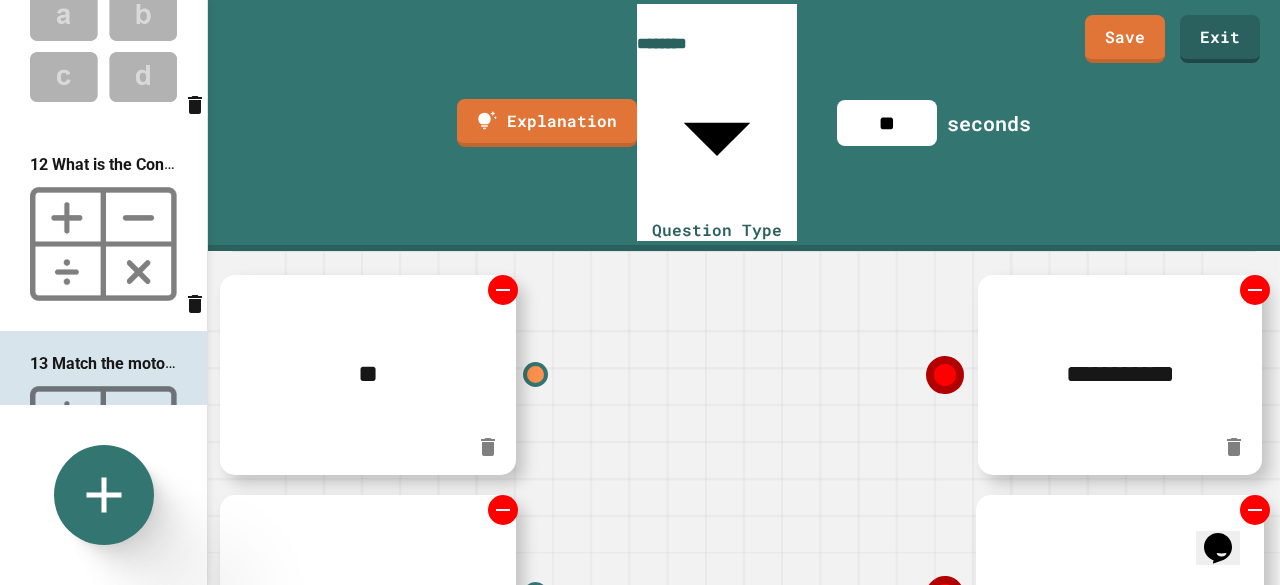 type on "*" 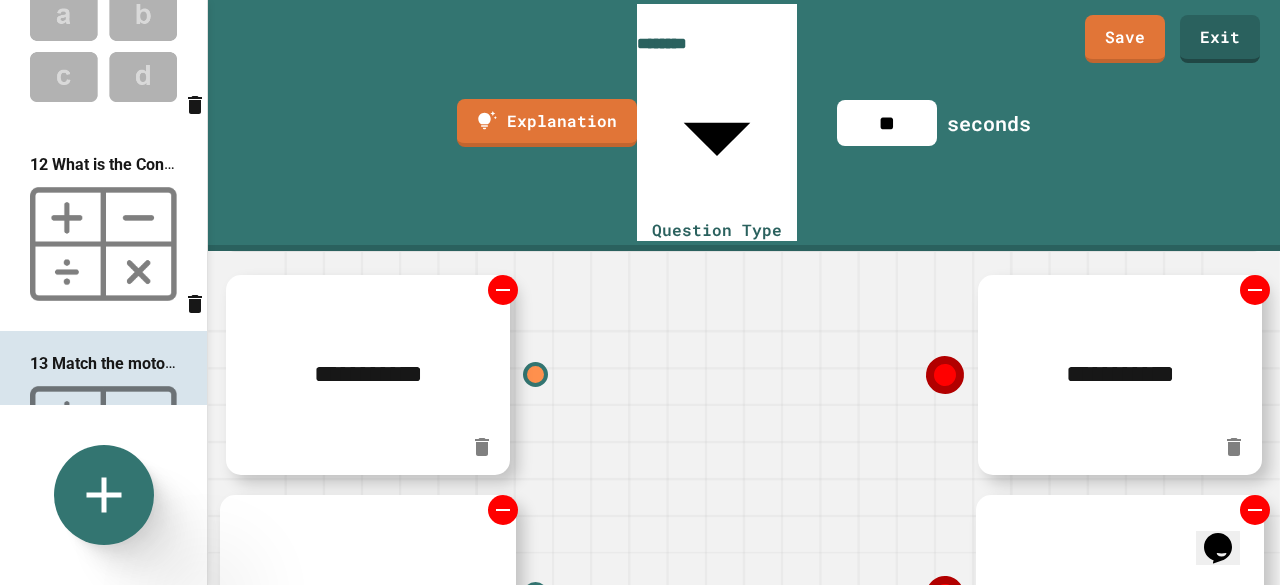 type on "**********" 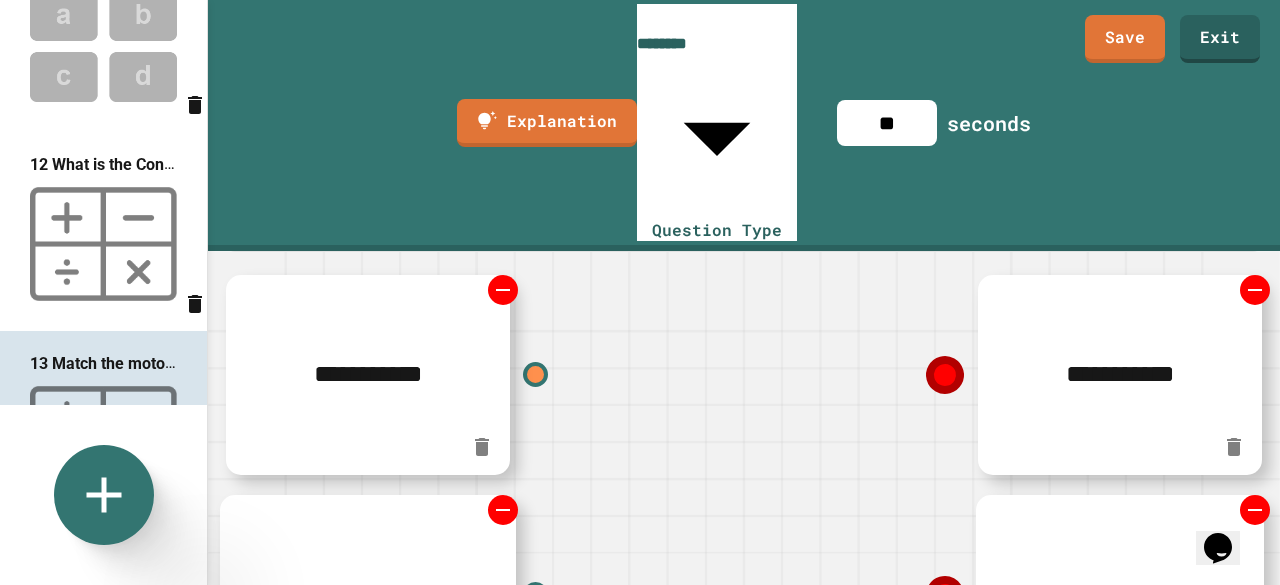 click at bounding box center [367, 594] 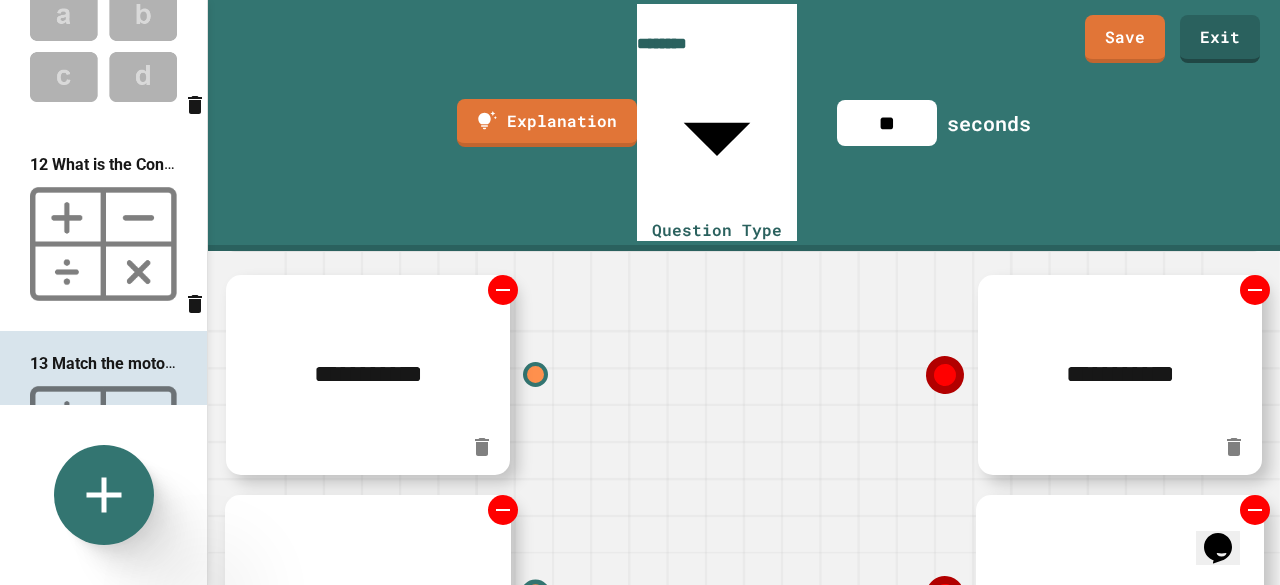 type on "**********" 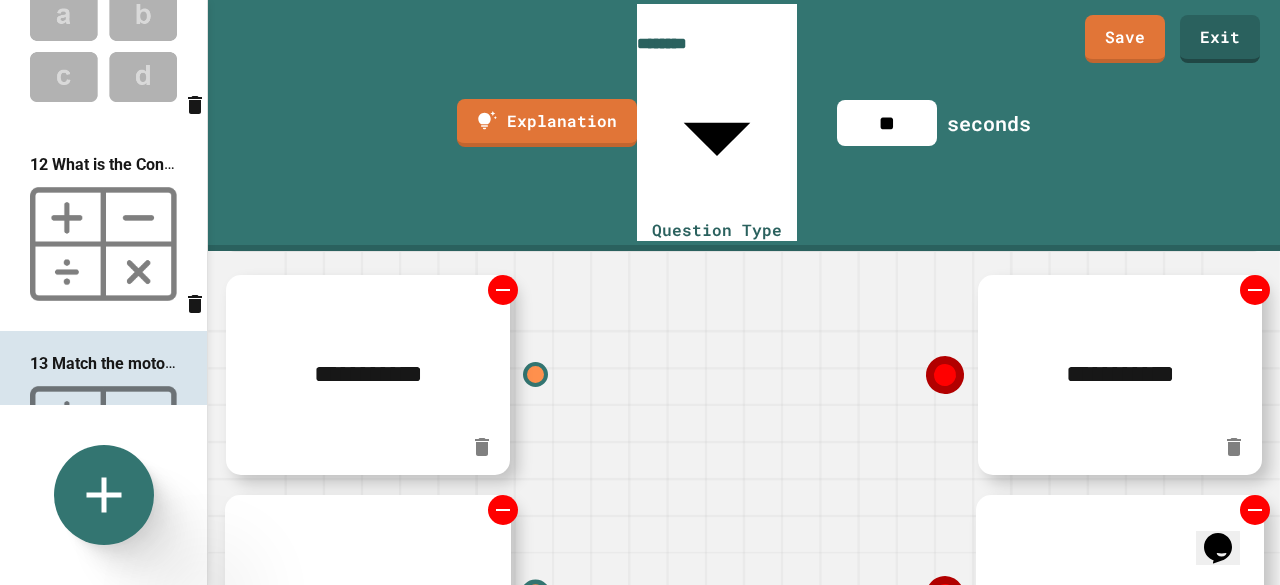 click at bounding box center (536, 595) 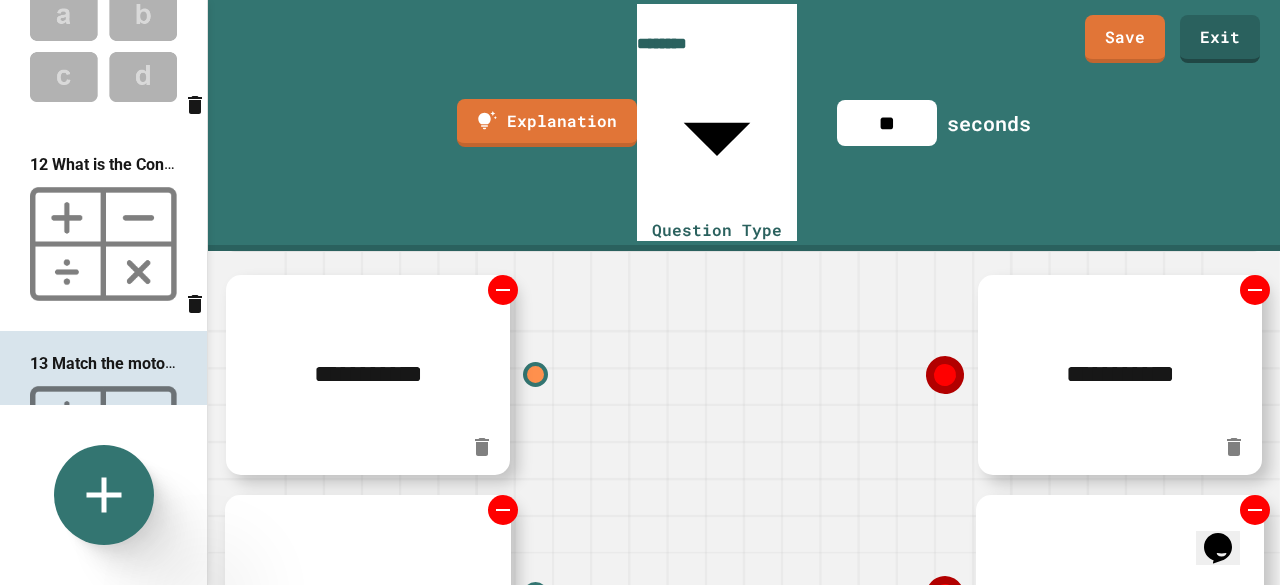 click 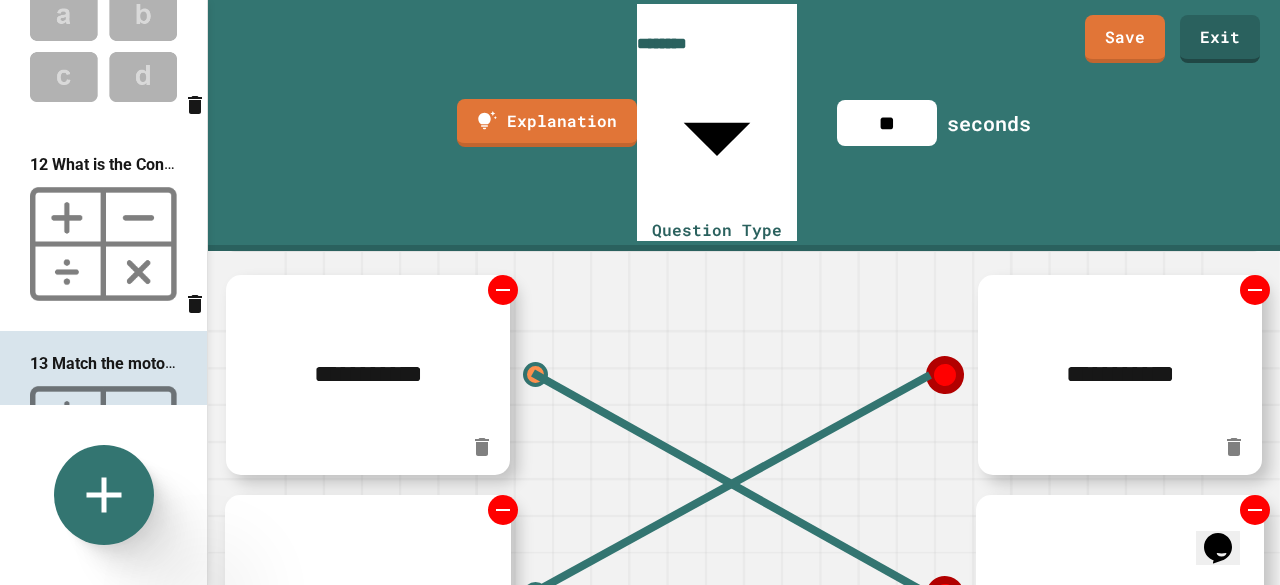 click on "*******" at bounding box center (1012, 595) 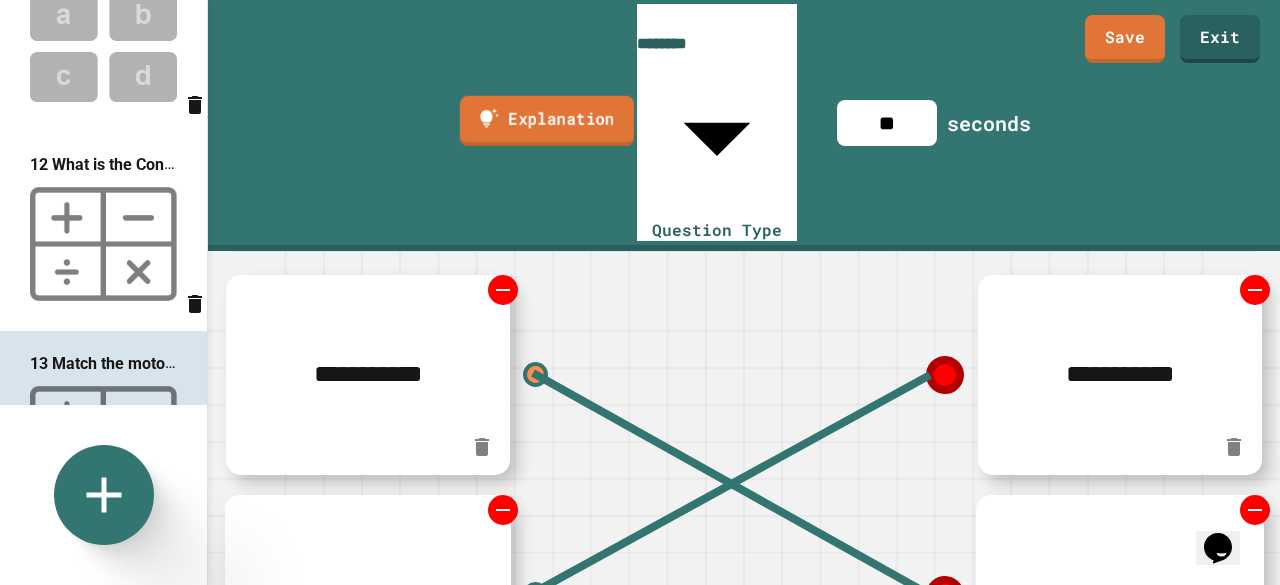click on "Explanation" at bounding box center (547, 120) 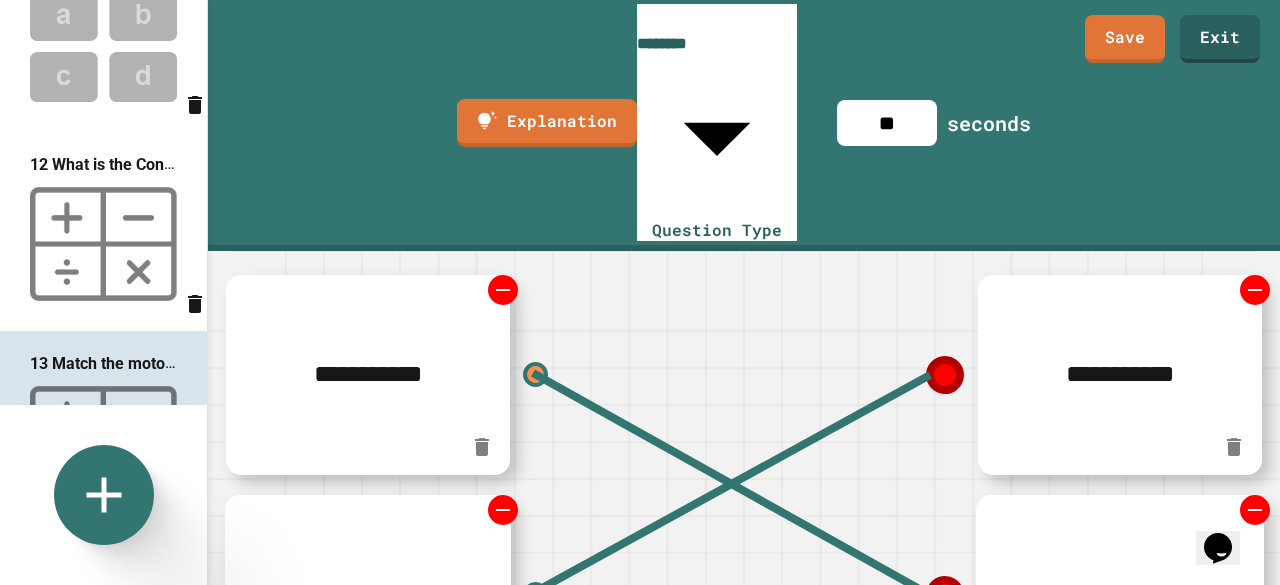 click at bounding box center [640, 717] 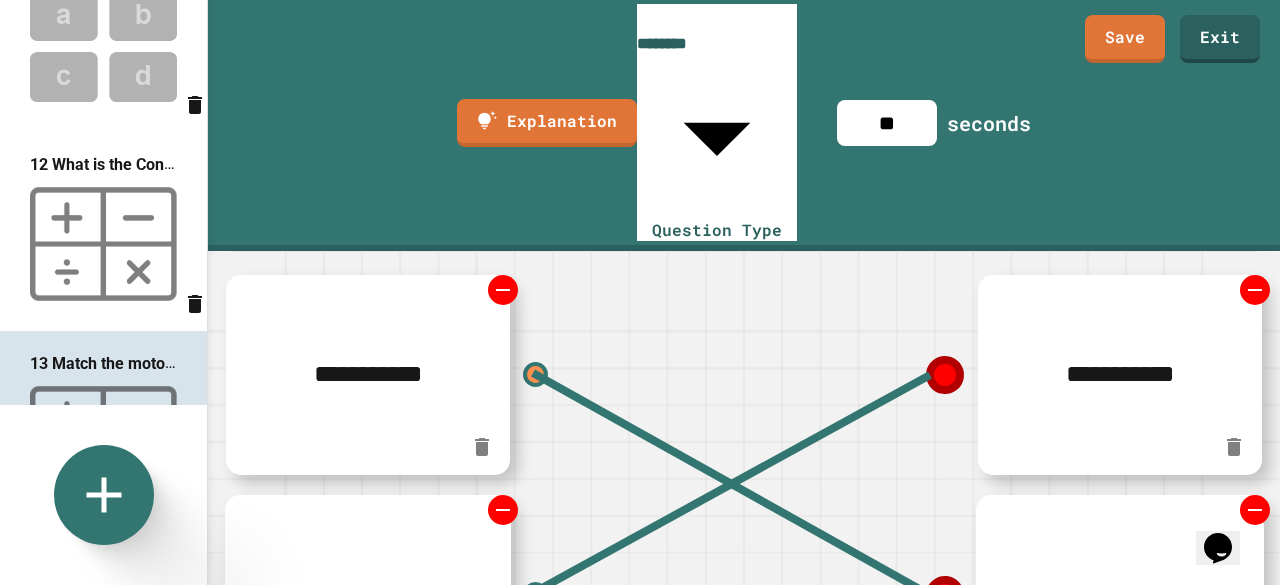 type on "**********" 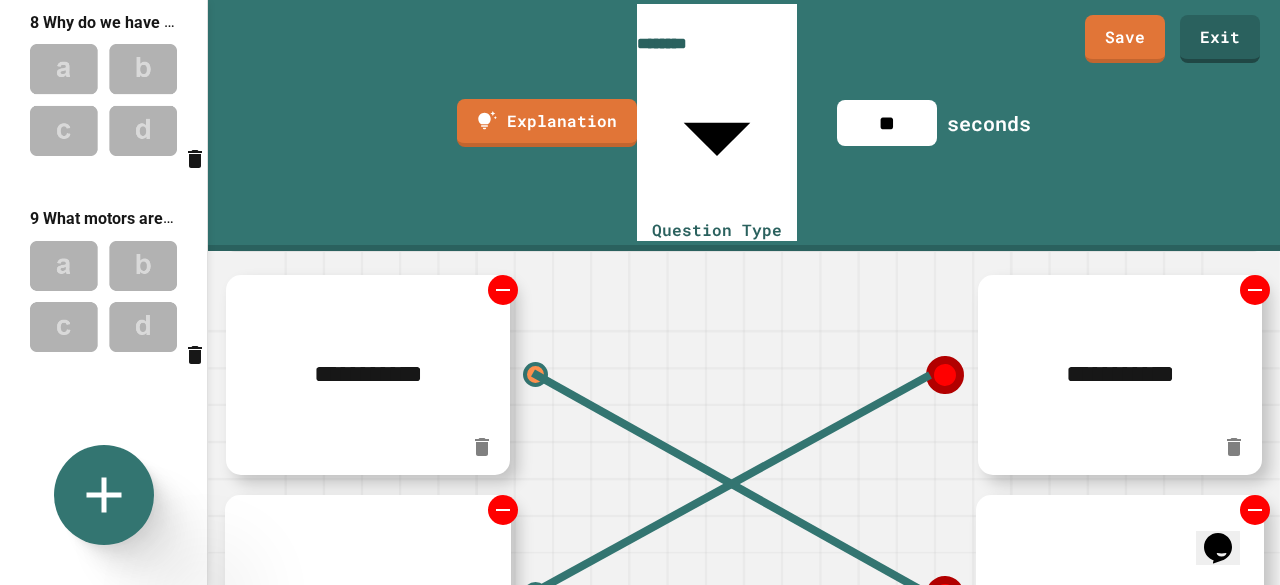 scroll, scrollTop: 2028, scrollLeft: 0, axis: vertical 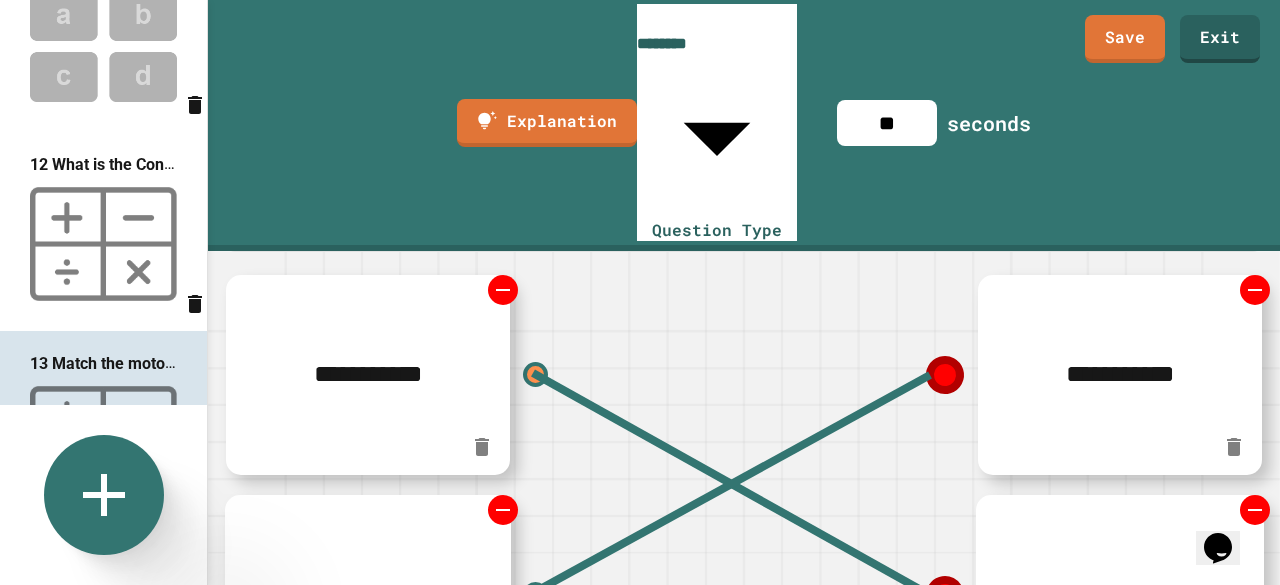 click 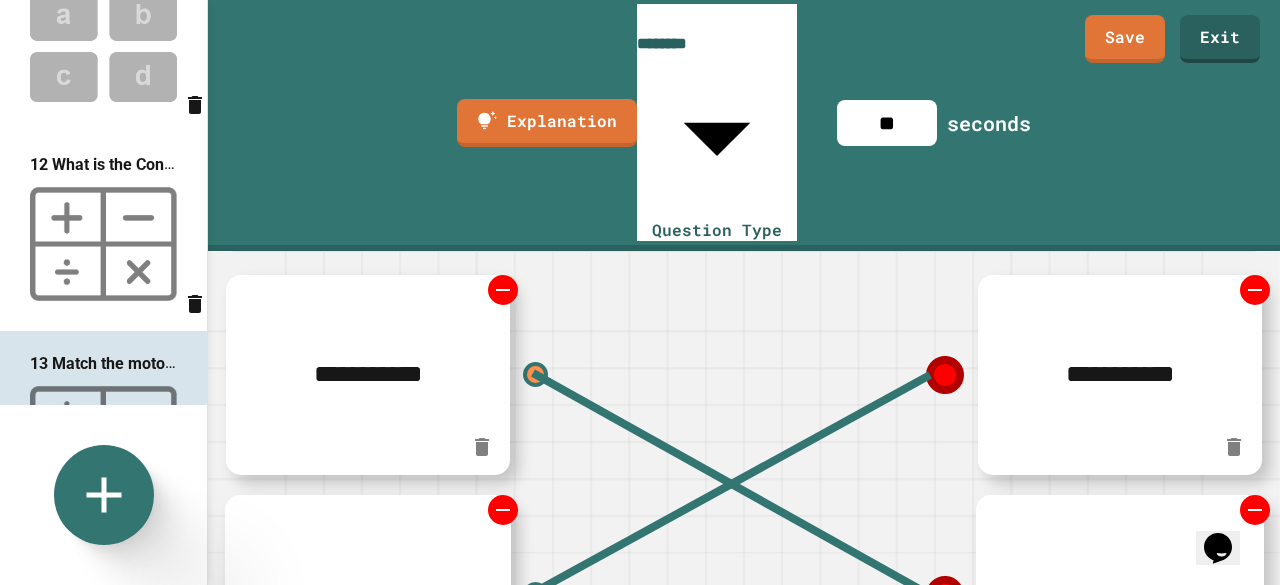 click on "Free Response" at bounding box center [721, 819] 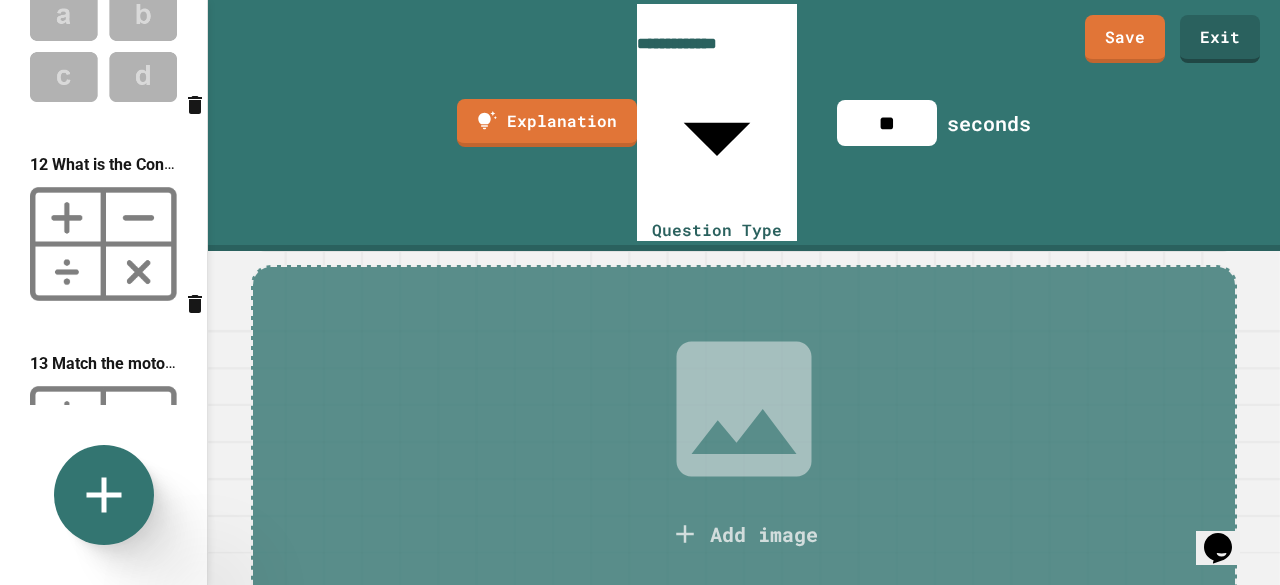 scroll, scrollTop: 2217, scrollLeft: 0, axis: vertical 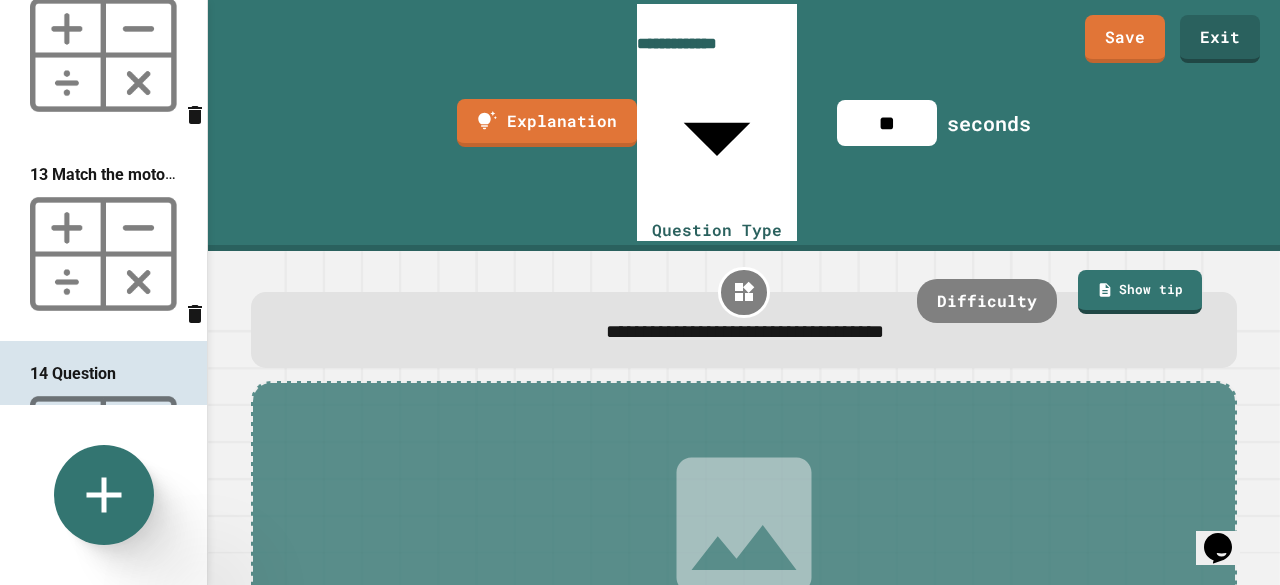 click on "**********" at bounding box center (745, 331) 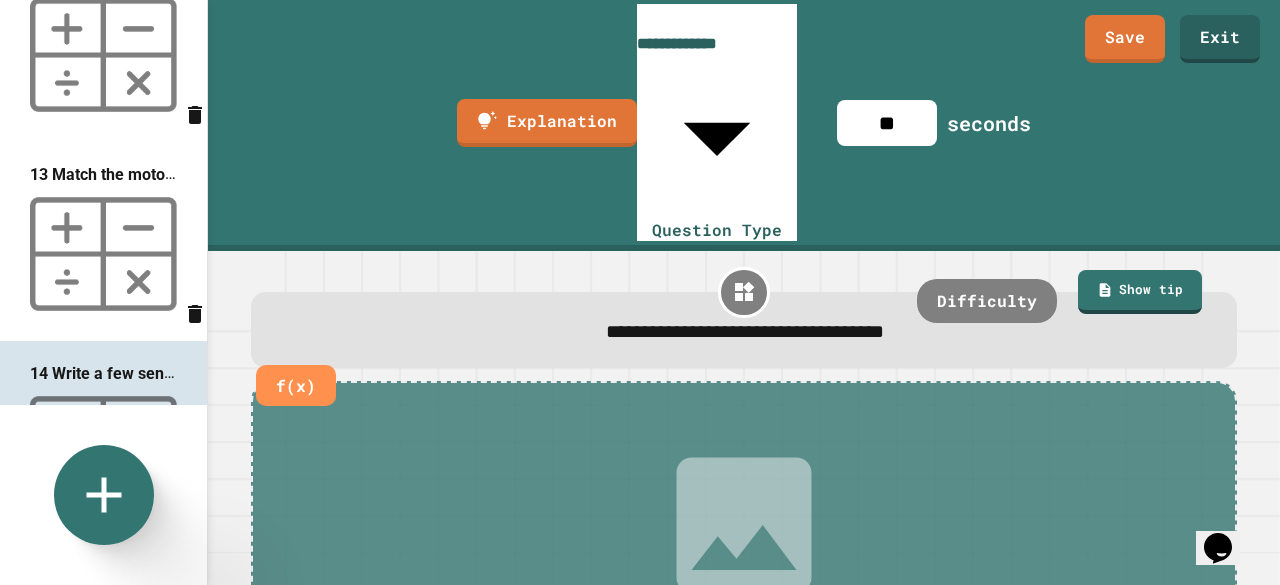 type 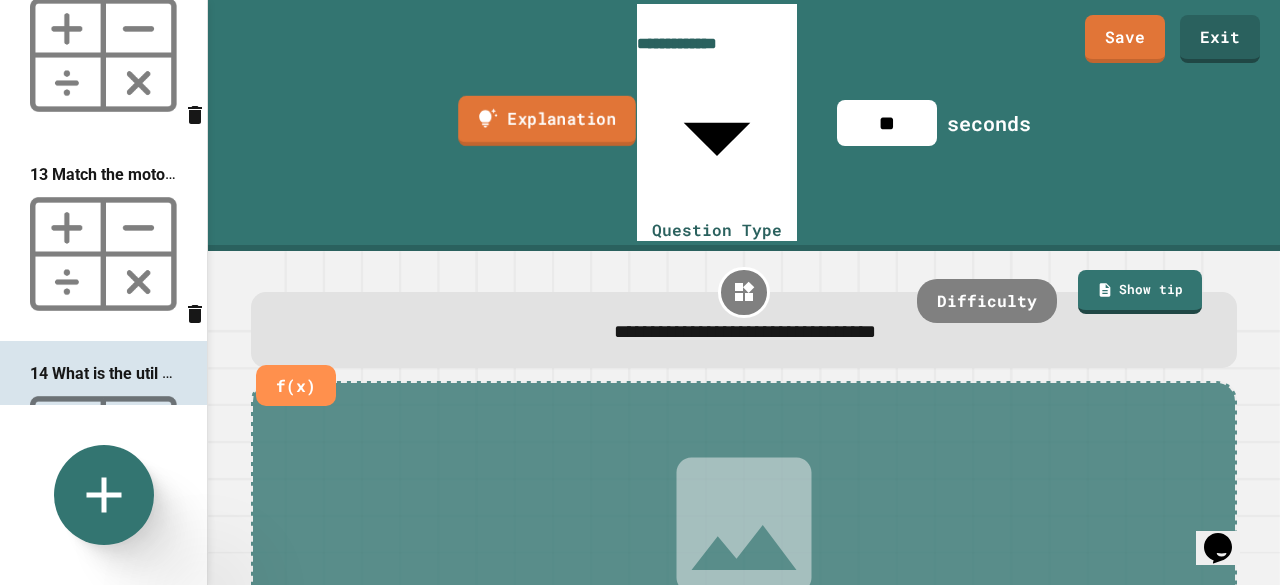 click on "Explanation" at bounding box center [547, 120] 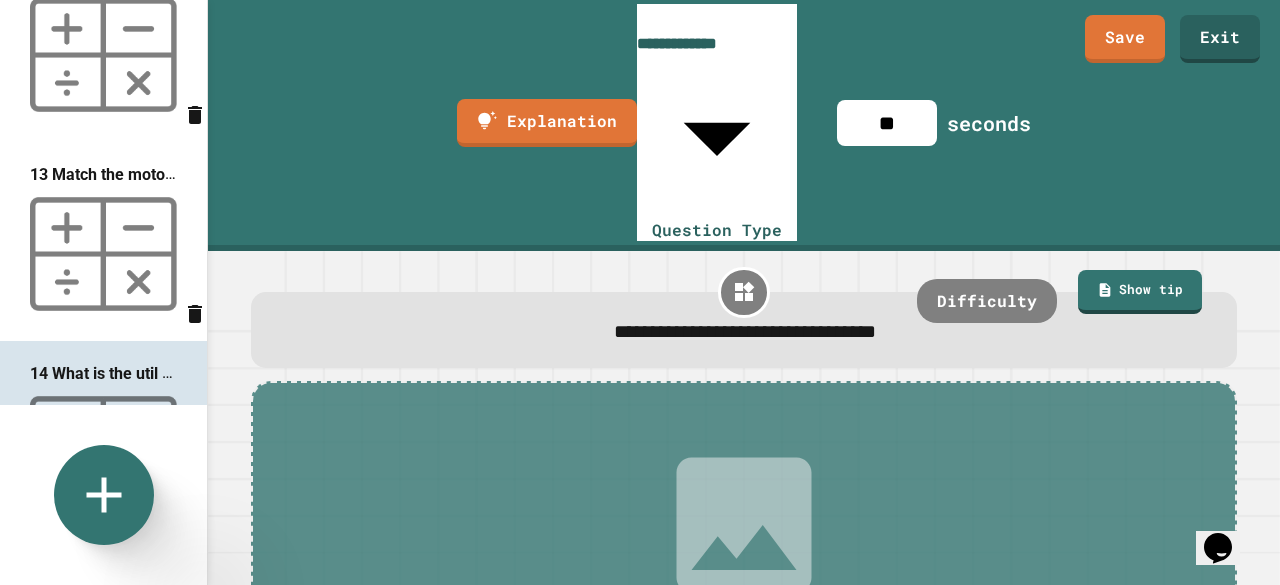 click at bounding box center (640, 717) 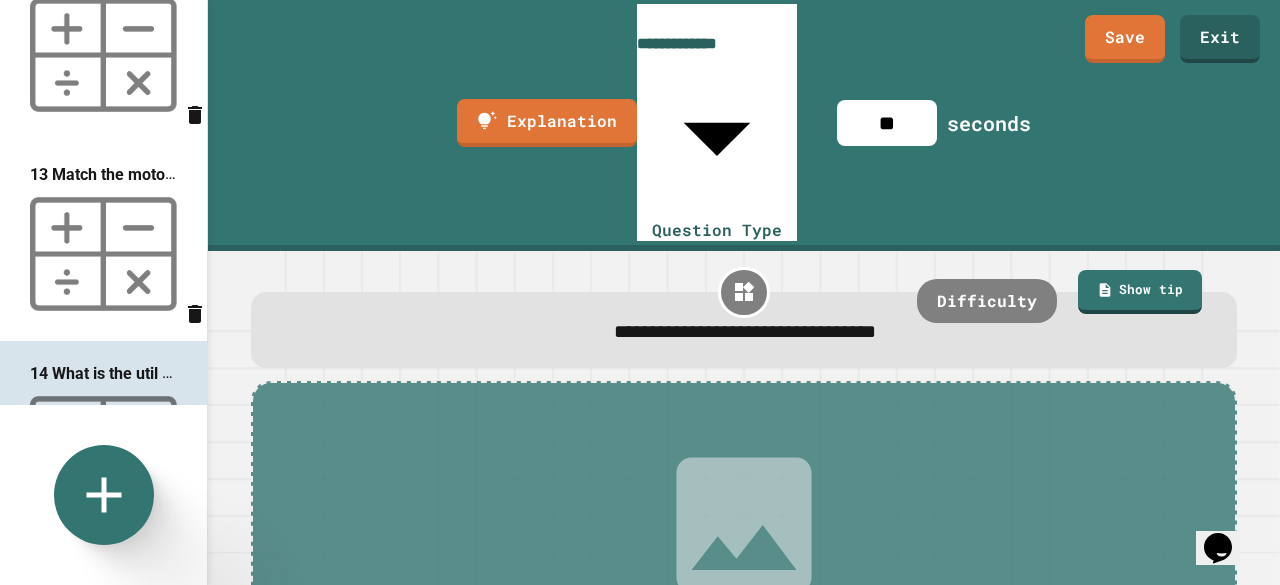 type on "**********" 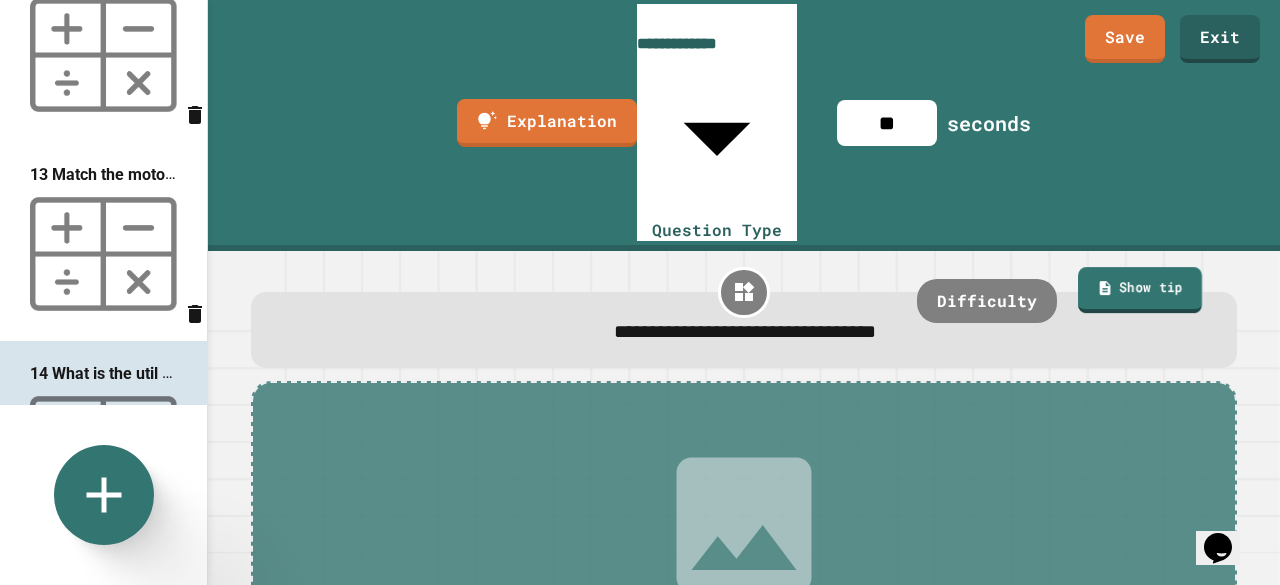 click on "Show tip" at bounding box center (1140, 290) 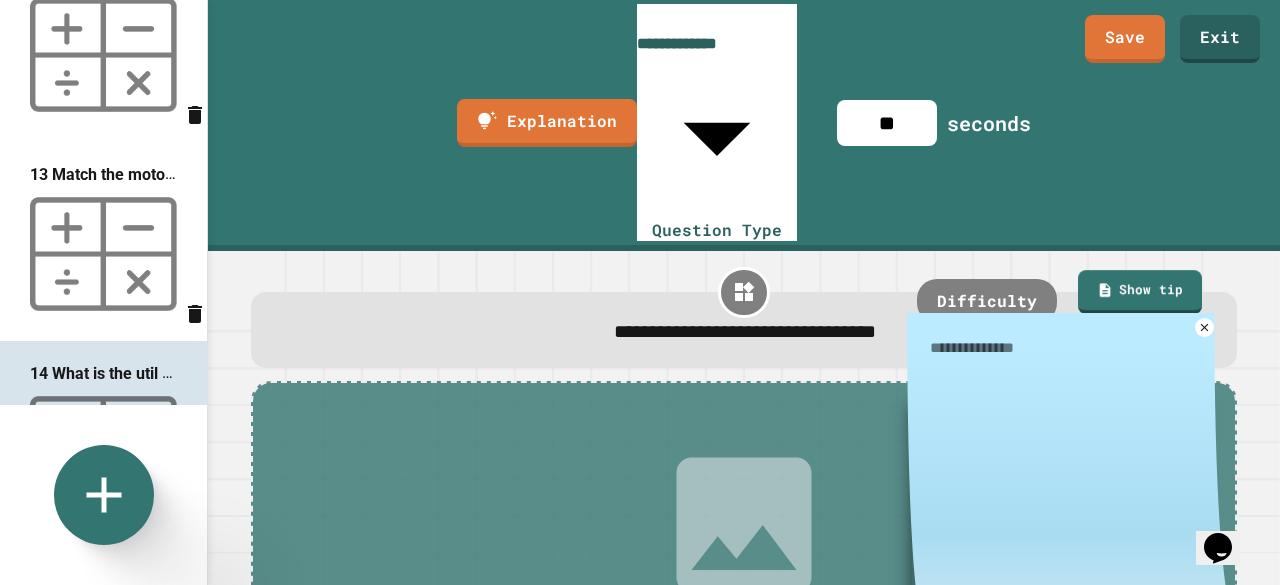 click at bounding box center (1067, 347) 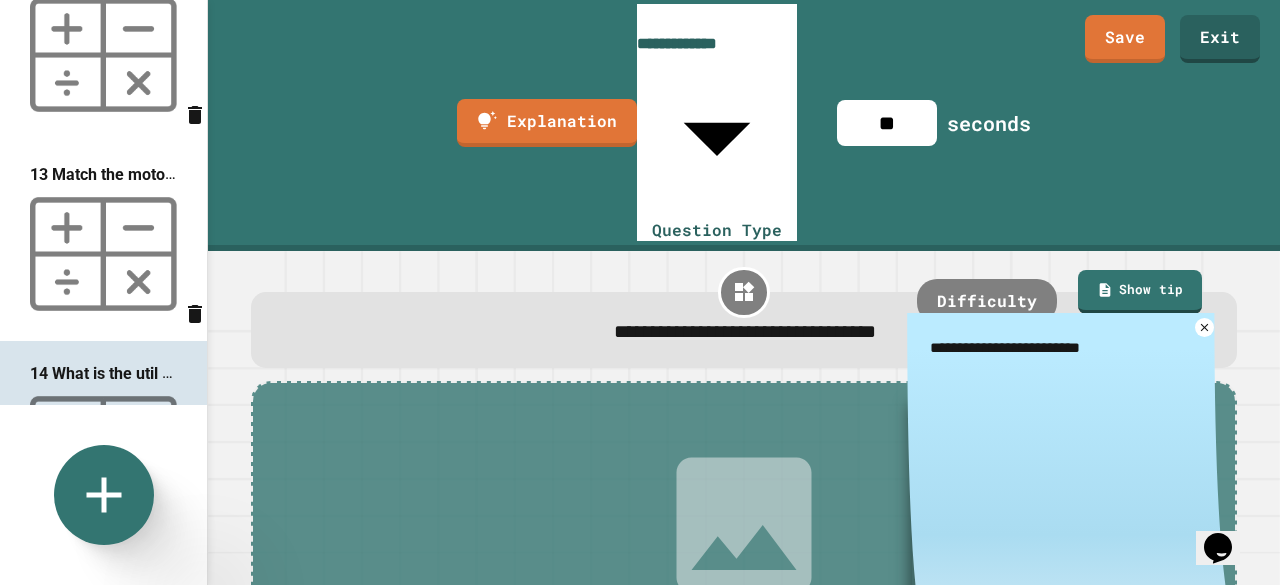 type on "**********" 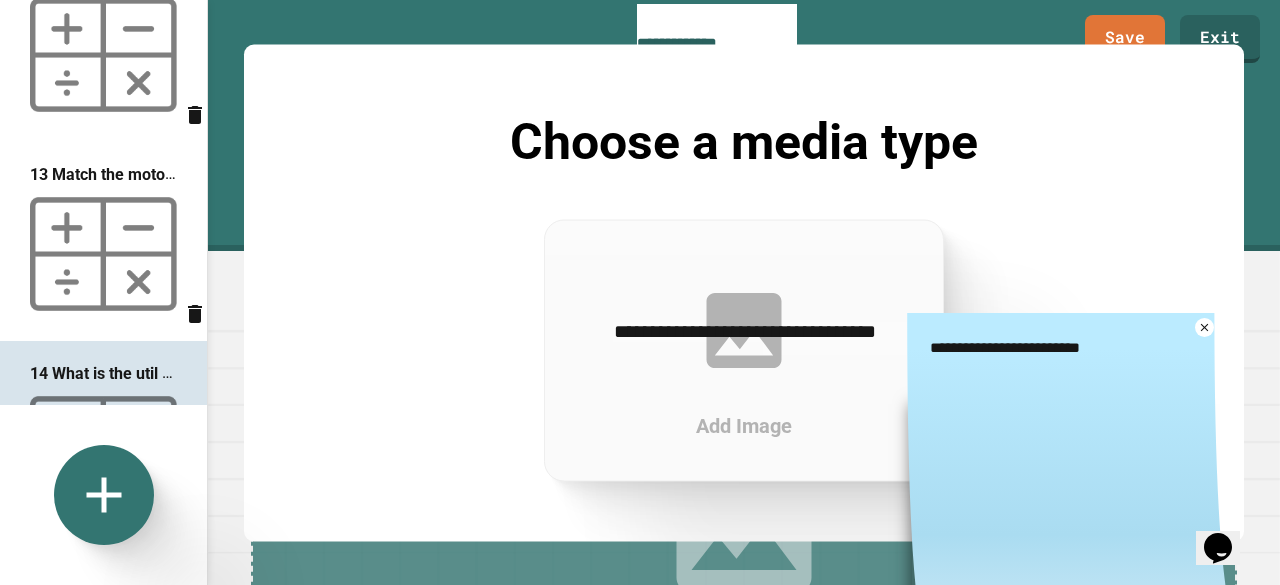 click at bounding box center [640, 585] 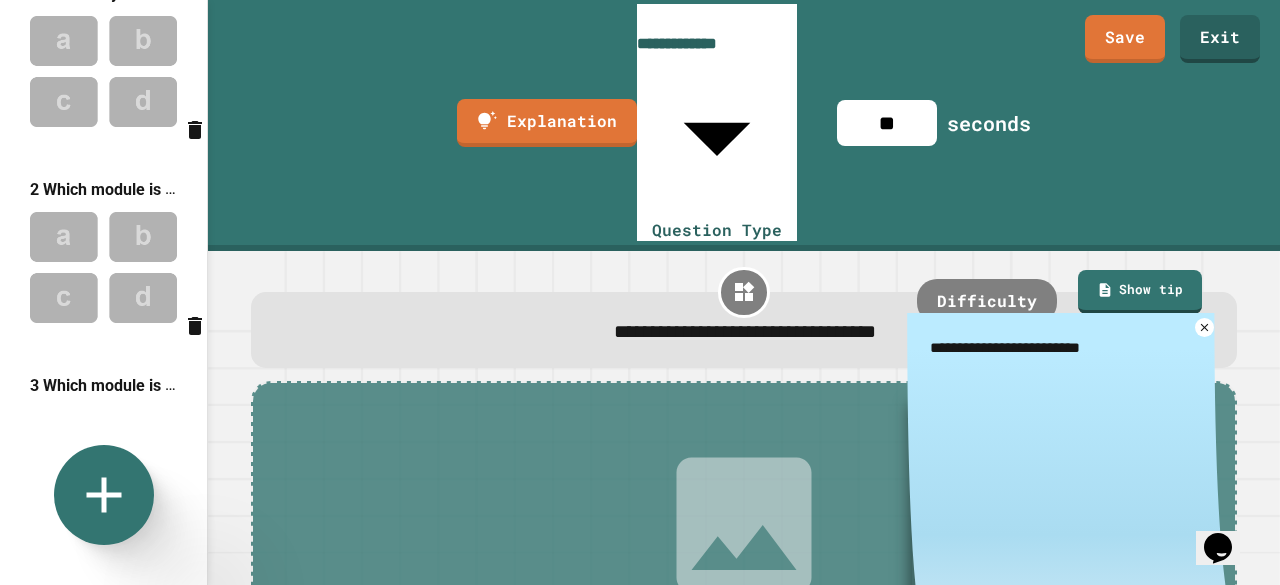 scroll, scrollTop: 0, scrollLeft: 0, axis: both 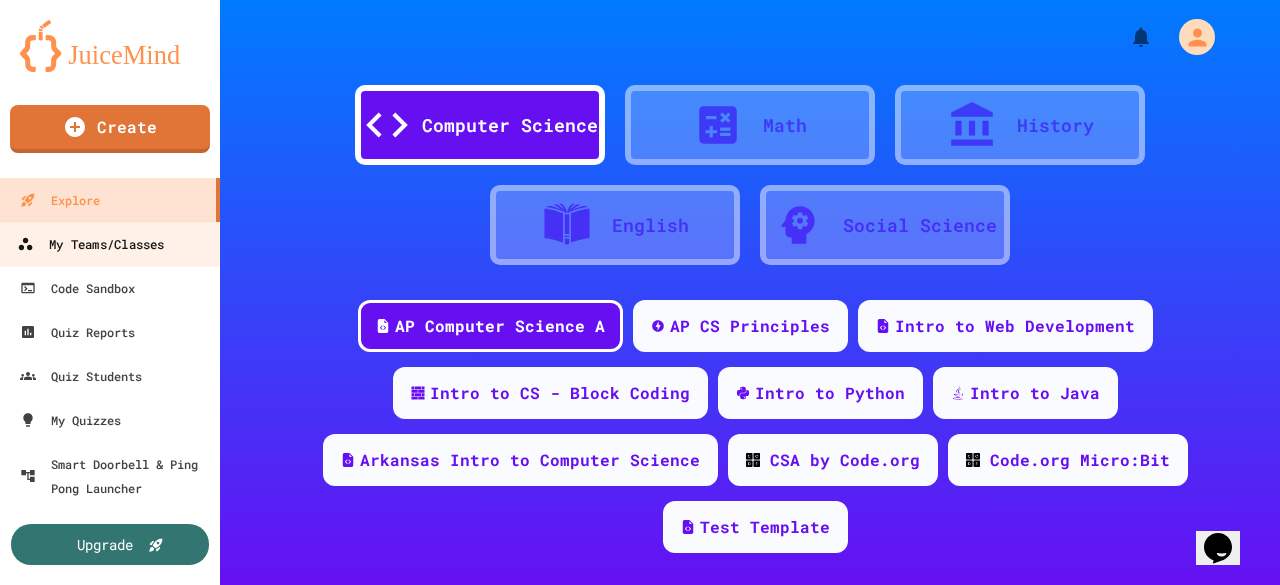 click on "My Teams/Classes" at bounding box center [90, 244] 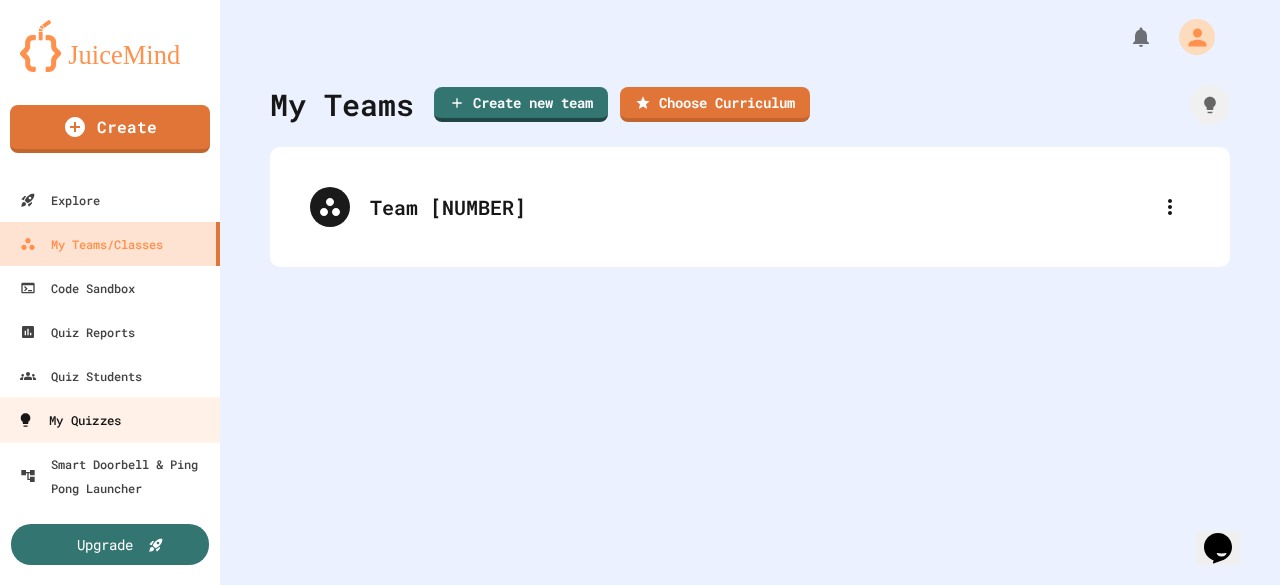 click on "My Quizzes" at bounding box center (69, 420) 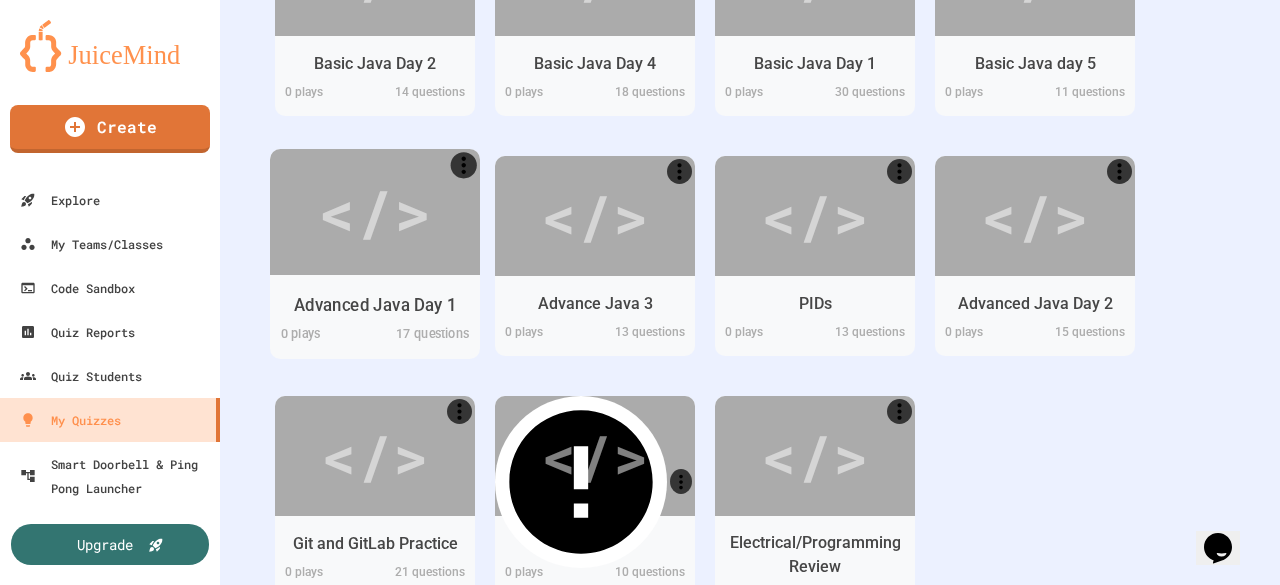 scroll, scrollTop: 837, scrollLeft: 0, axis: vertical 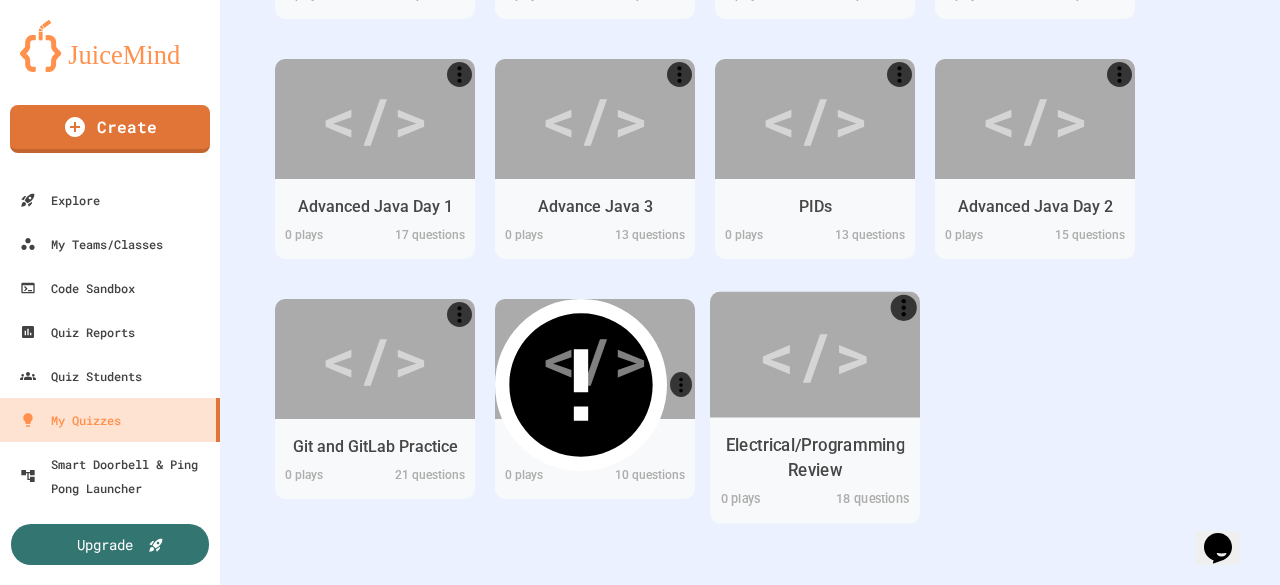 click on "Electrical/Programming Review" at bounding box center [815, 458] 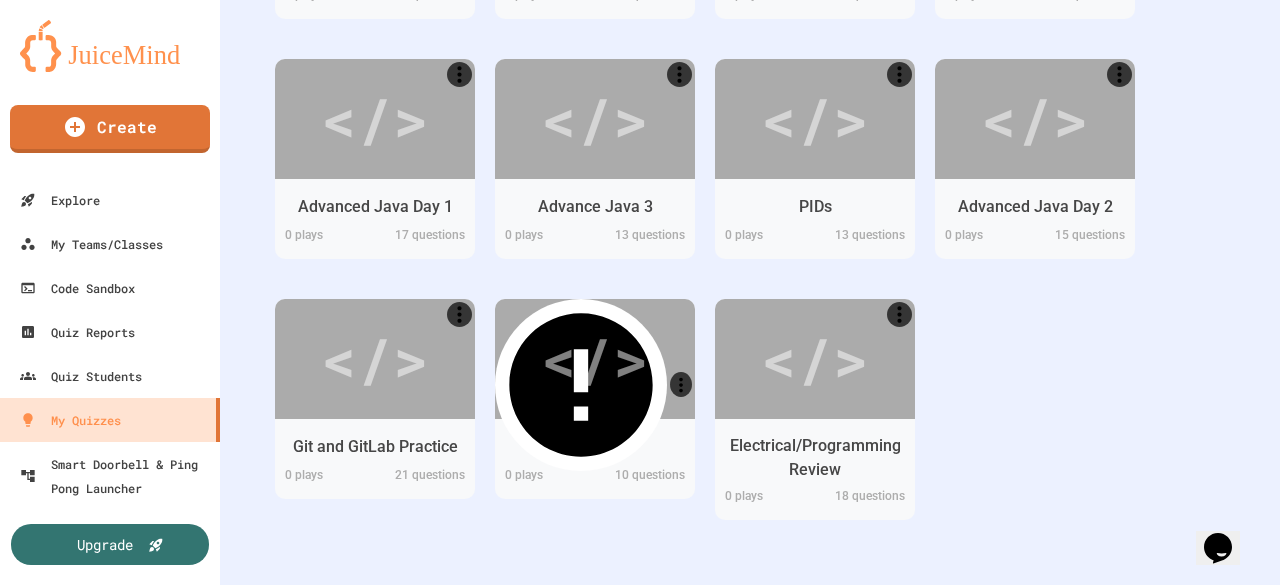 click on "Edit" at bounding box center [593, 715] 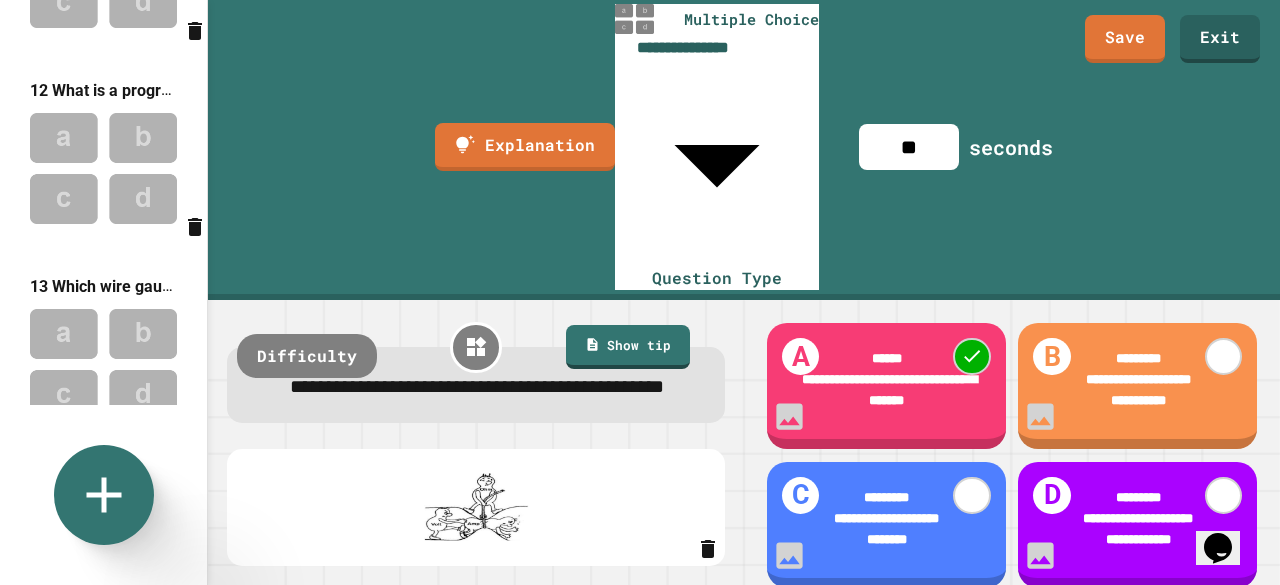 scroll, scrollTop: 2958, scrollLeft: 0, axis: vertical 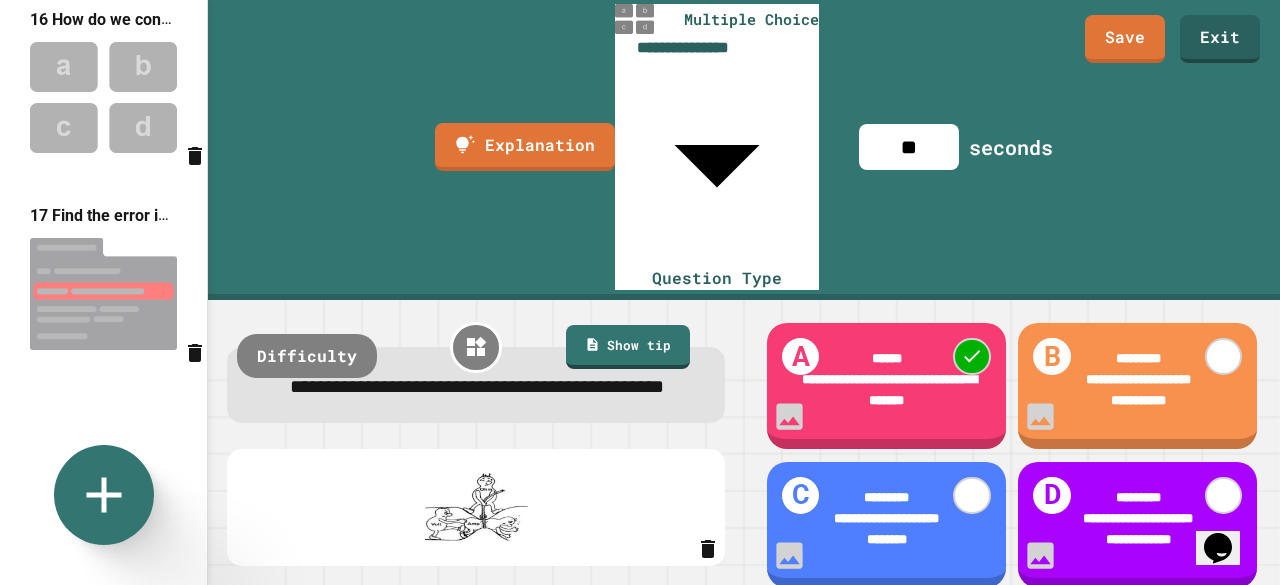 click at bounding box center (103, 294) 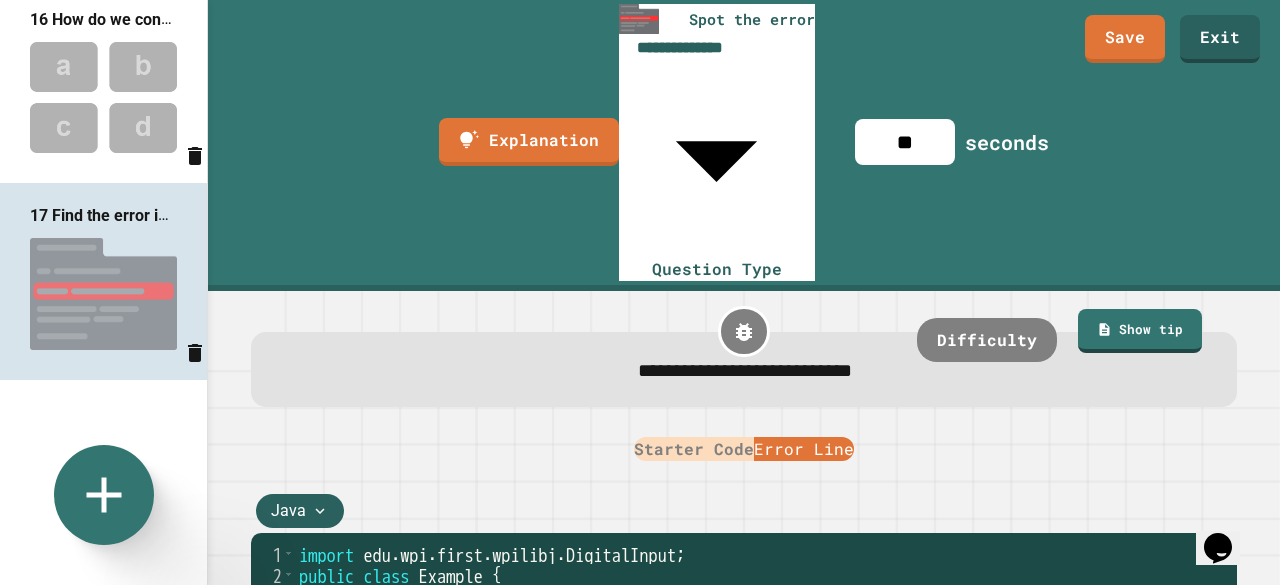 click at bounding box center [103, 490] 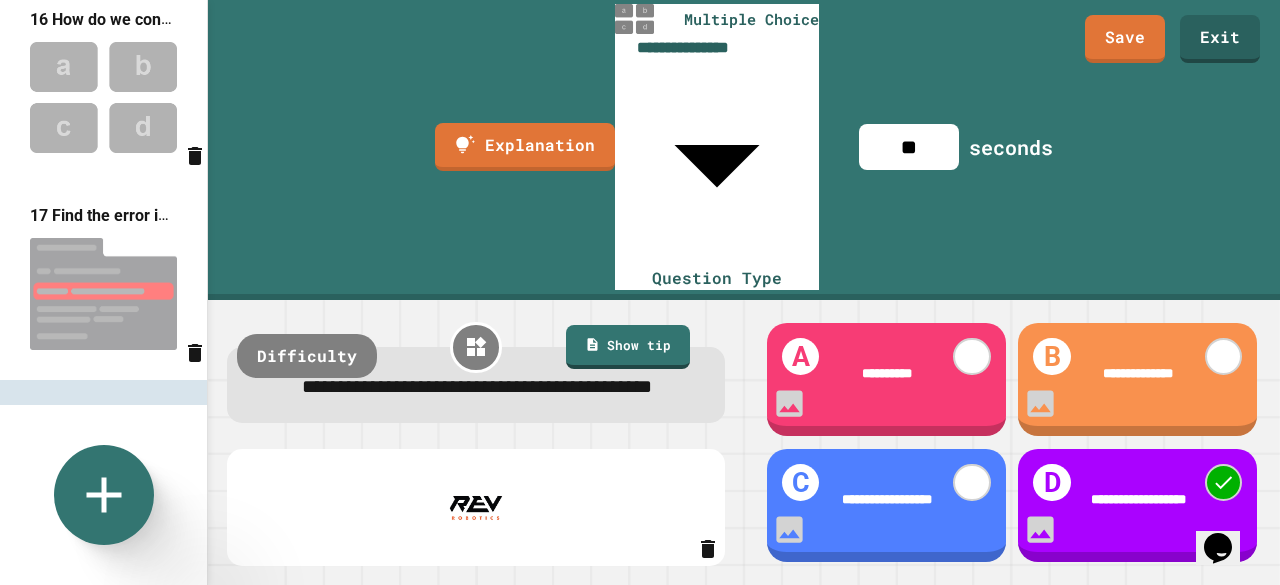 click at bounding box center (103, 294) 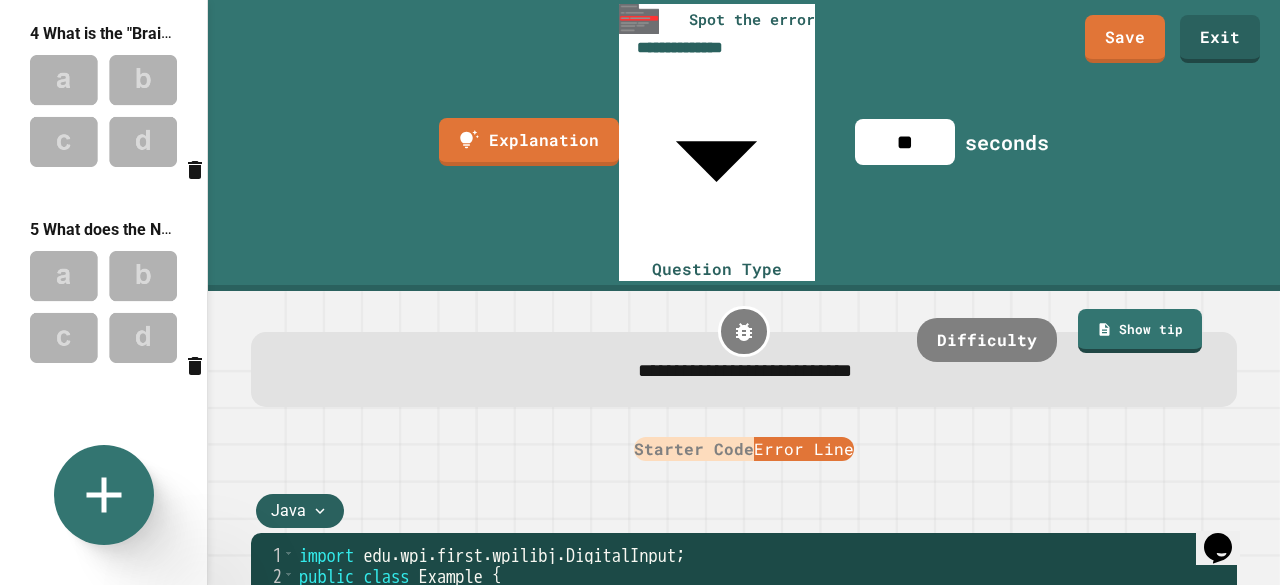 scroll, scrollTop: 0, scrollLeft: 0, axis: both 